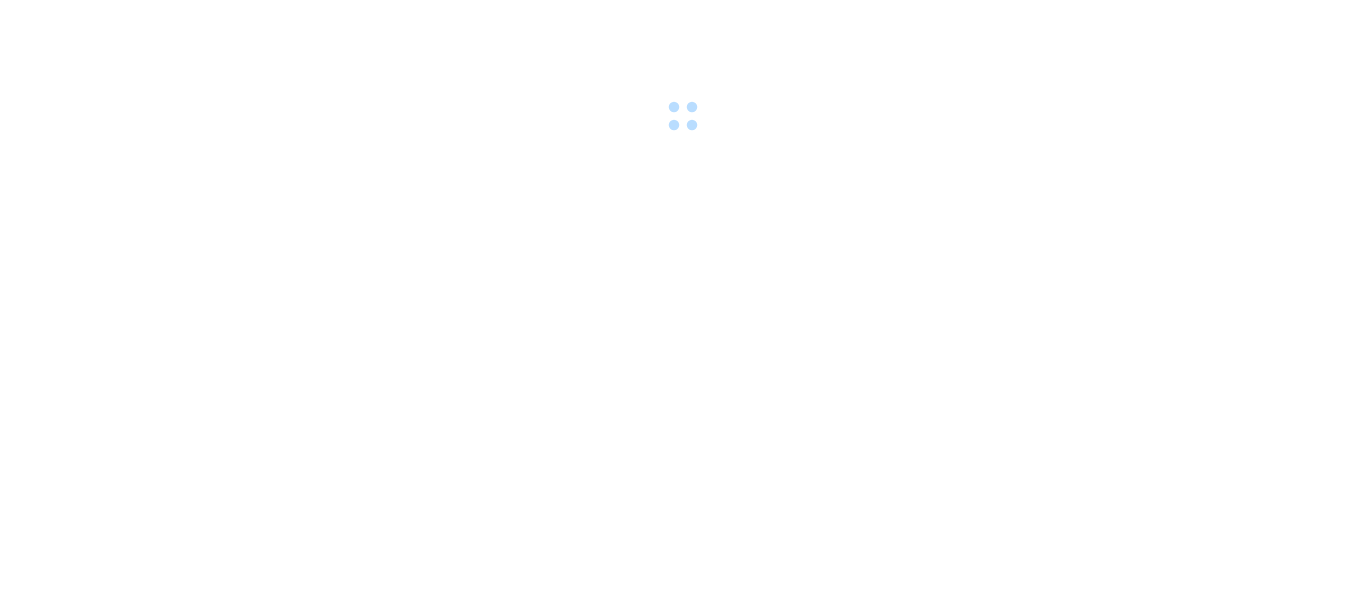 scroll, scrollTop: 0, scrollLeft: 0, axis: both 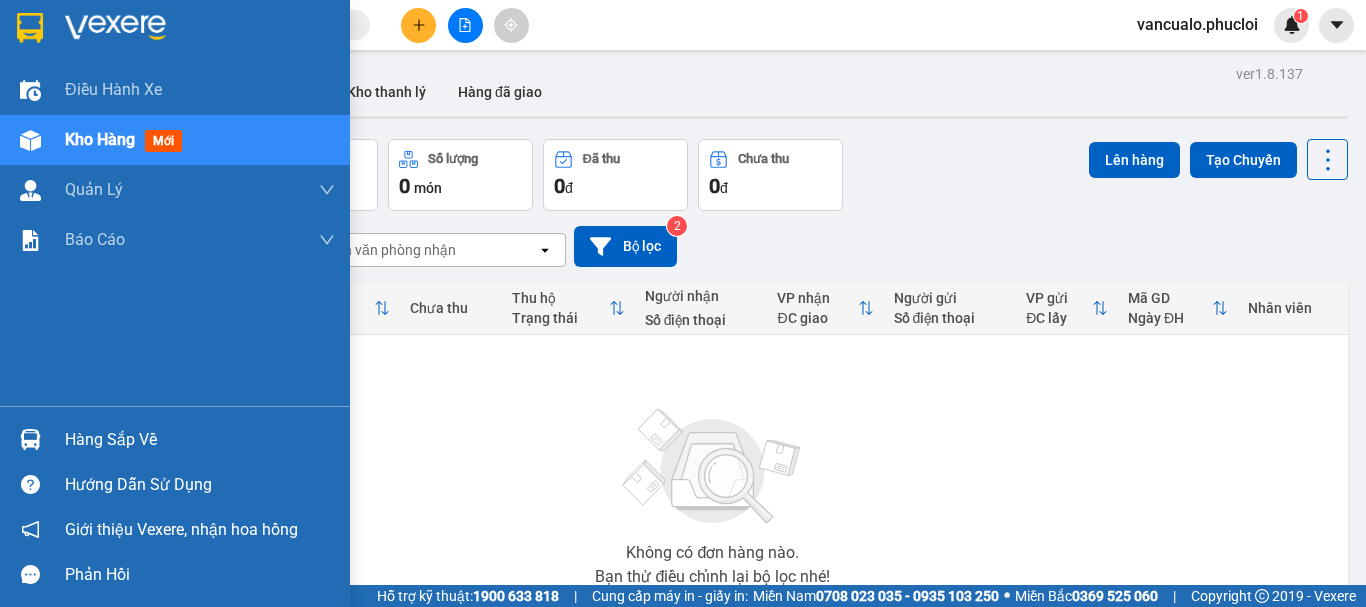 click on "Hàng sắp về" at bounding box center [200, 440] 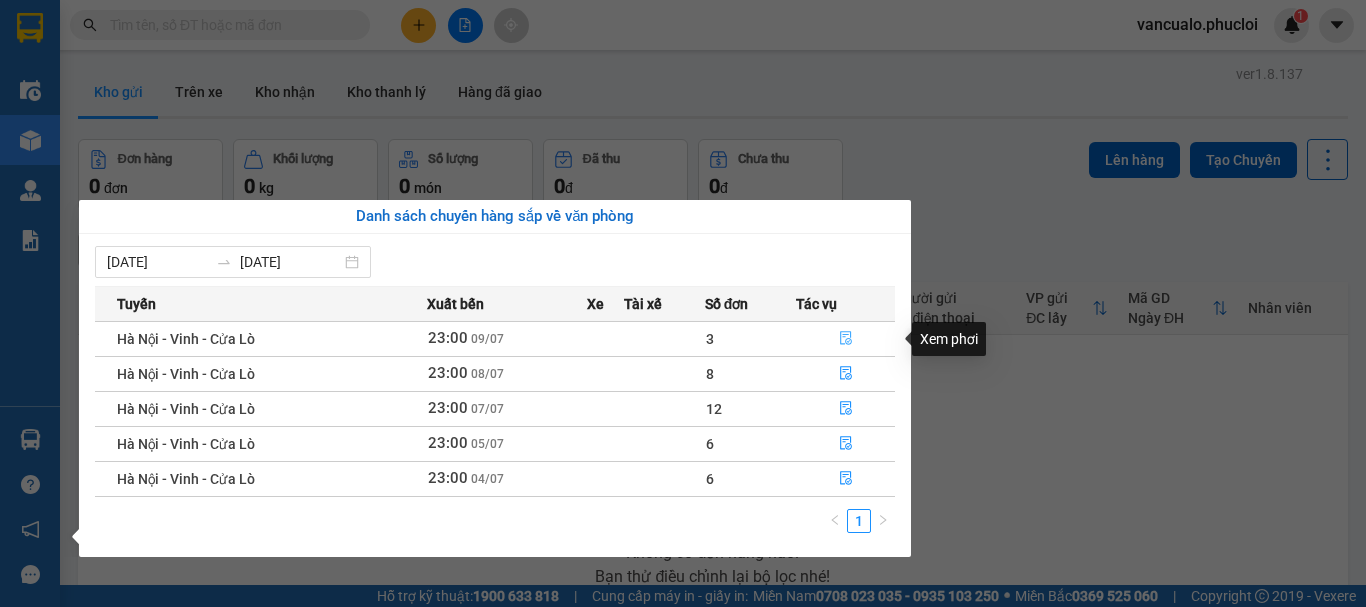 click at bounding box center [845, 339] 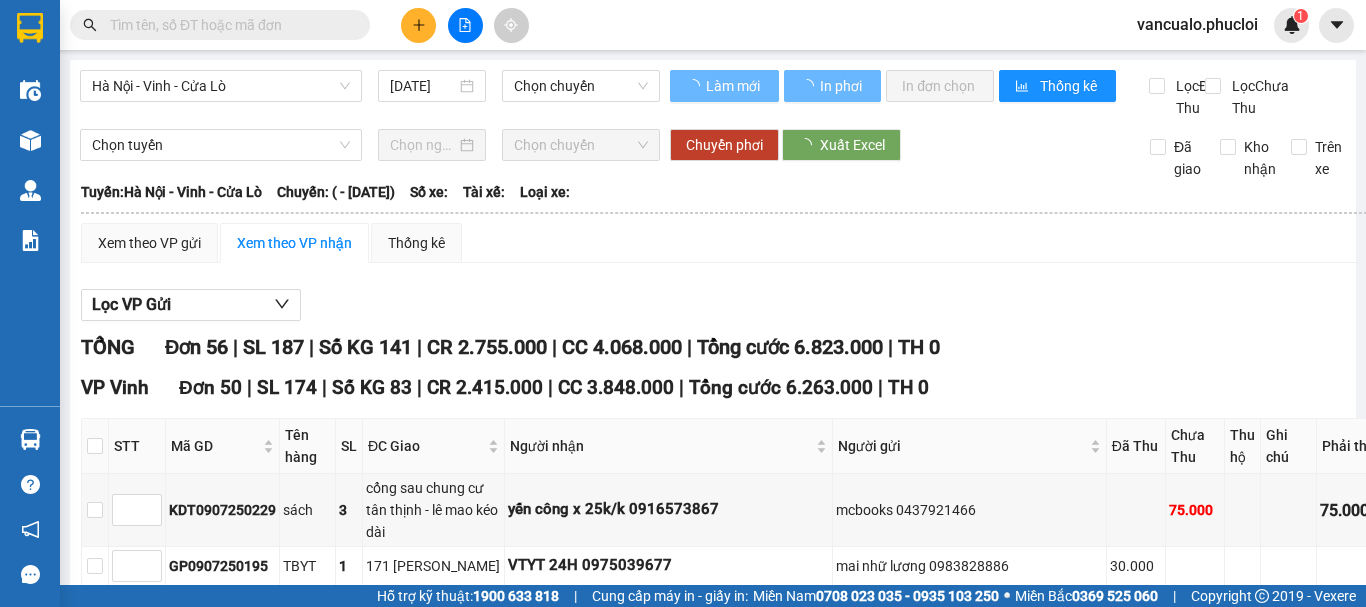 type on "[DATE]" 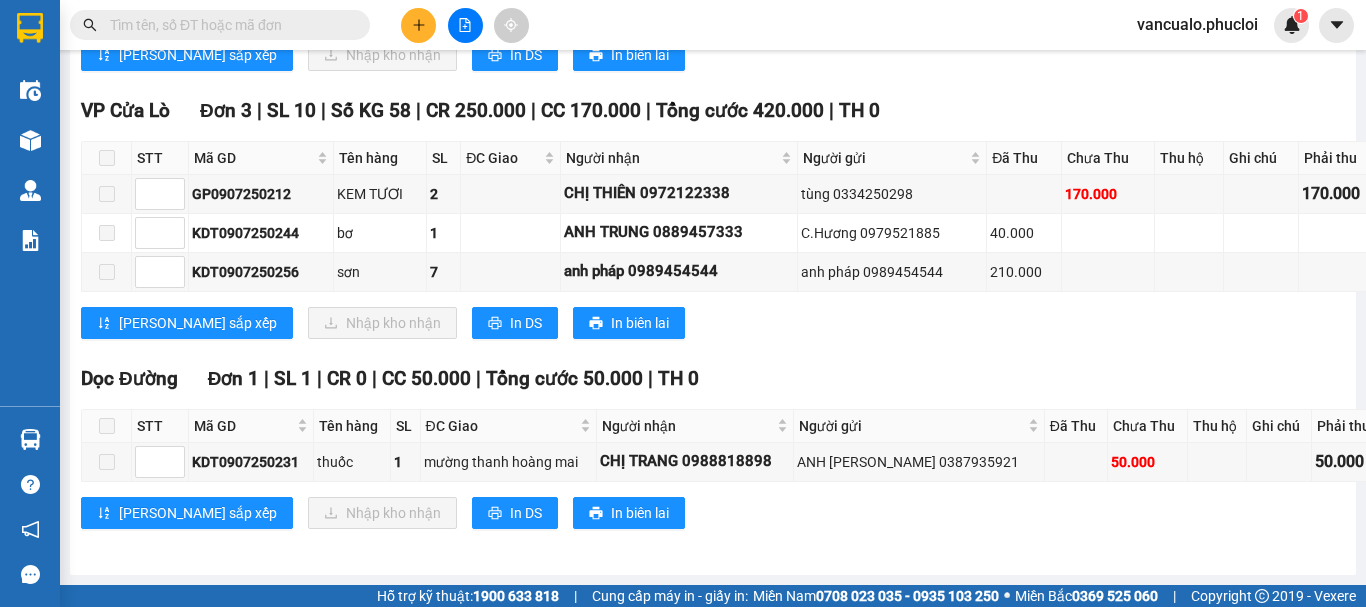scroll, scrollTop: 5267, scrollLeft: 0, axis: vertical 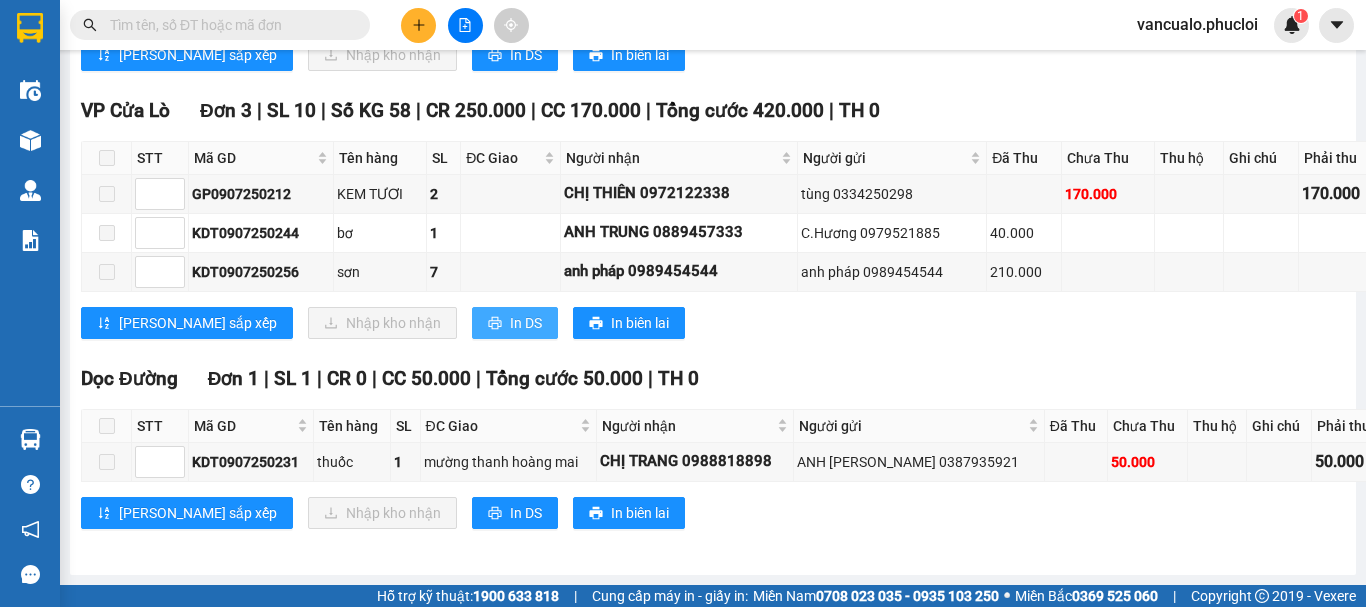 click on "In DS" at bounding box center [526, 323] 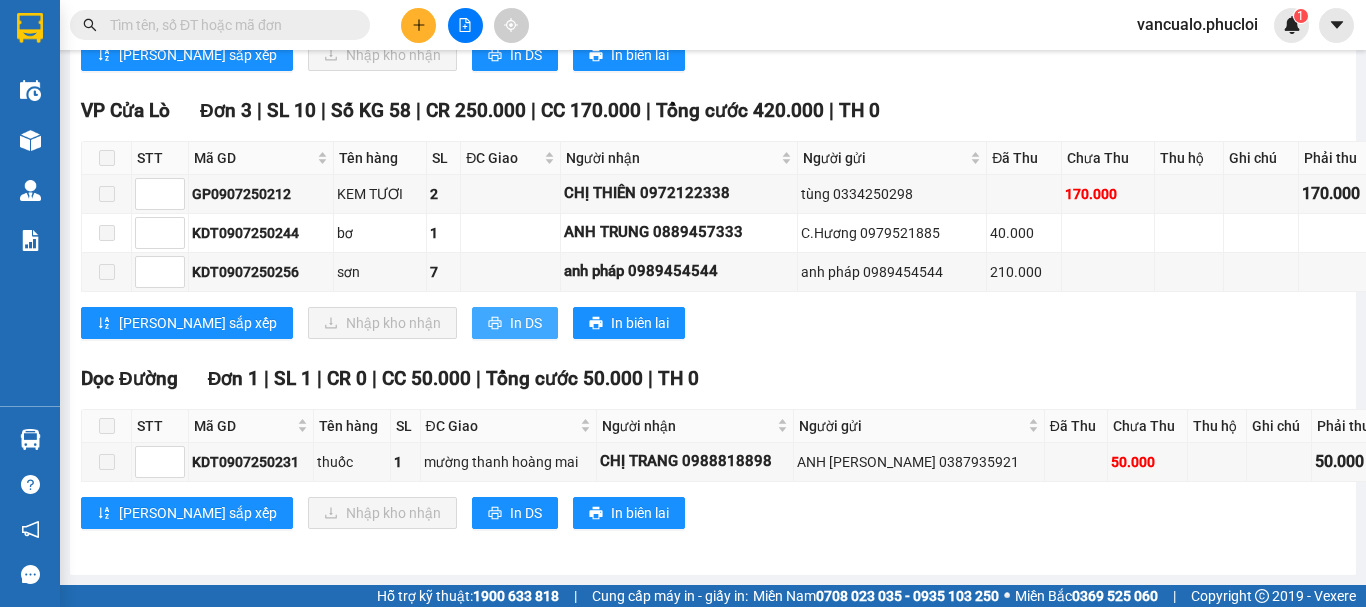 scroll, scrollTop: 0, scrollLeft: 0, axis: both 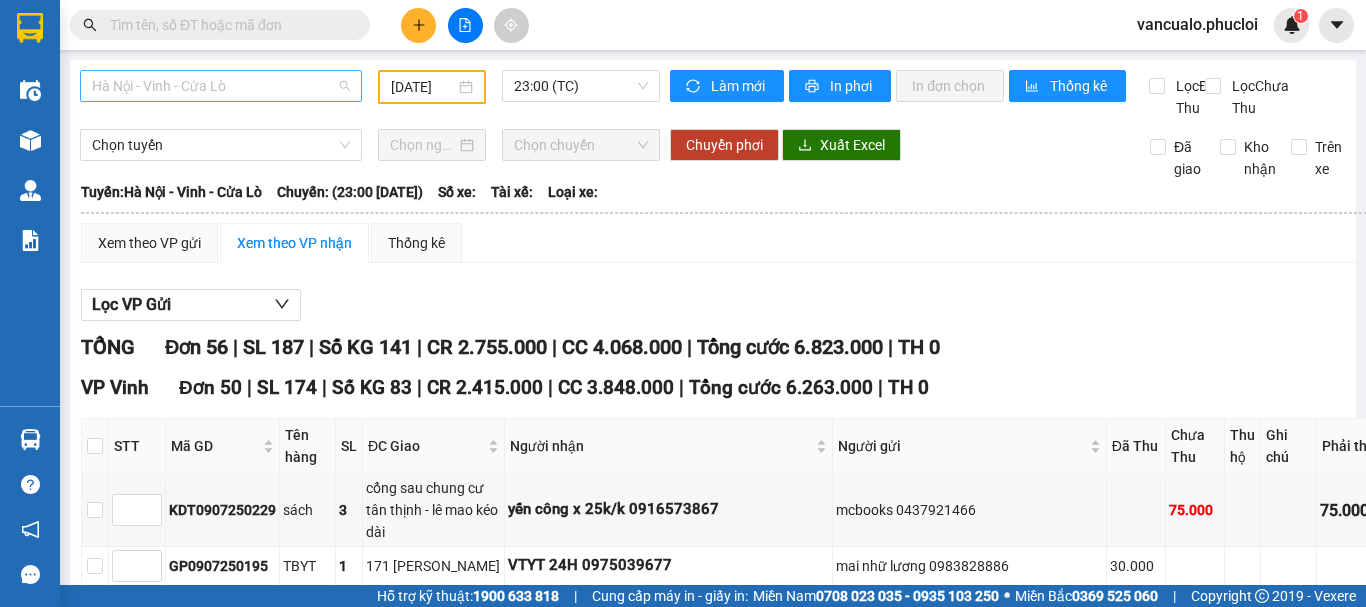 click on "Hà Nội - Vinh - Cửa Lò" at bounding box center (221, 86) 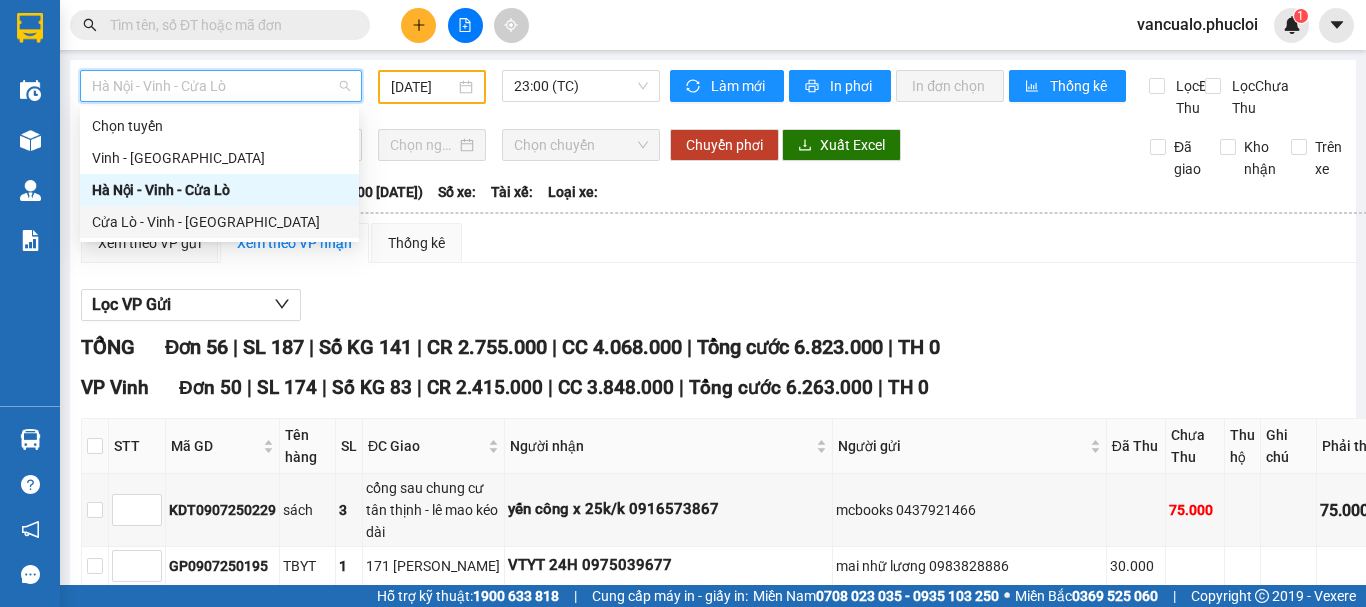 click on "Cửa Lò - Vinh - [GEOGRAPHIC_DATA]" at bounding box center [219, 222] 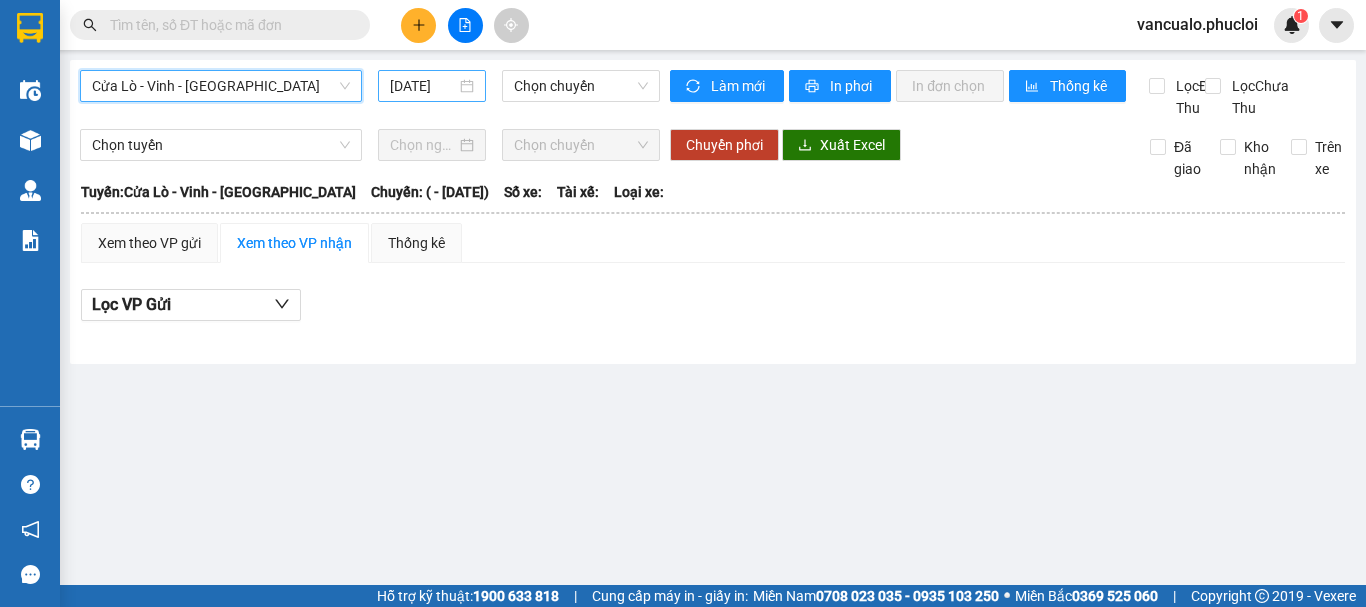 click on "[DATE]" at bounding box center [432, 86] 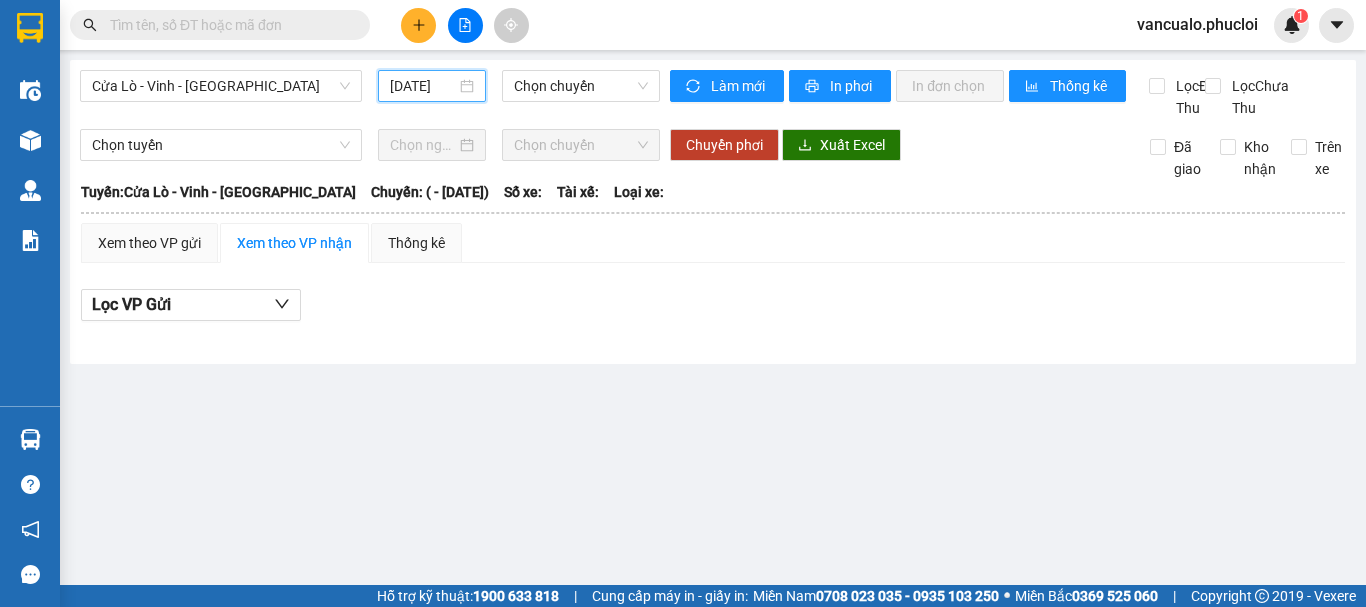 scroll, scrollTop: 0, scrollLeft: 5, axis: horizontal 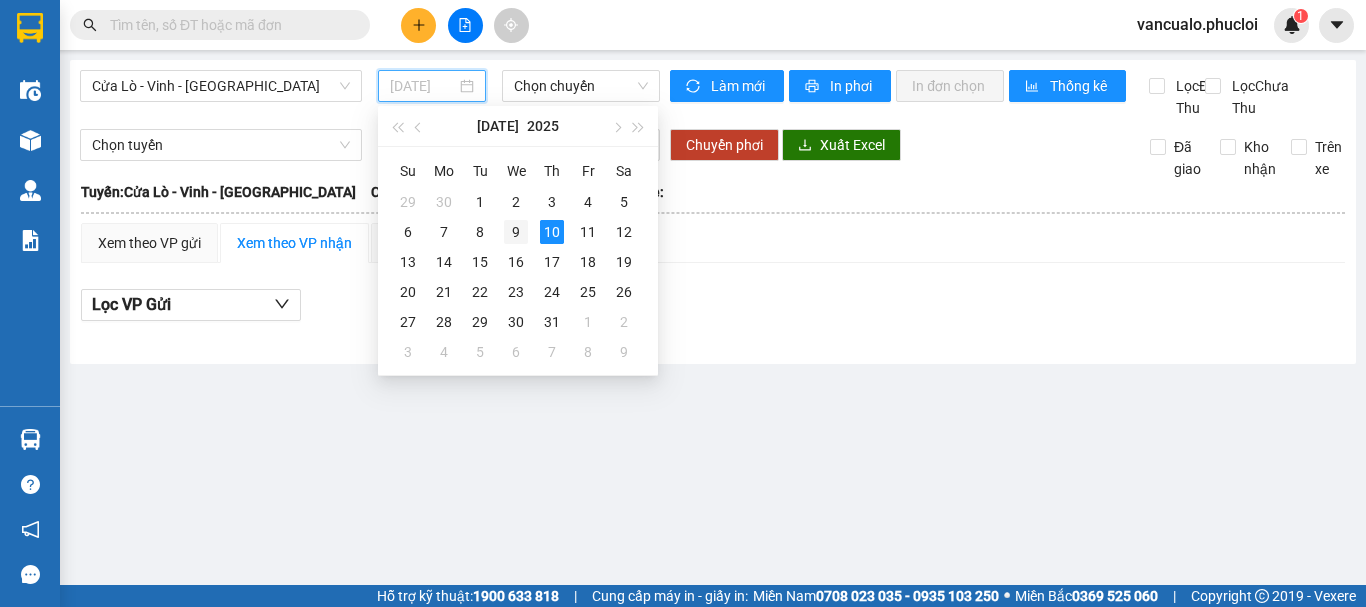 click on "9" at bounding box center [516, 232] 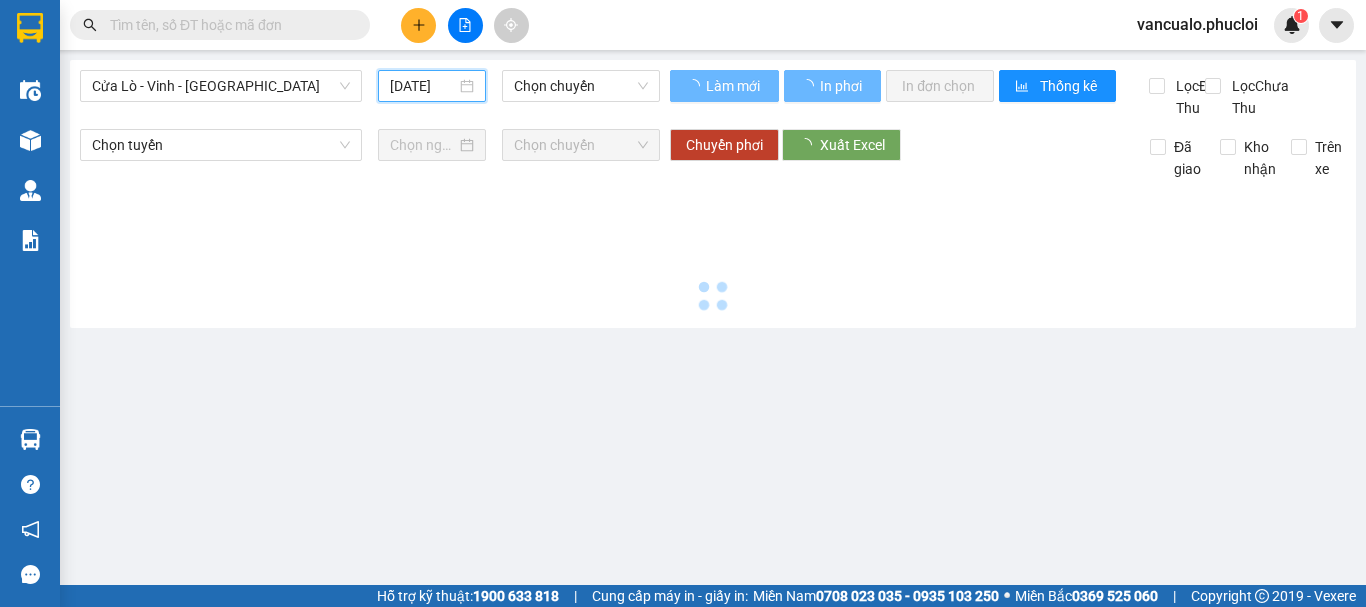 type on "[DATE]" 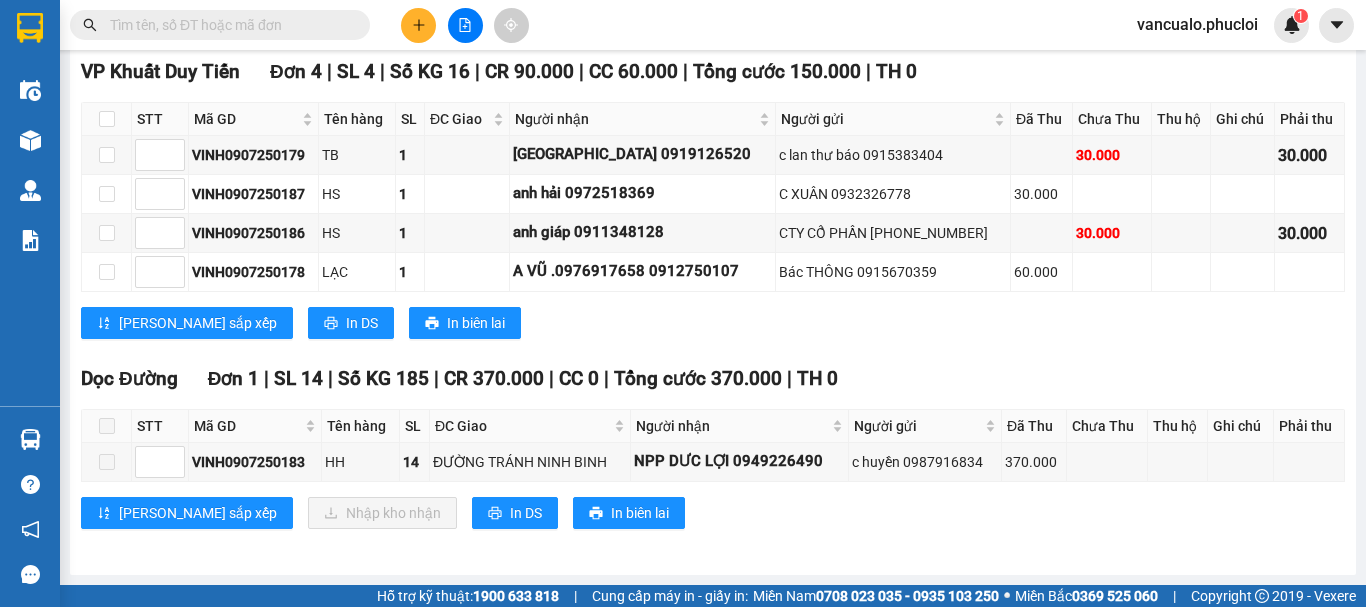 scroll, scrollTop: 0, scrollLeft: 0, axis: both 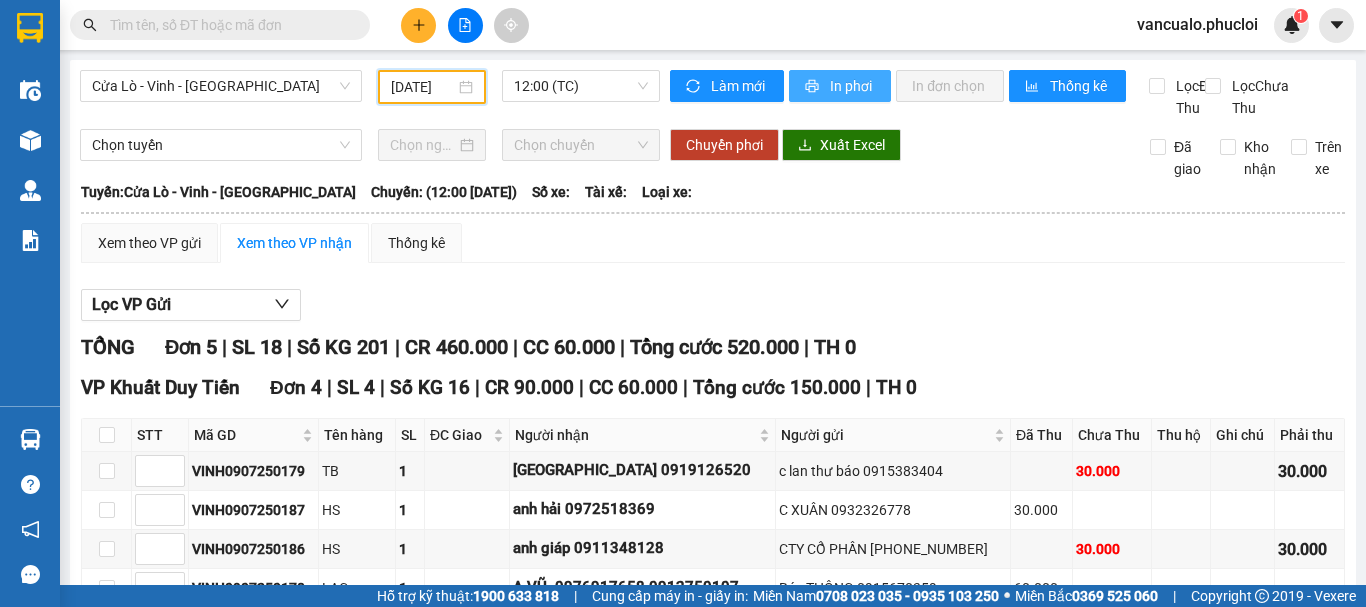 click 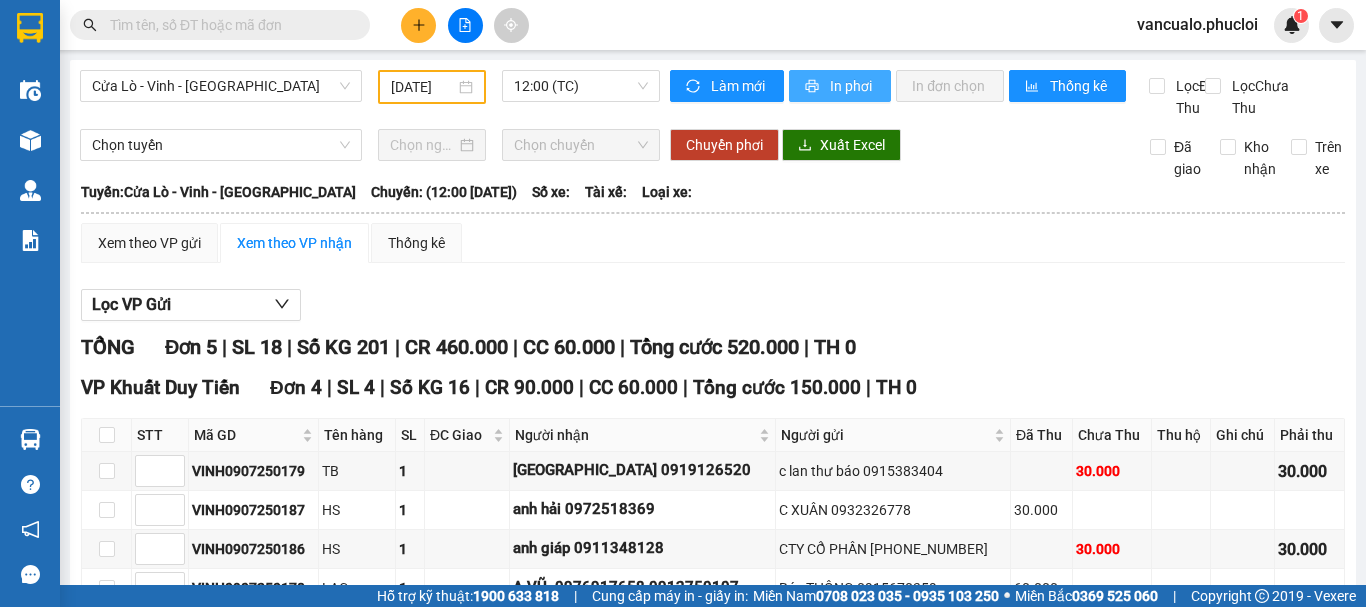 scroll, scrollTop: 0, scrollLeft: 0, axis: both 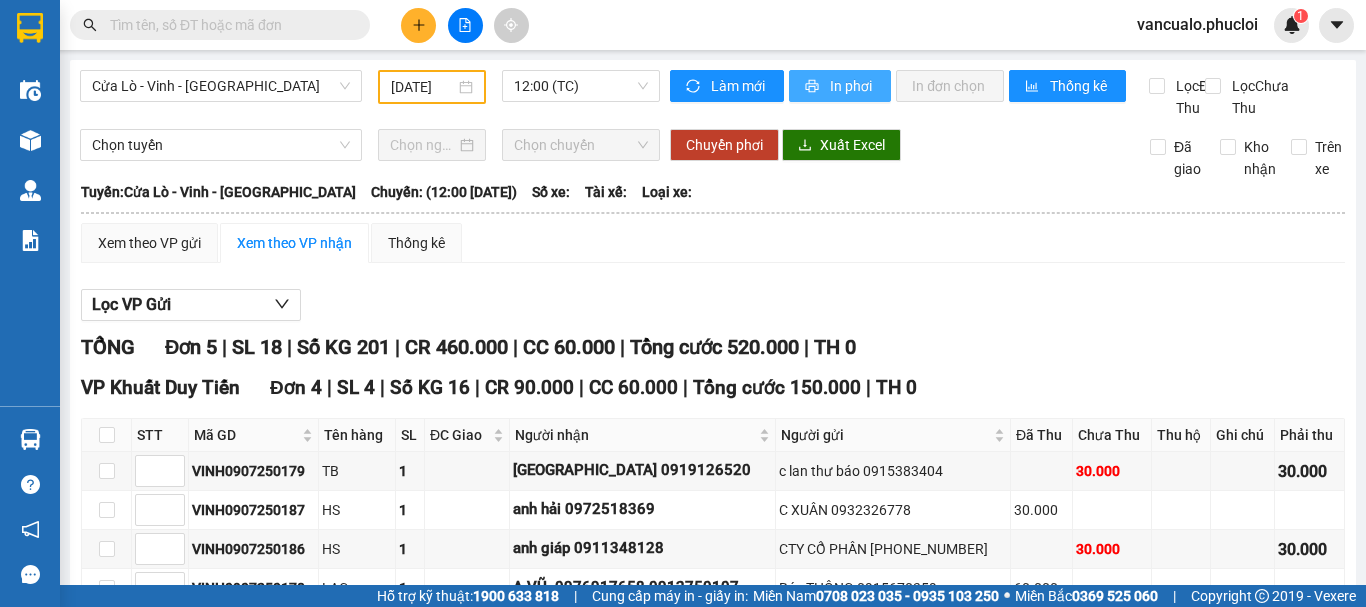 click on "In phơi" at bounding box center [840, 86] 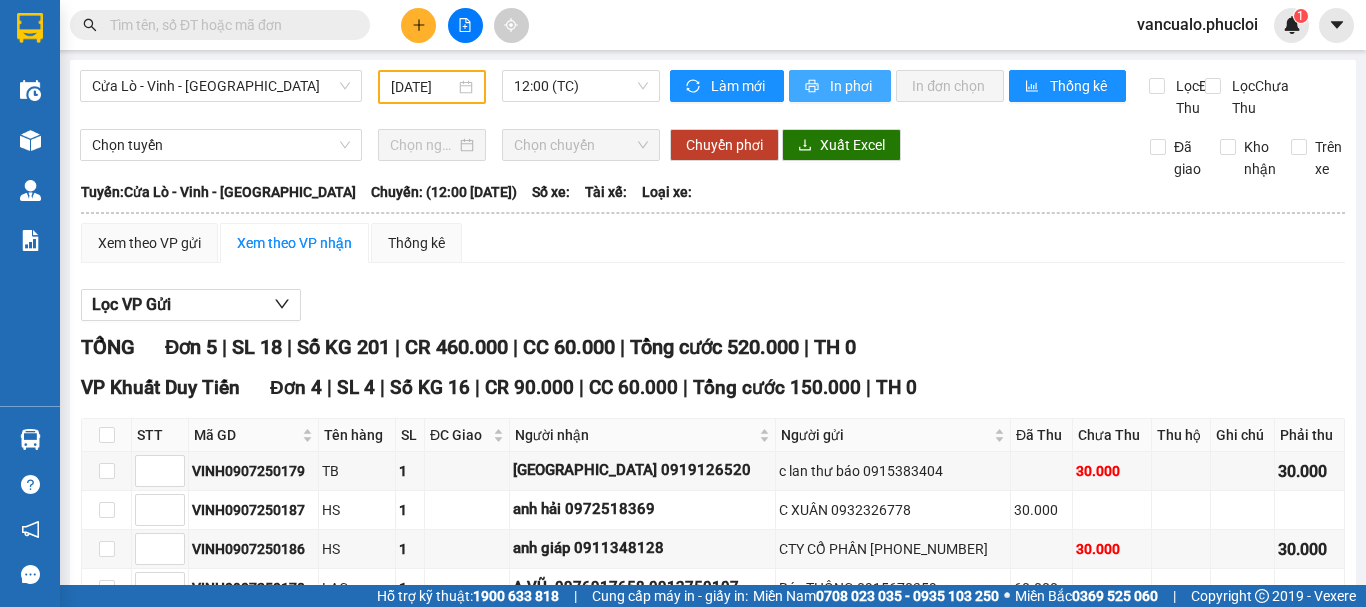 scroll, scrollTop: 0, scrollLeft: 0, axis: both 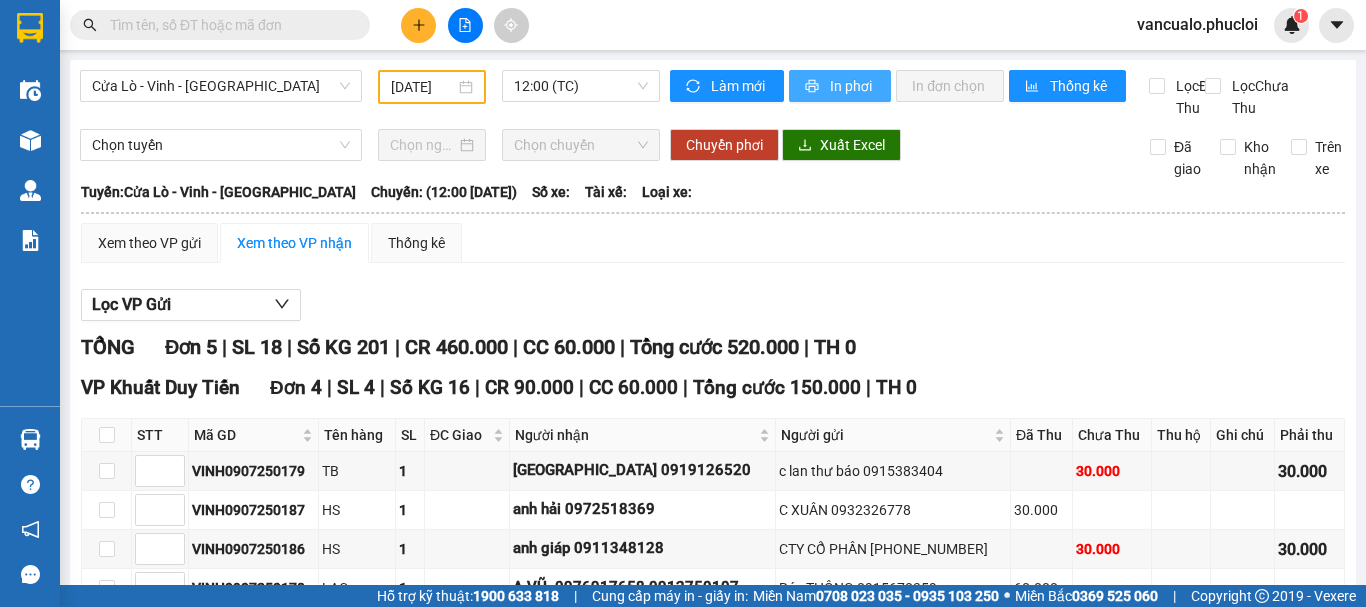 click on "In phơi" at bounding box center (840, 86) 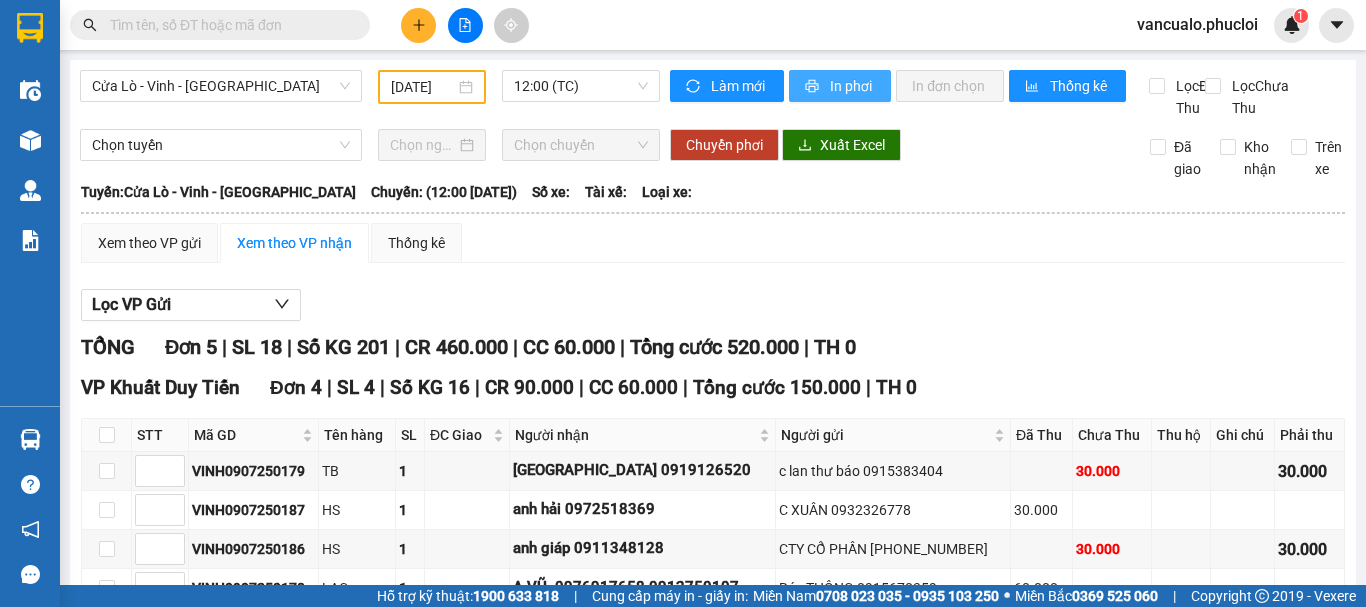 scroll, scrollTop: 0, scrollLeft: 0, axis: both 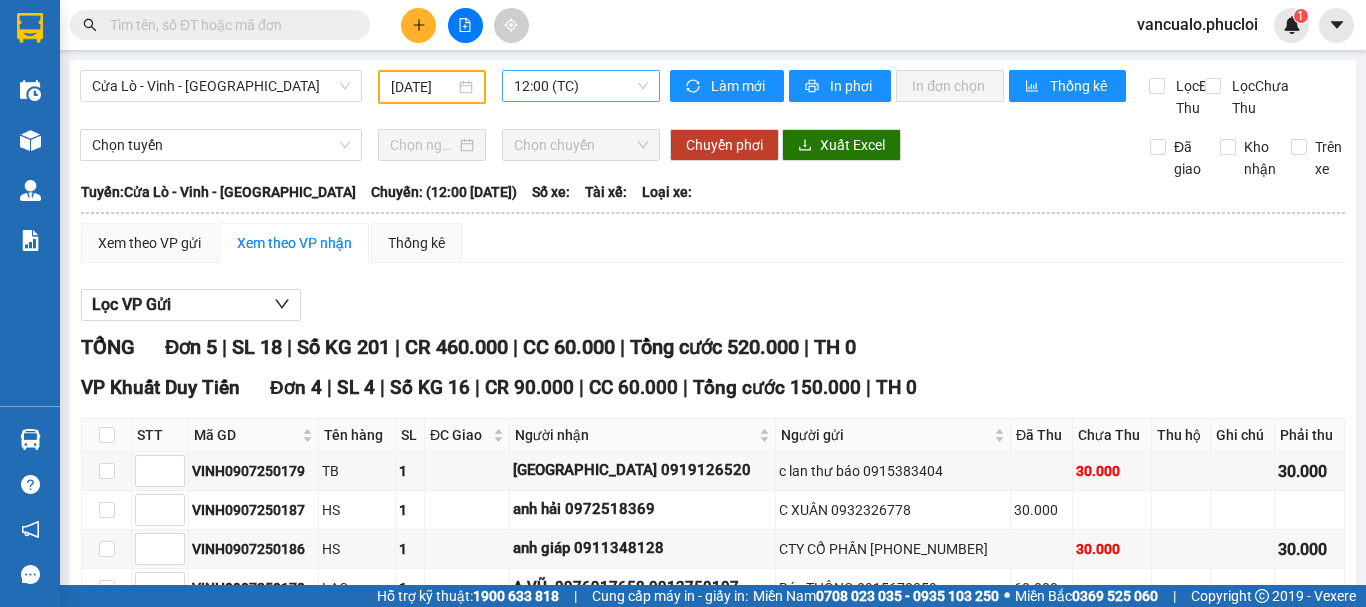 click on "12:00   (TC)" at bounding box center (581, 86) 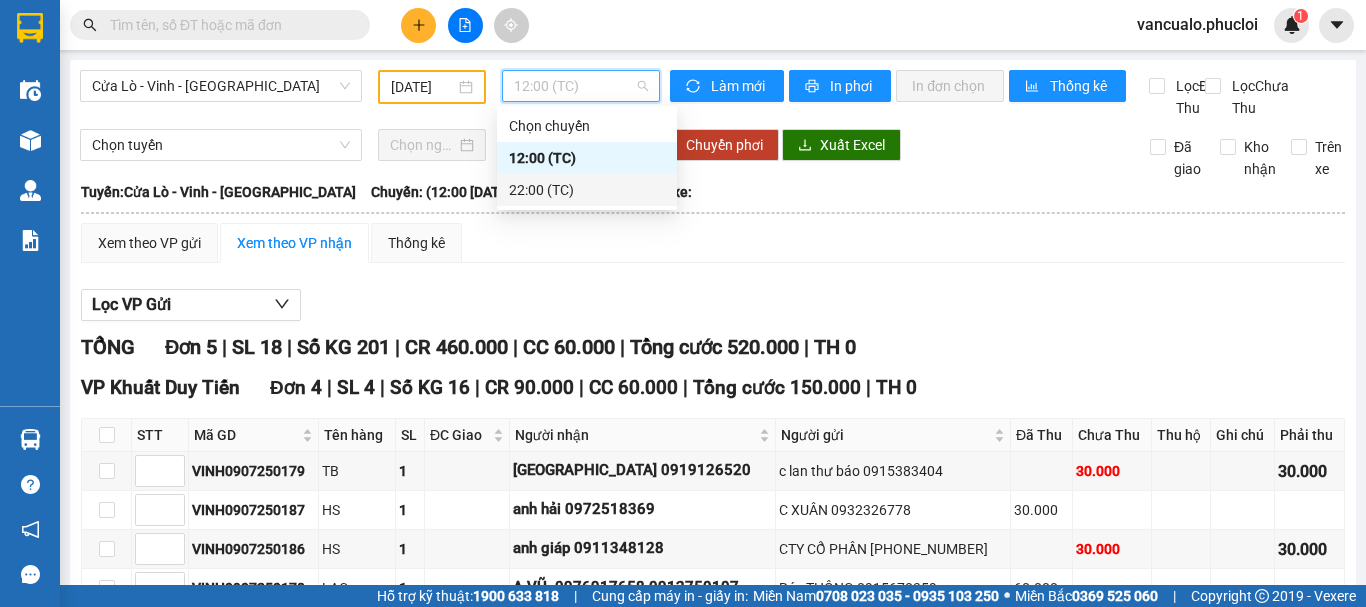 click on "22:00   (TC)" at bounding box center [587, 190] 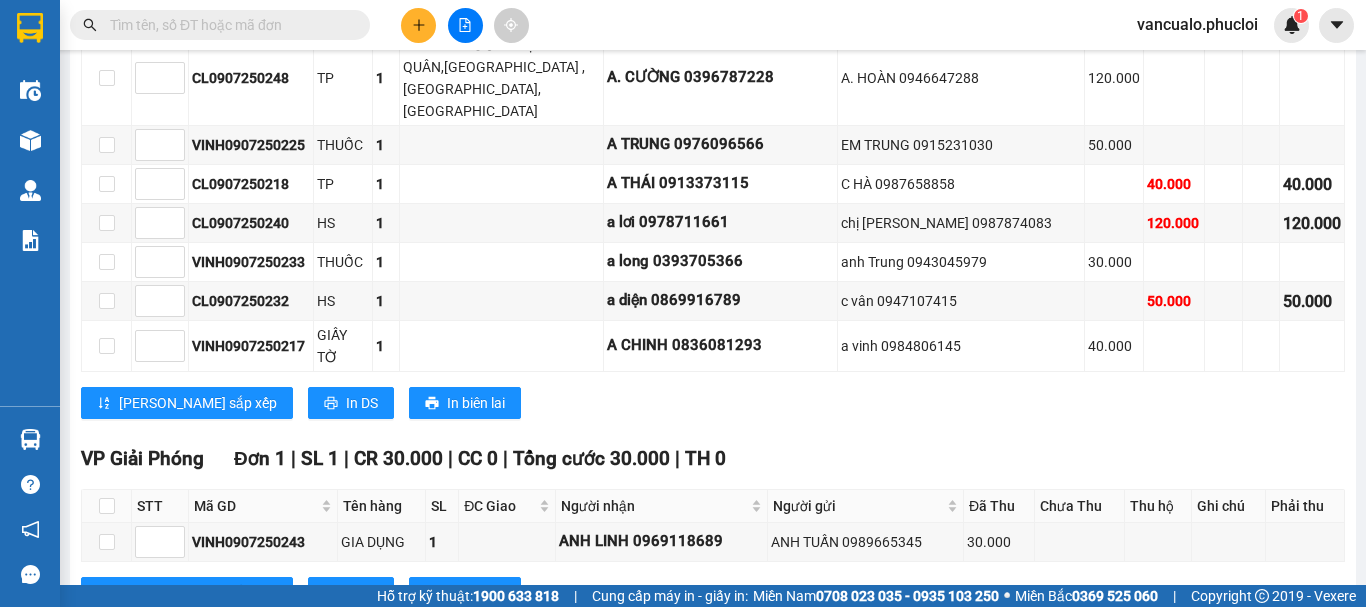 scroll, scrollTop: 0, scrollLeft: 0, axis: both 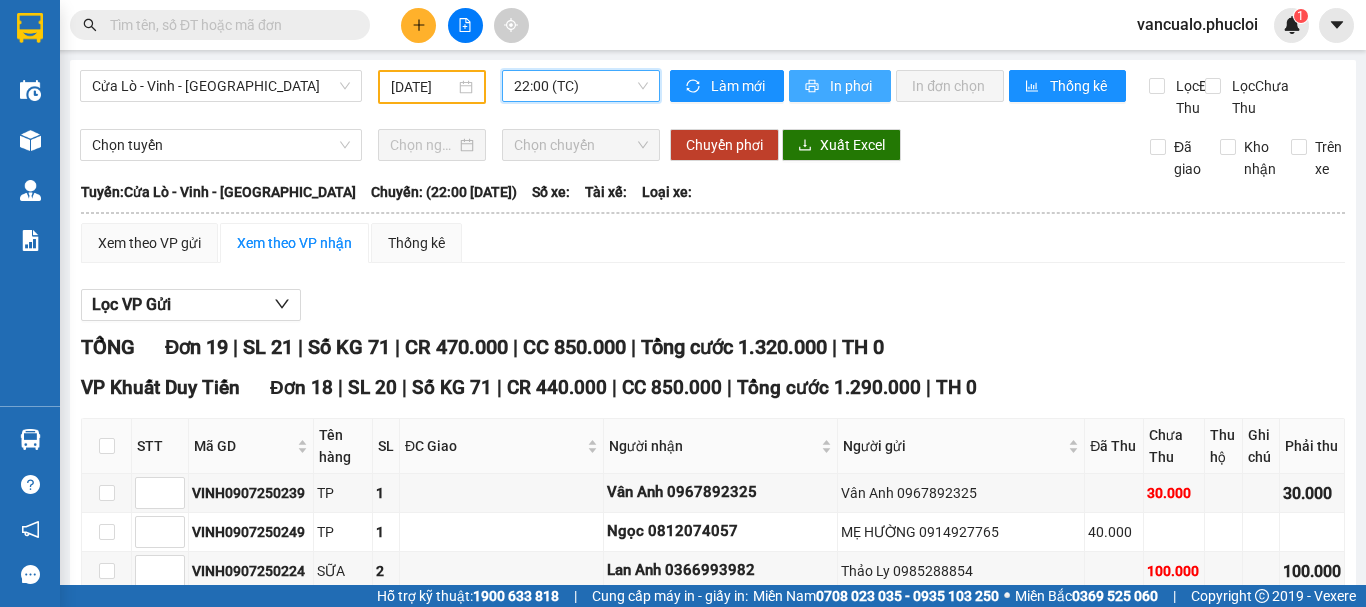 click on "In phơi" at bounding box center [852, 86] 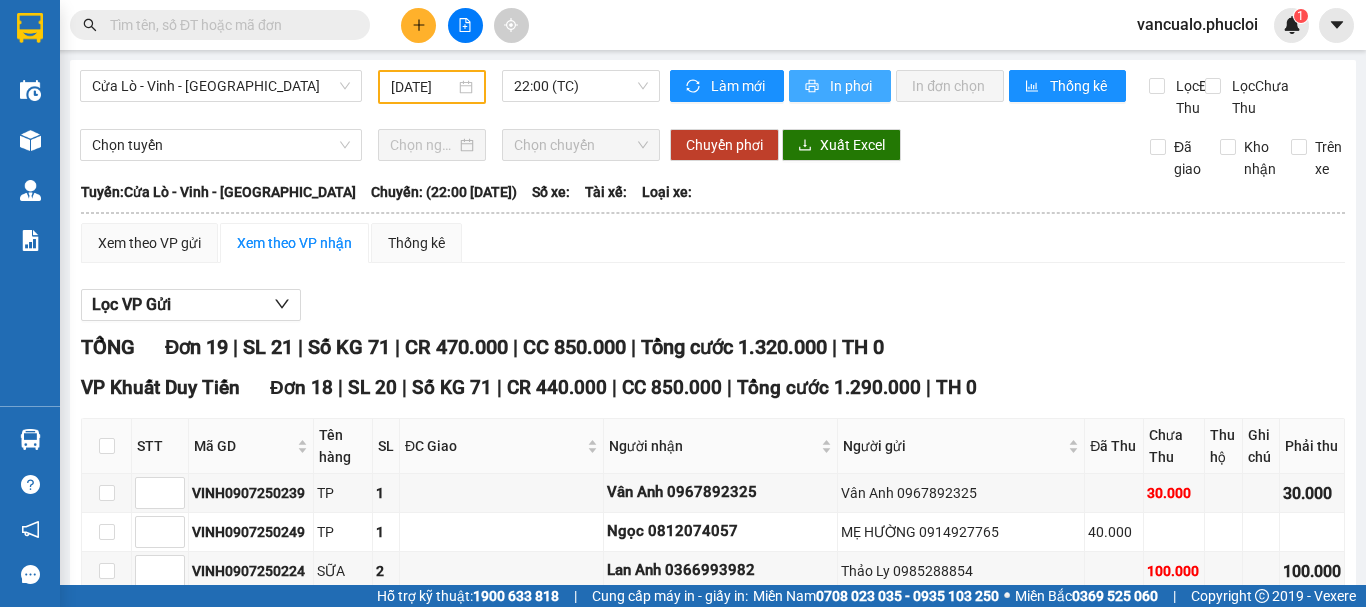 scroll, scrollTop: 0, scrollLeft: 0, axis: both 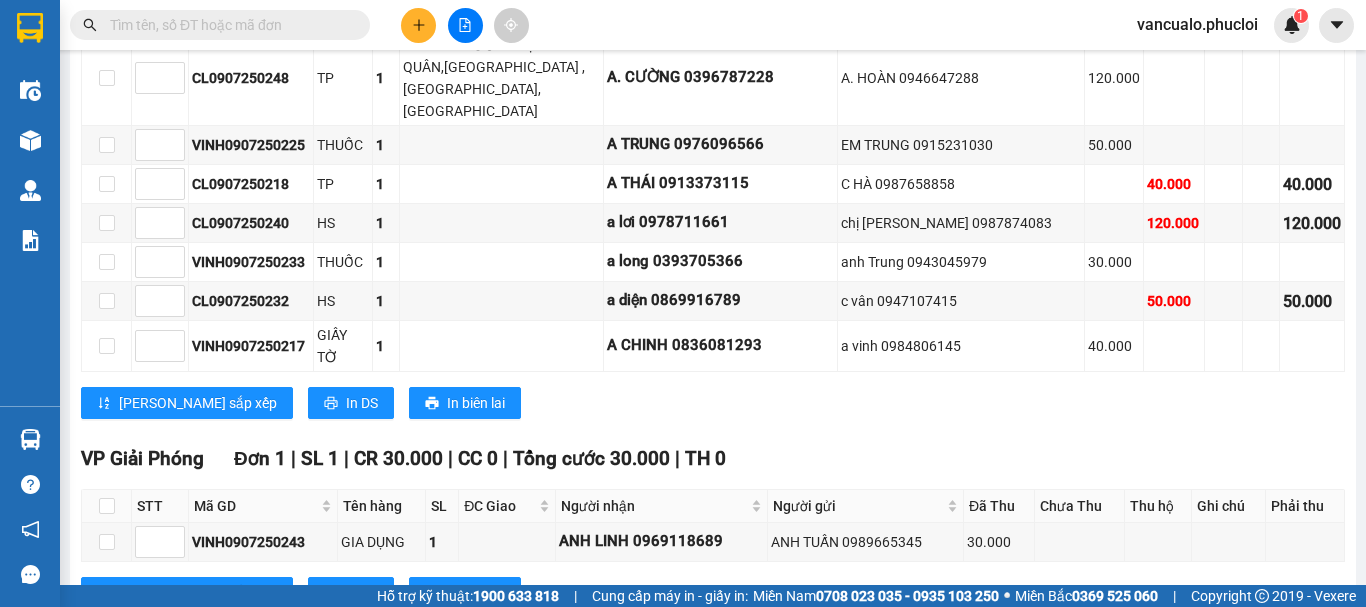 click at bounding box center (418, 25) 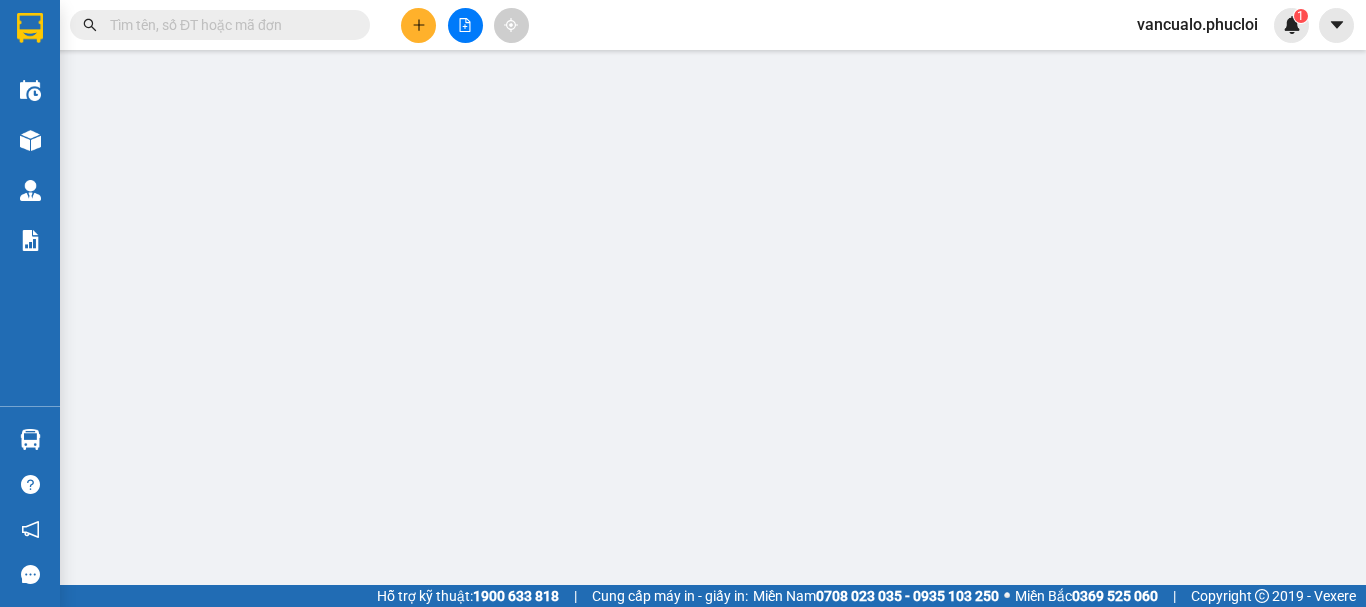 scroll, scrollTop: 0, scrollLeft: 0, axis: both 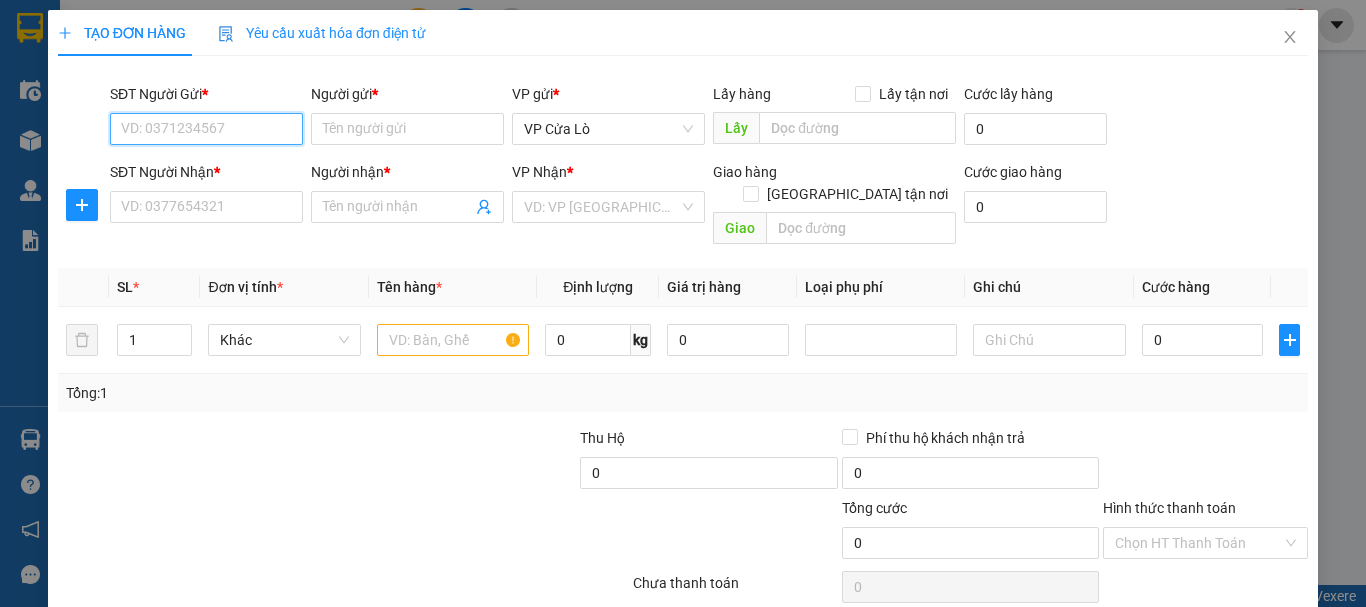 click on "SĐT Người Gửi  *" at bounding box center [206, 129] 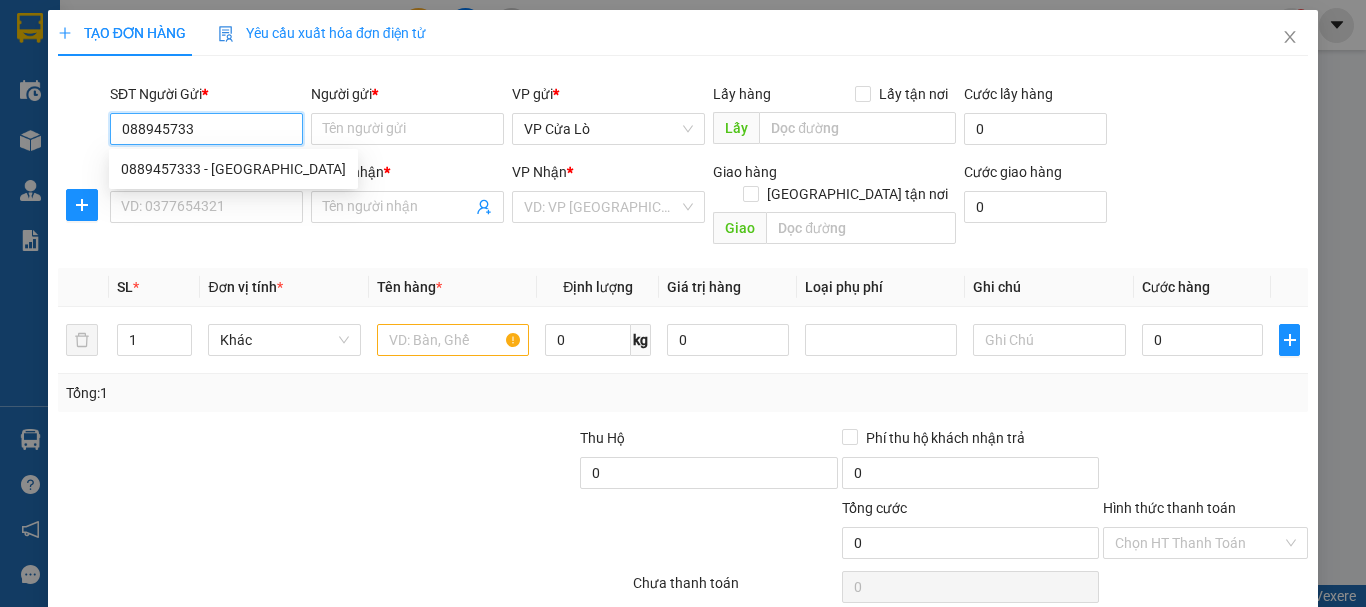 type on "0889457333" 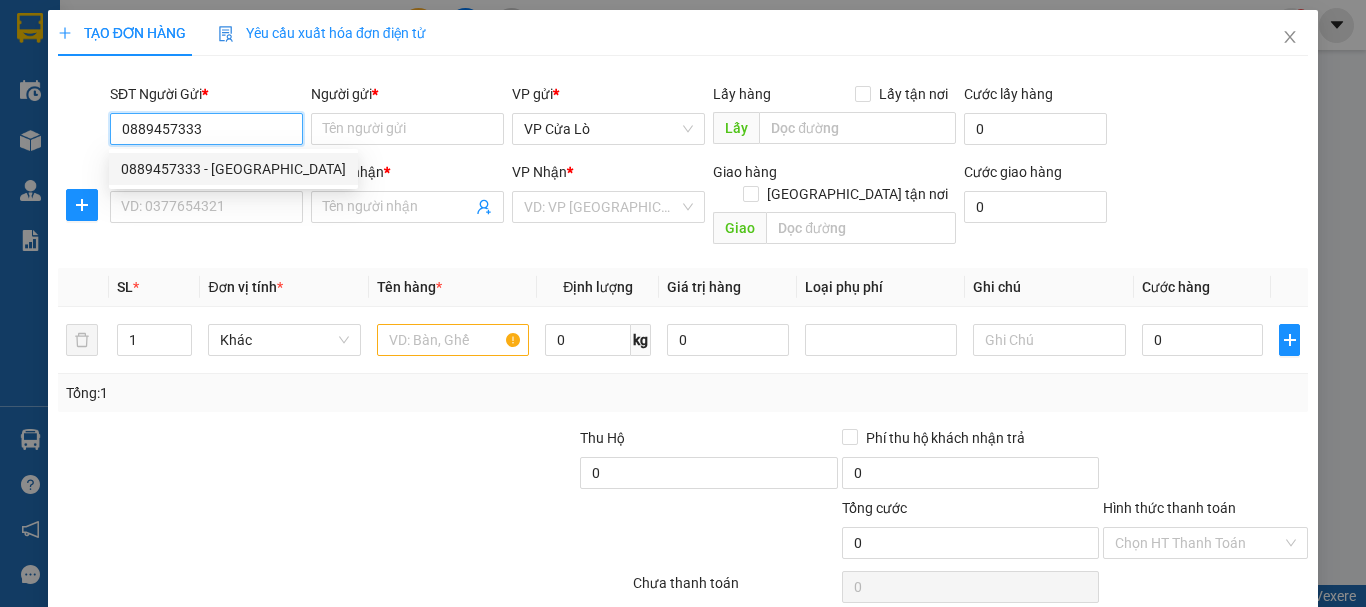 click on "0889457333 - ANH TRUNG" at bounding box center (233, 169) 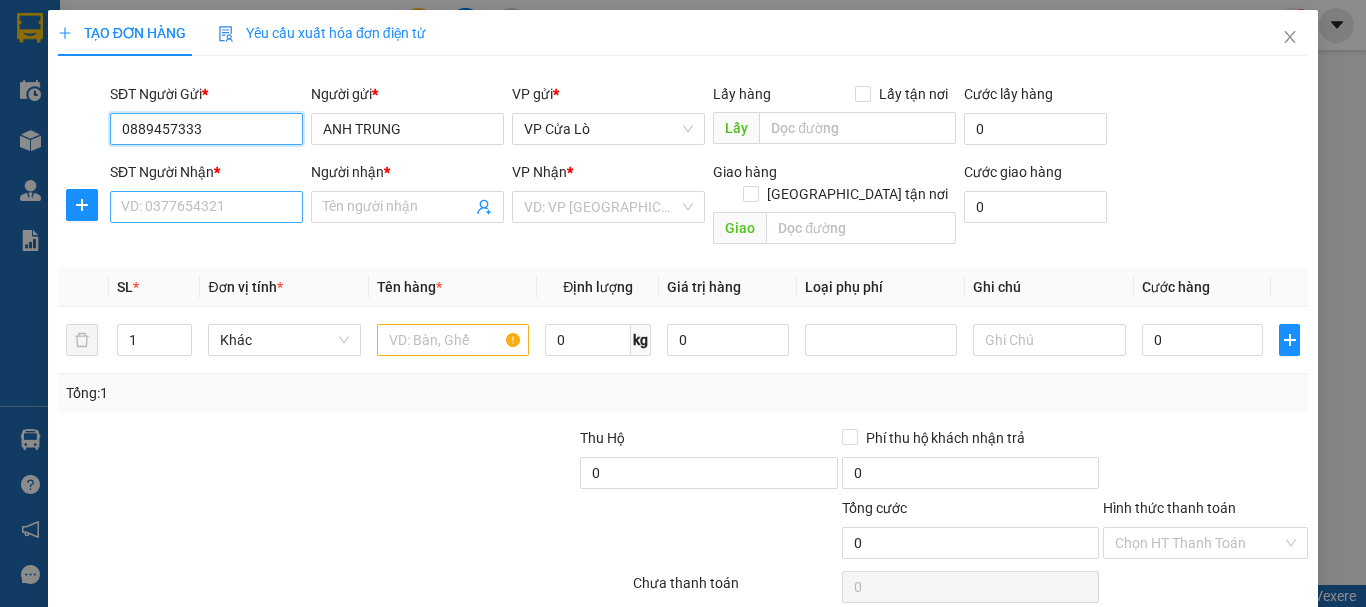 type on "0889457333" 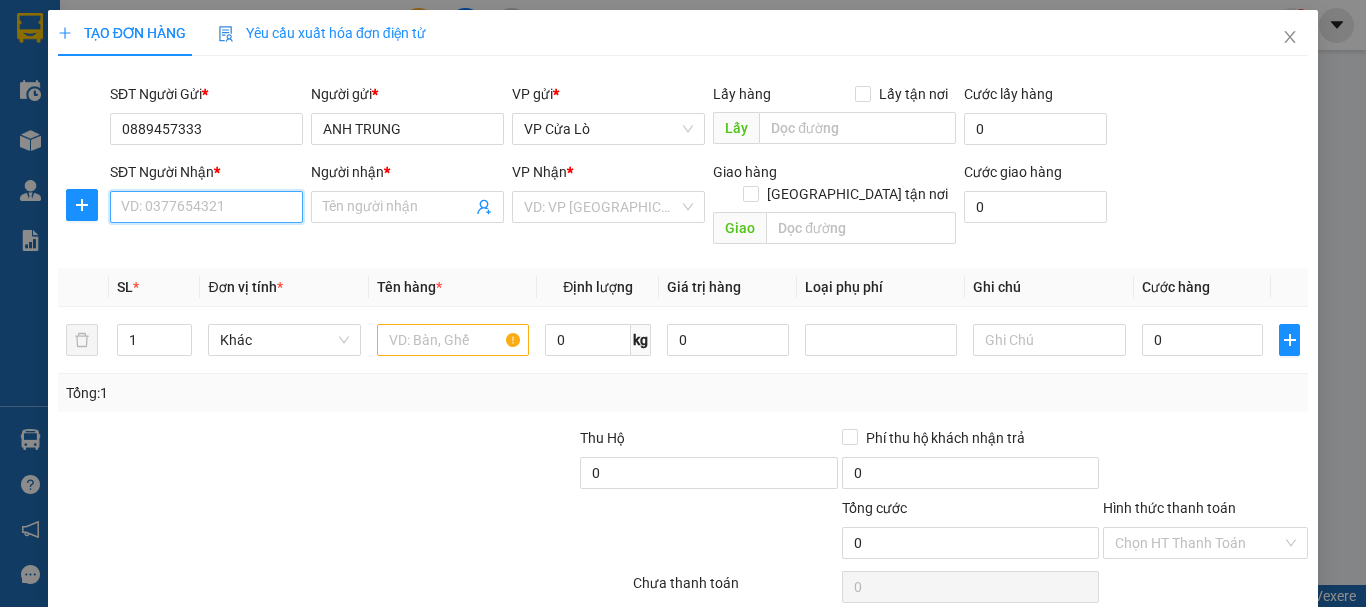click on "SĐT Người Nhận  *" at bounding box center [206, 207] 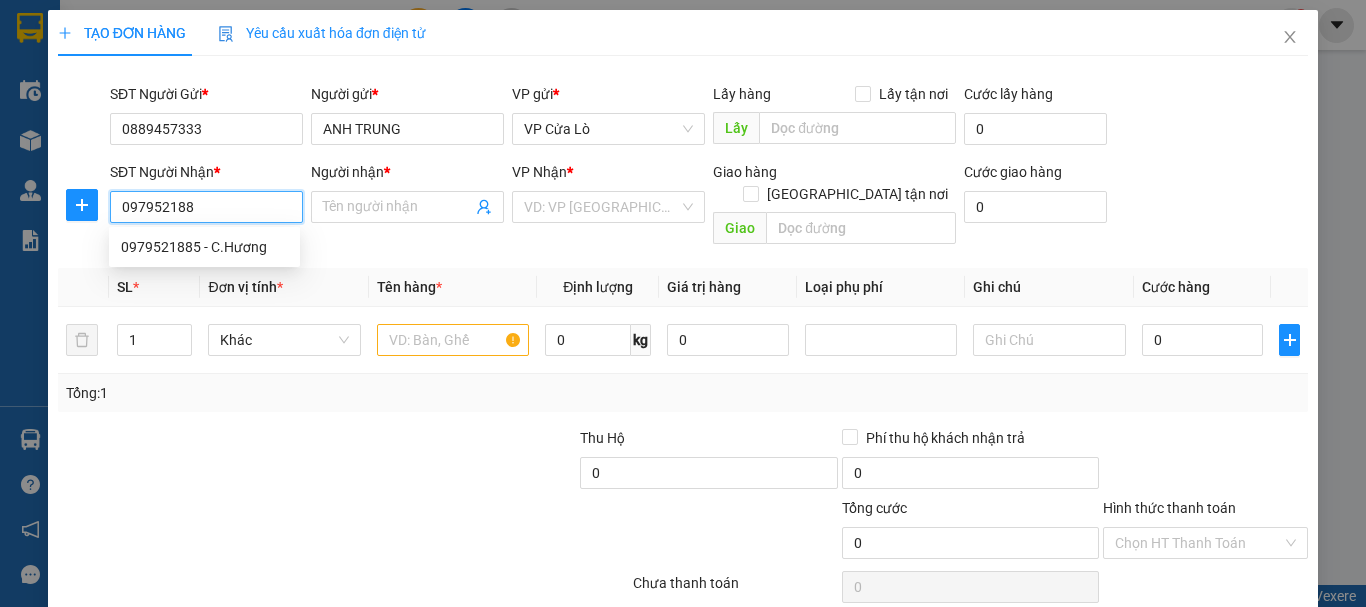 type on "0979521885" 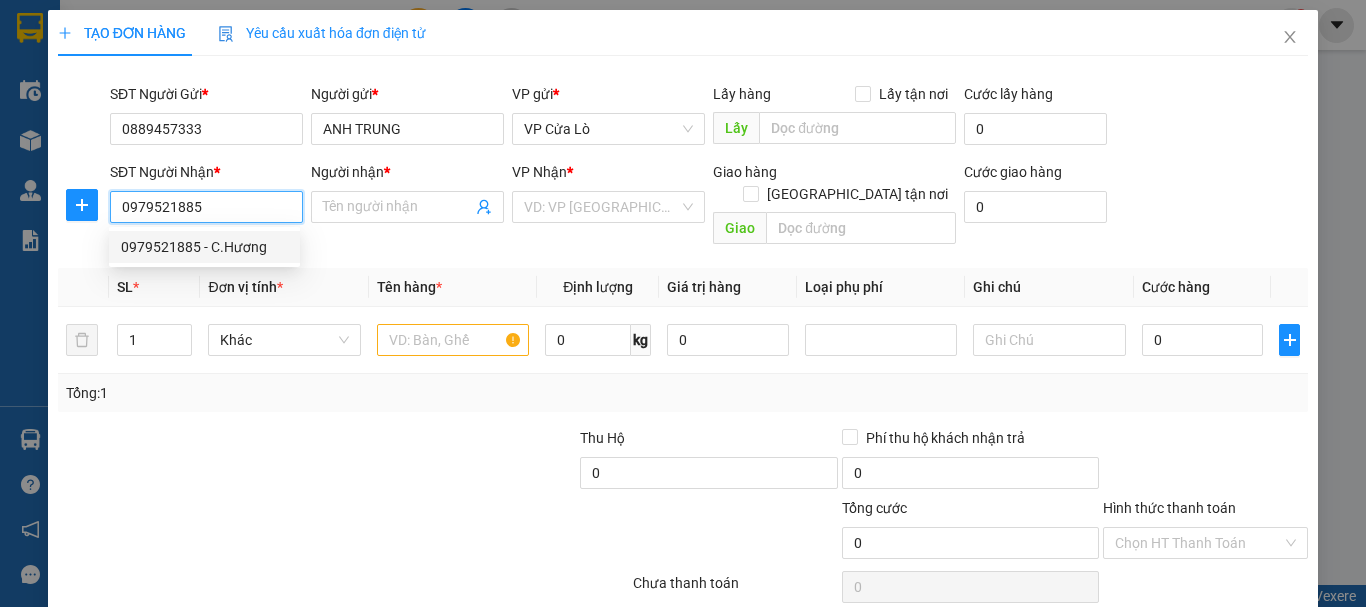 click on "0979521885 - C.Hương" at bounding box center (204, 247) 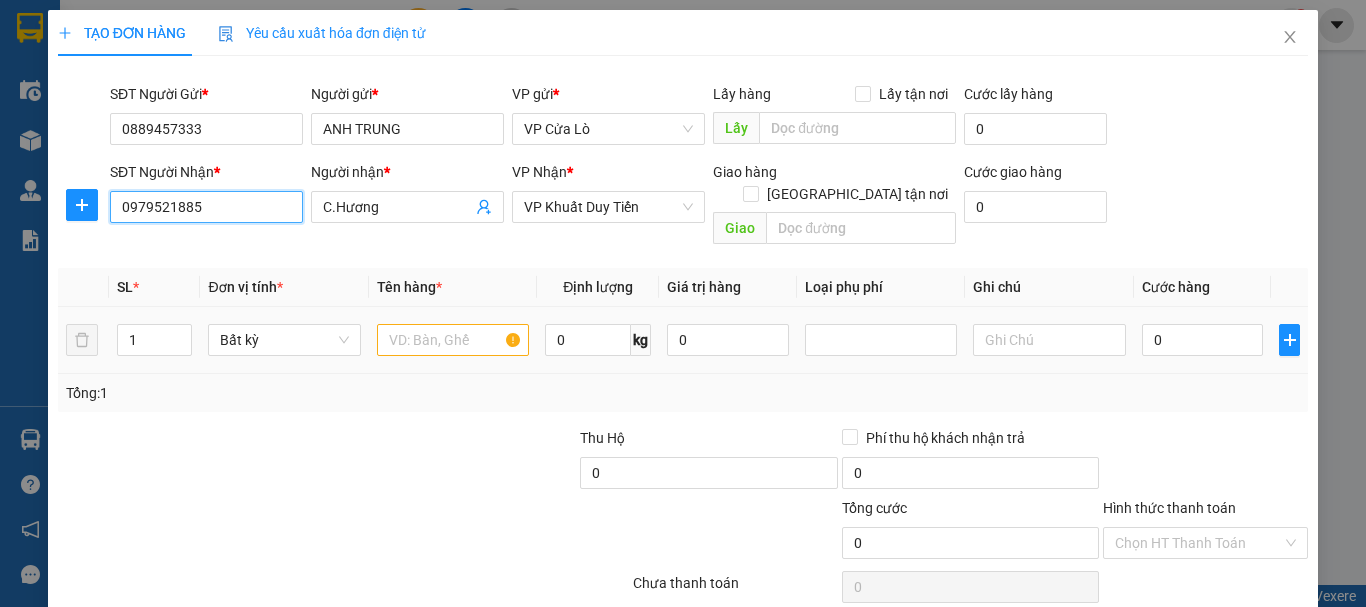 type on "0979521885" 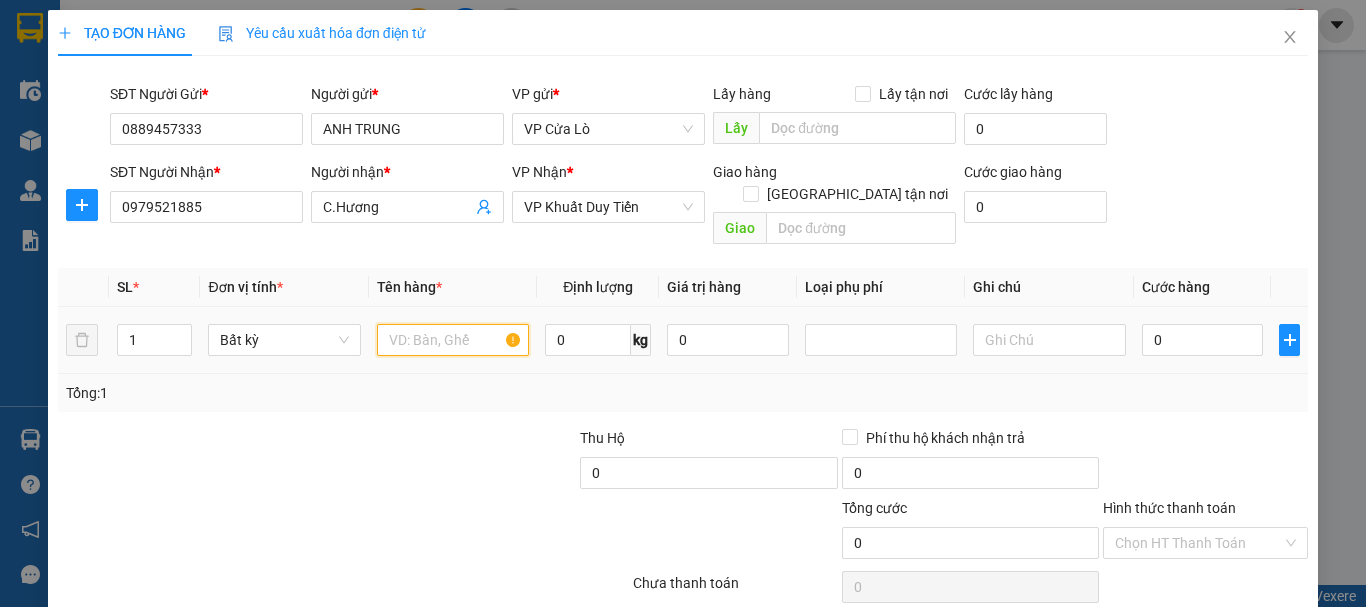 click at bounding box center (453, 340) 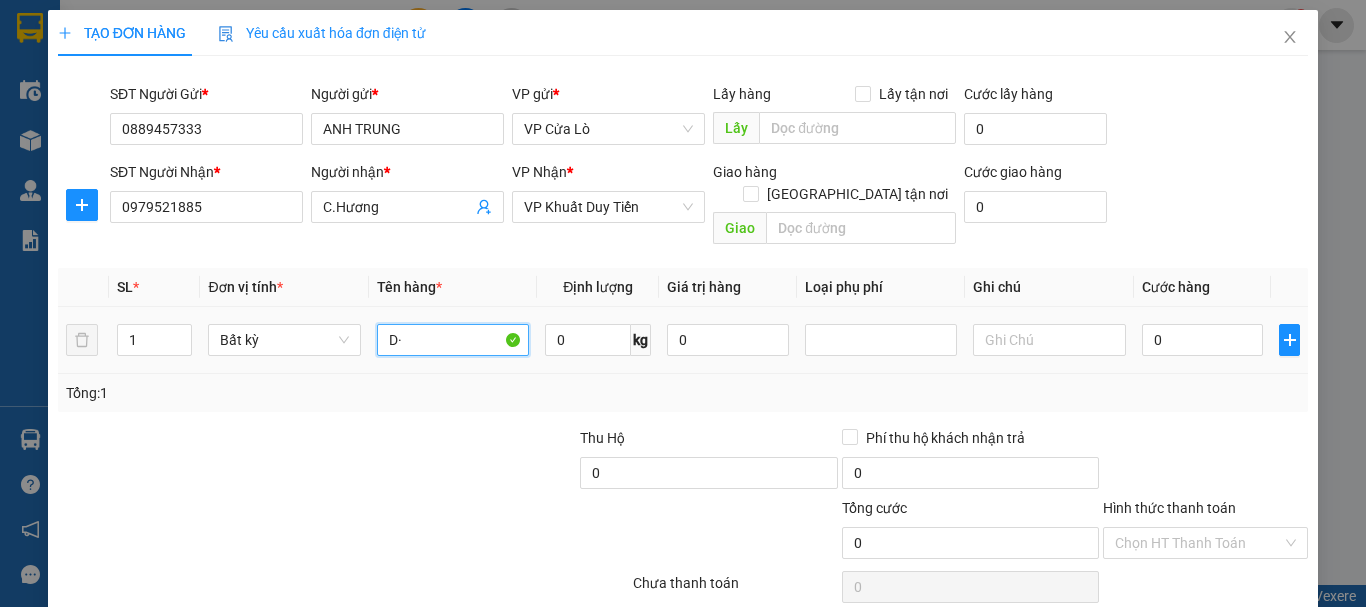 type on "D" 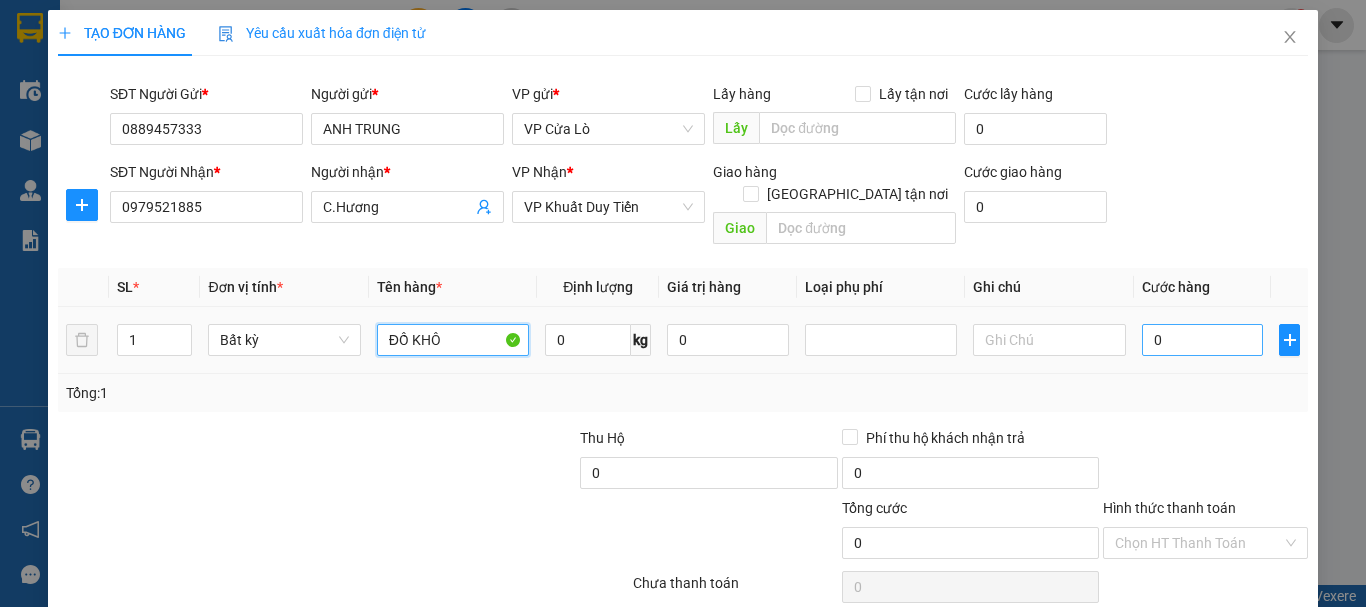 type on "ĐỒ KHÔ" 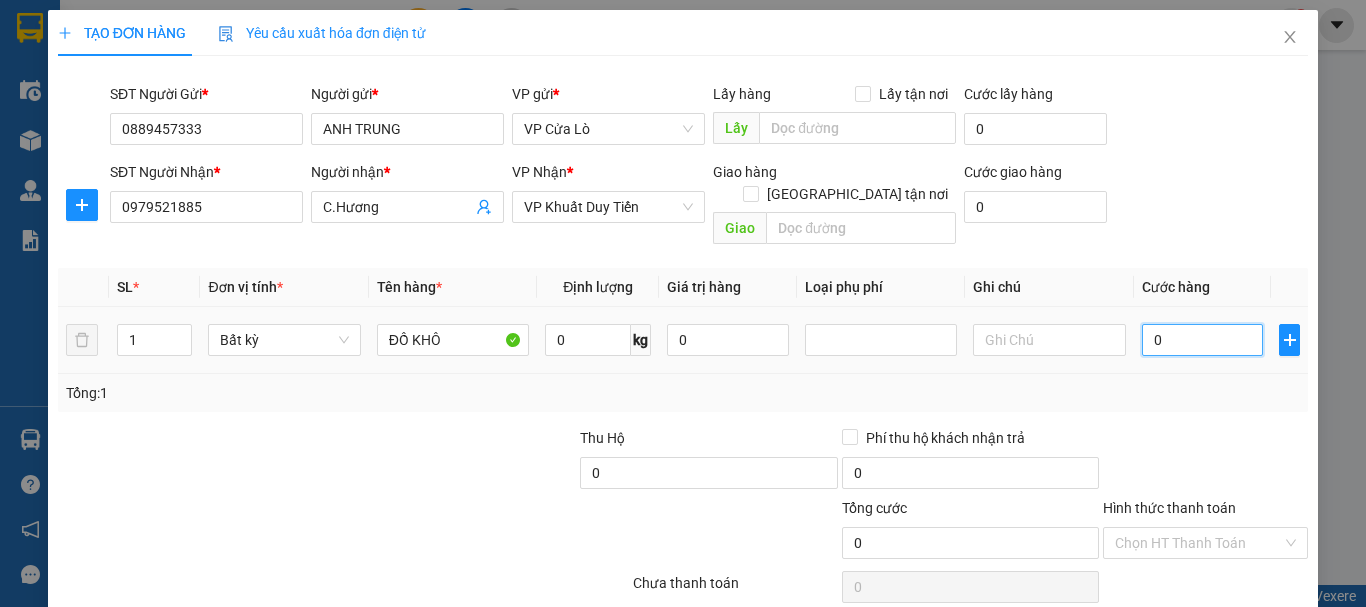 click on "0" at bounding box center (1203, 340) 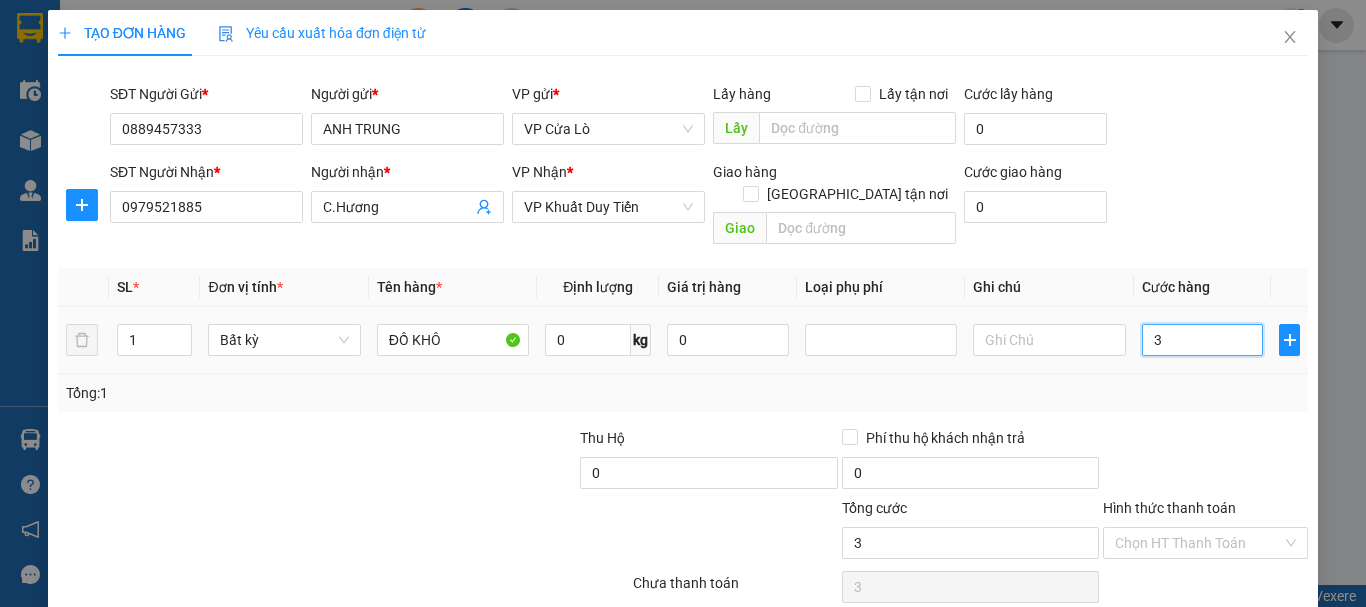 type on "30" 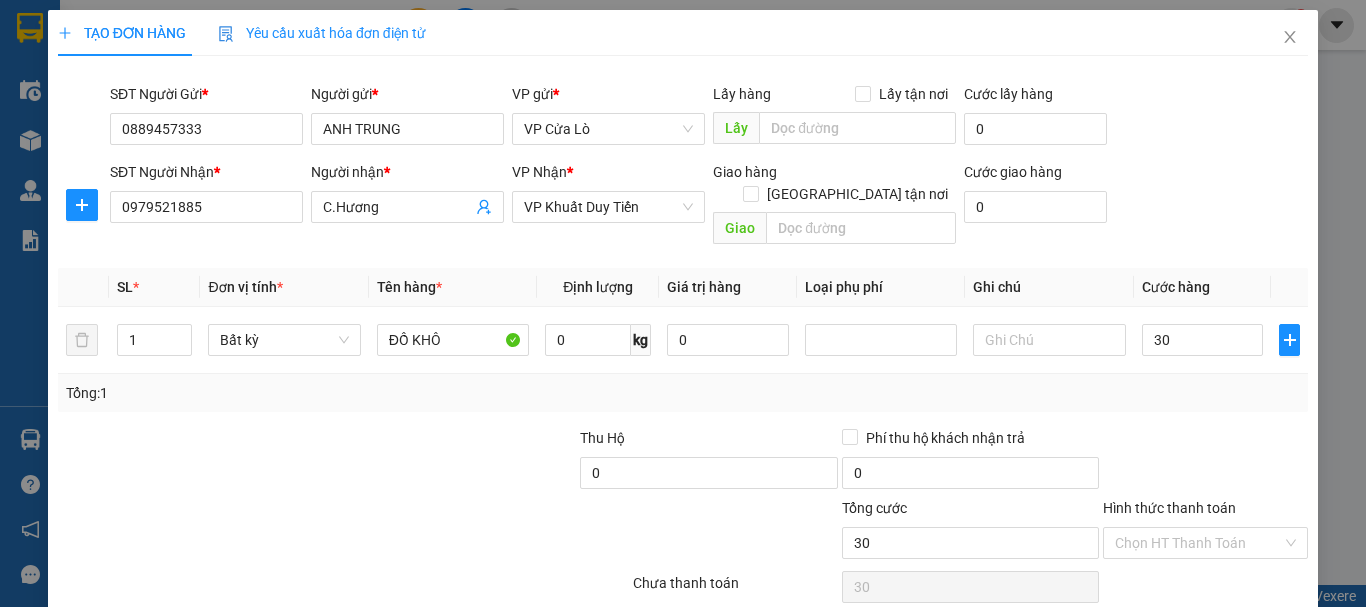 type on "30.000" 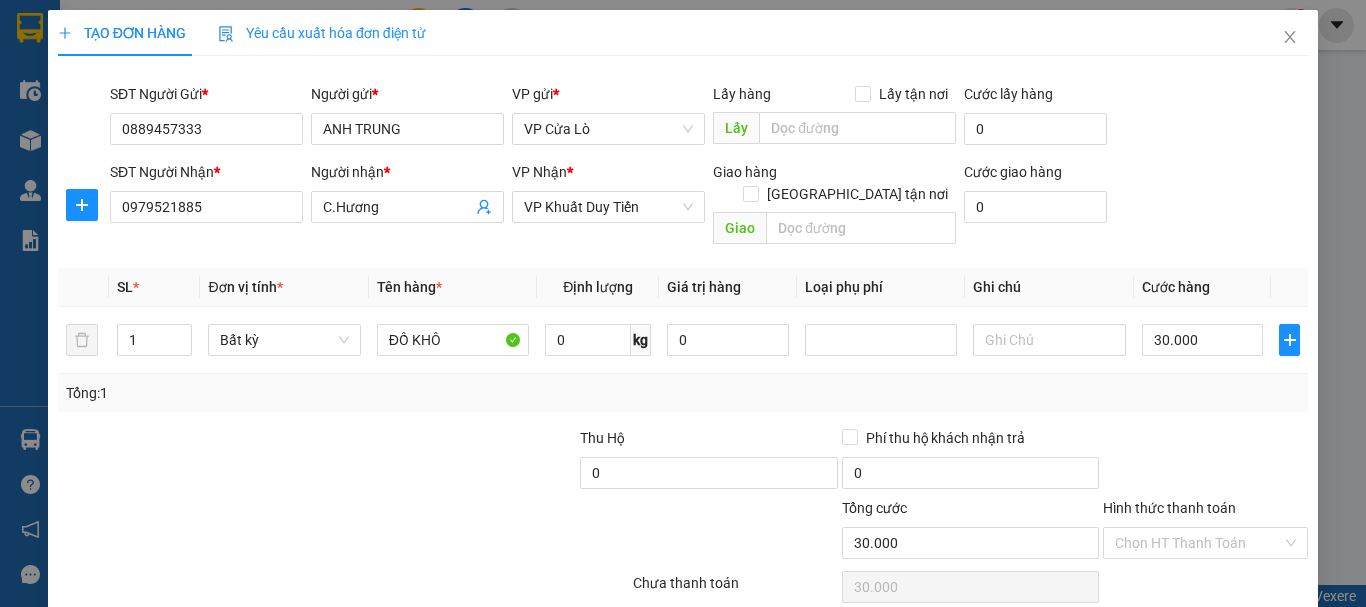 click on "Tổng:  1" at bounding box center [683, 393] 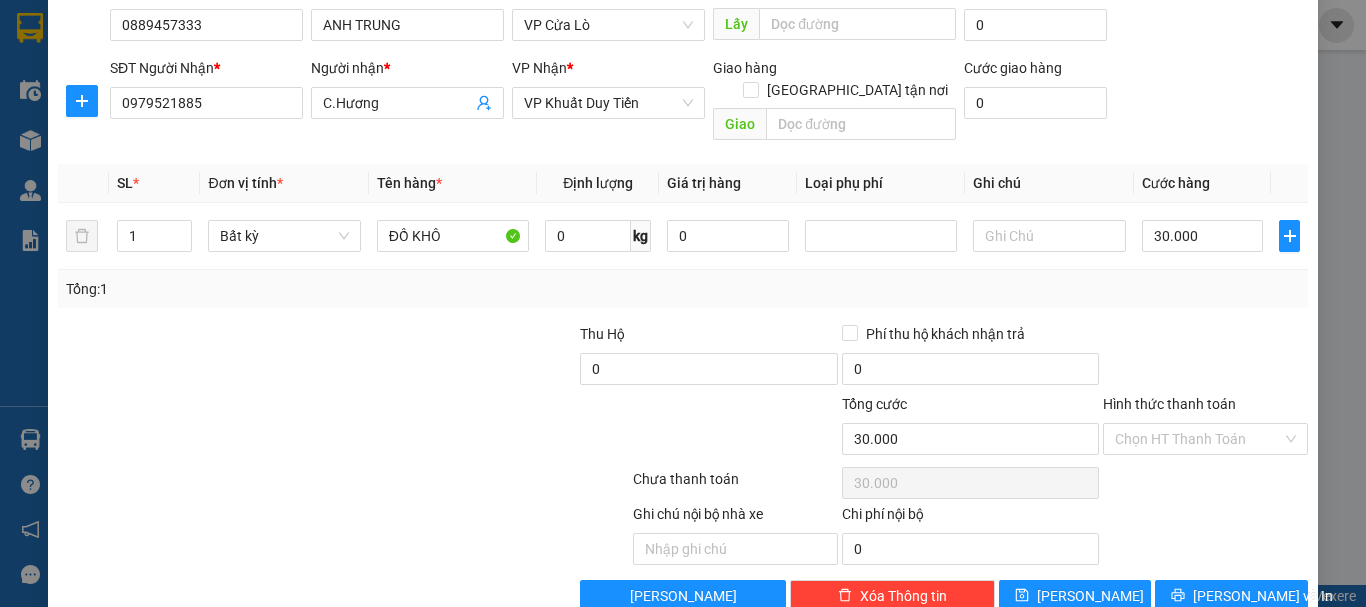 scroll, scrollTop: 126, scrollLeft: 0, axis: vertical 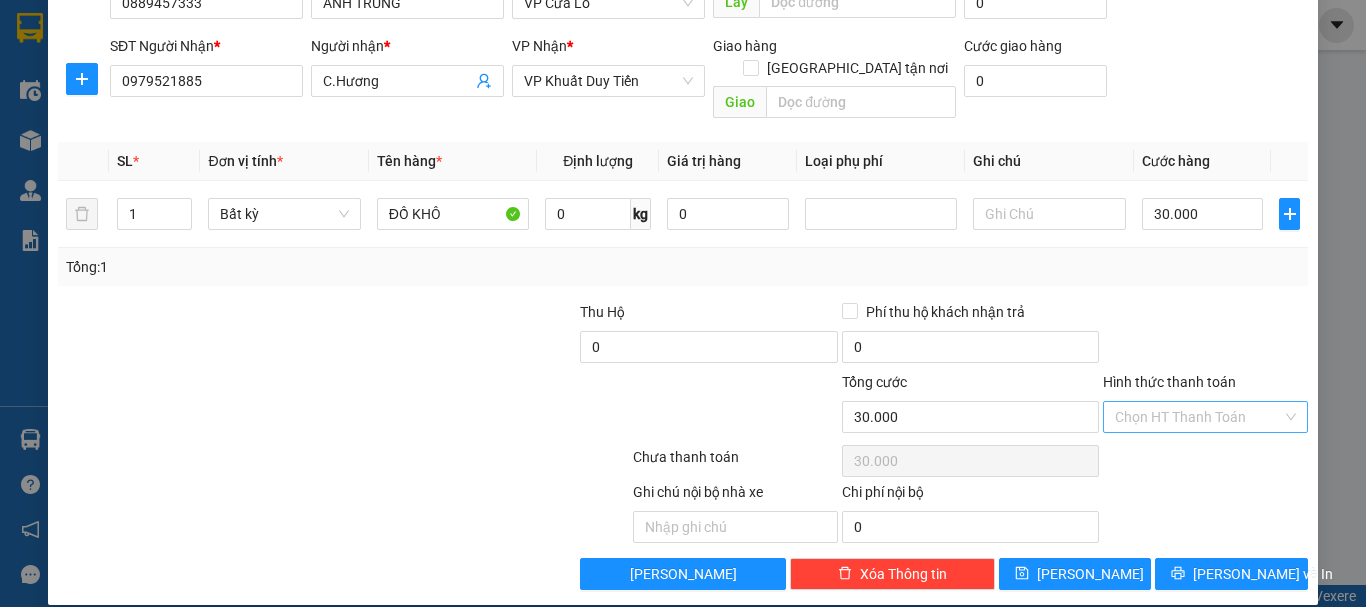 click on "Hình thức thanh toán" at bounding box center [1198, 417] 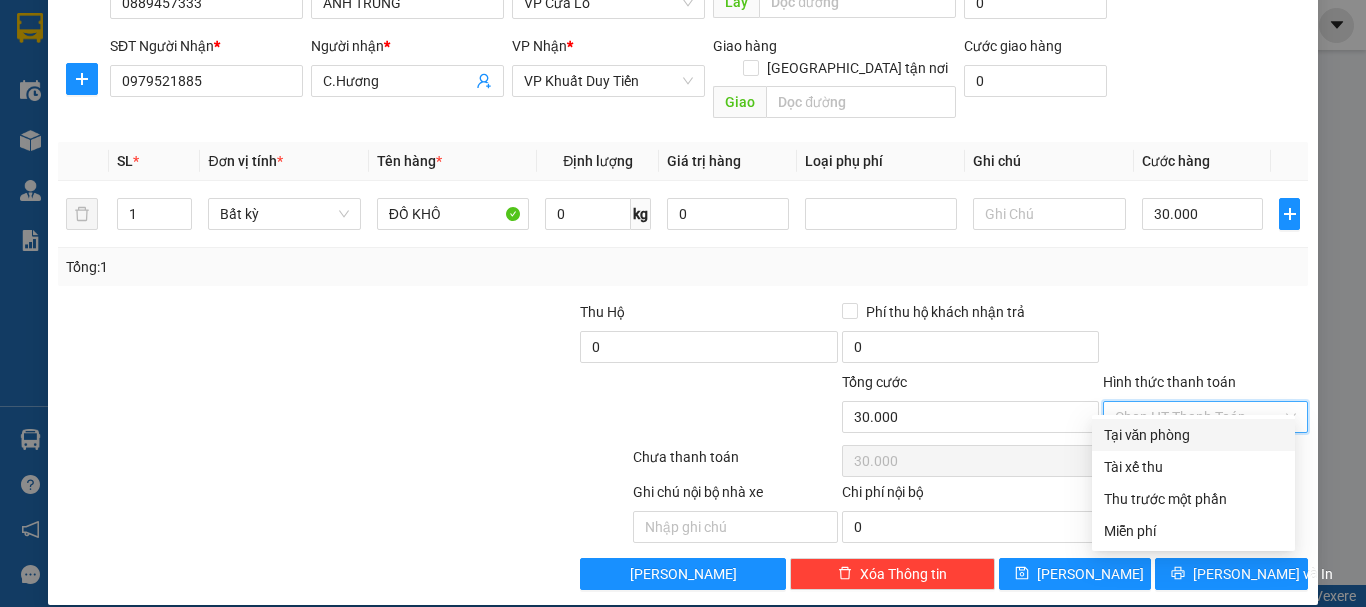 click on "Tại văn phòng" at bounding box center [1193, 435] 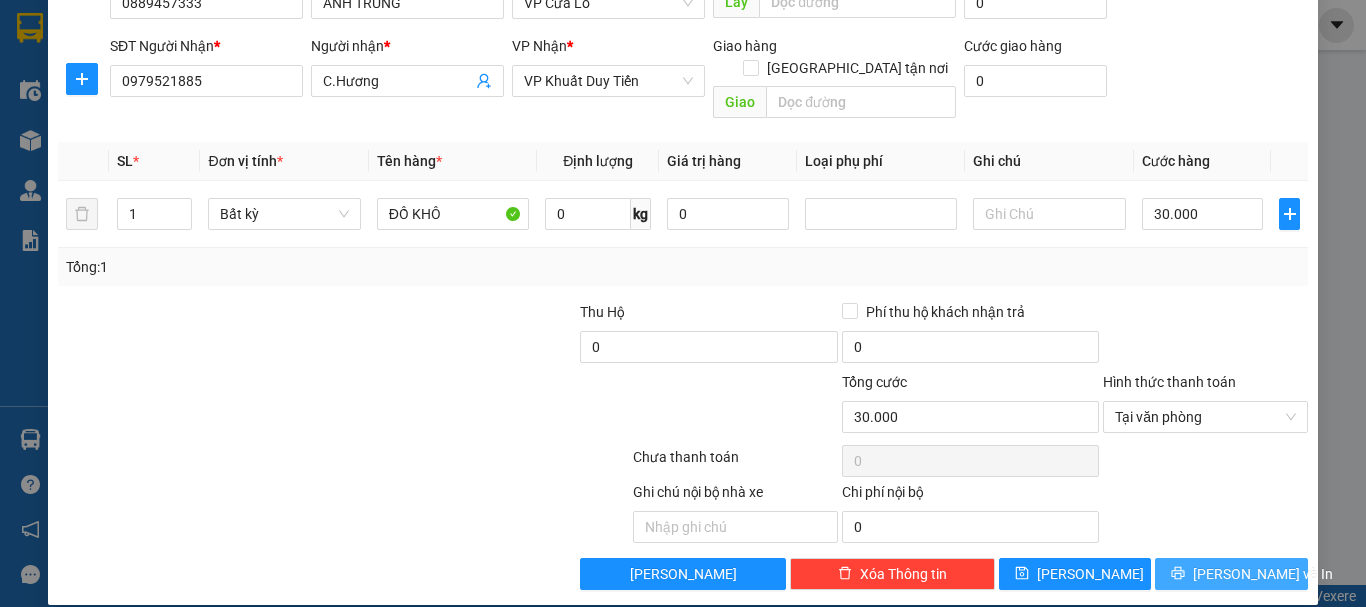 click on "Lưu và In" at bounding box center [1231, 574] 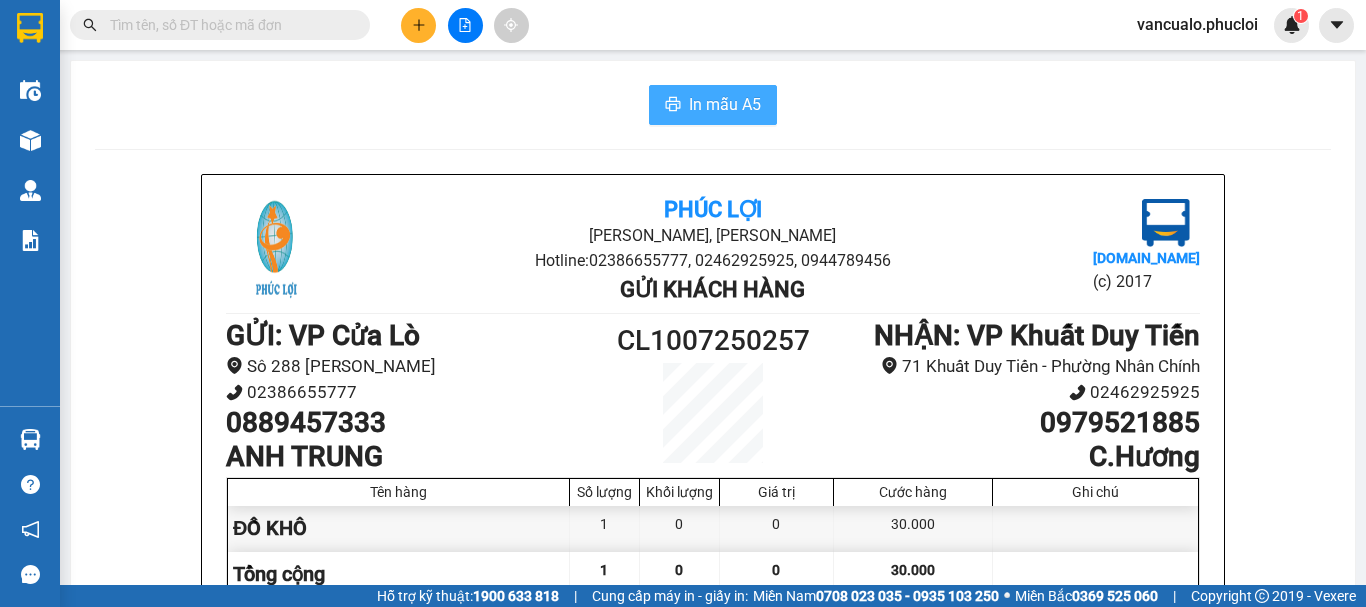 click on "In mẫu A5" at bounding box center (725, 104) 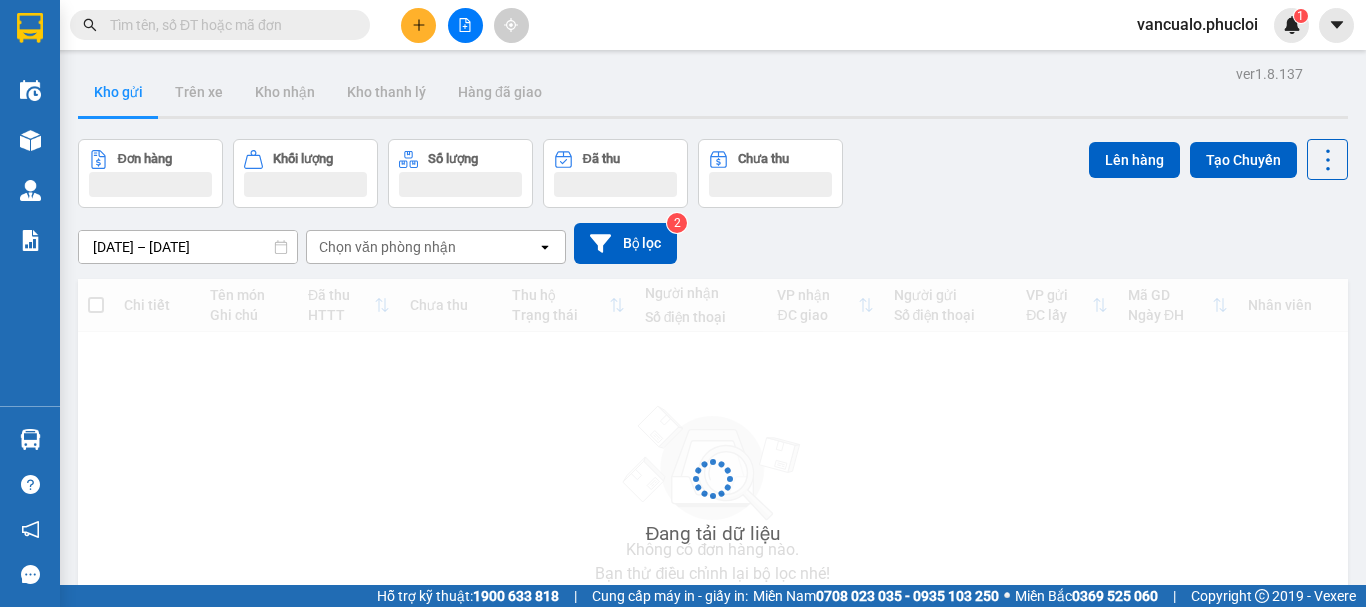 scroll, scrollTop: 0, scrollLeft: 0, axis: both 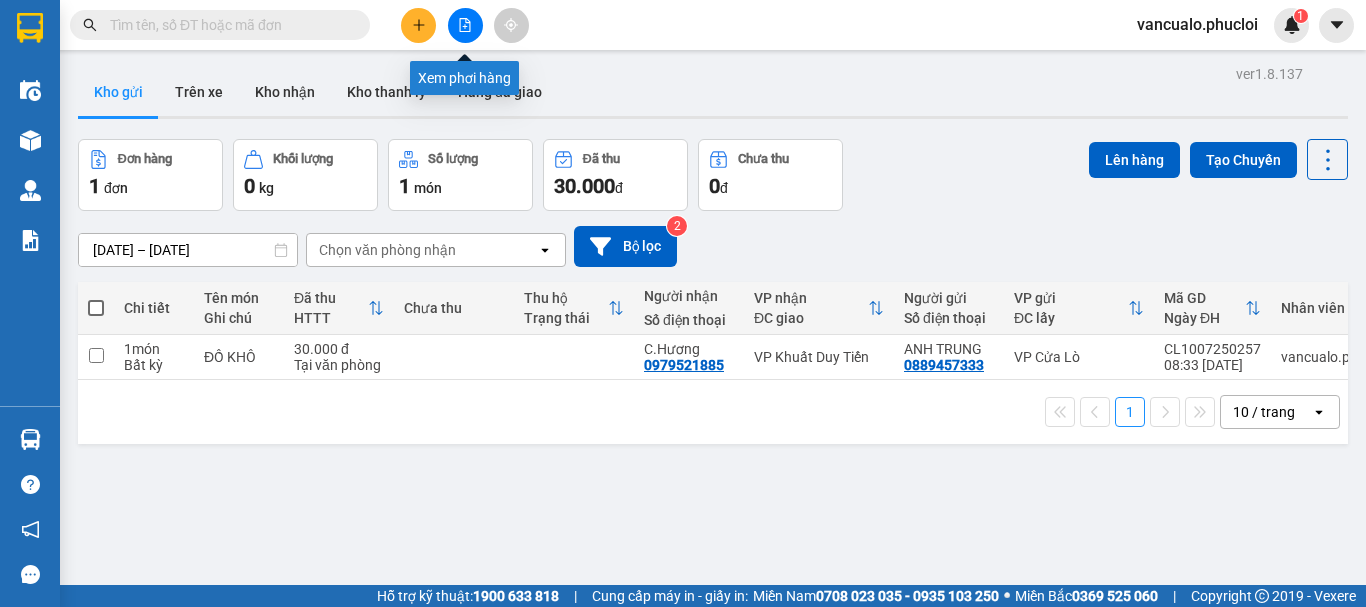click 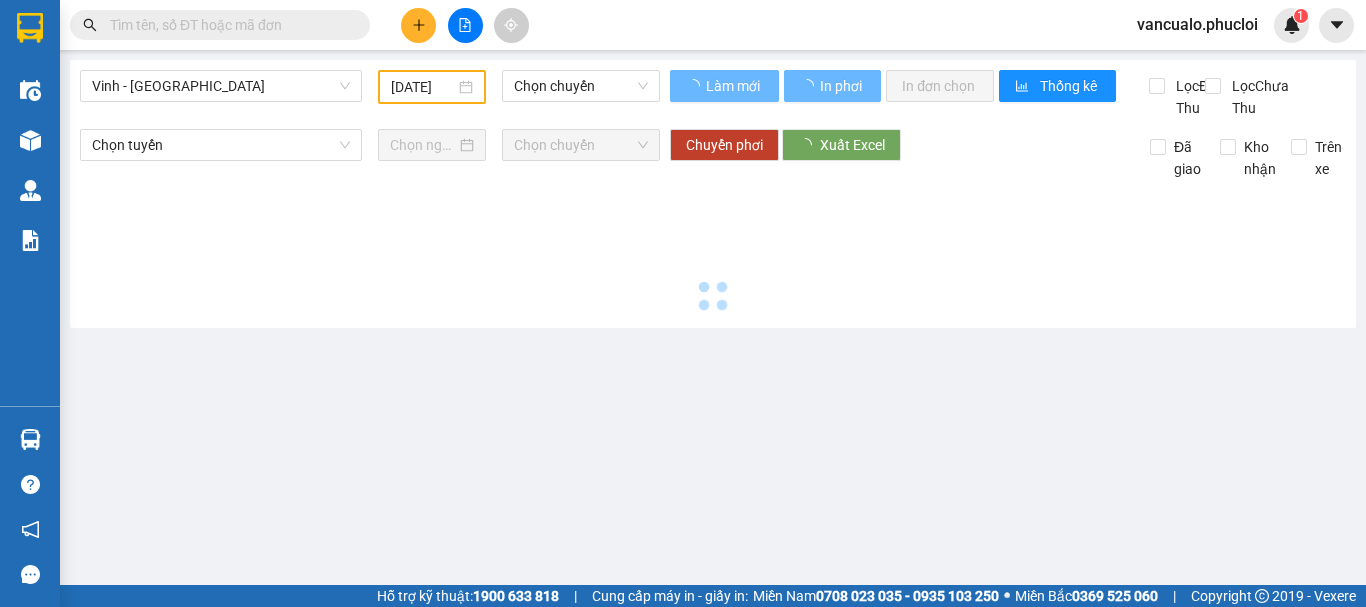 type on "[DATE]" 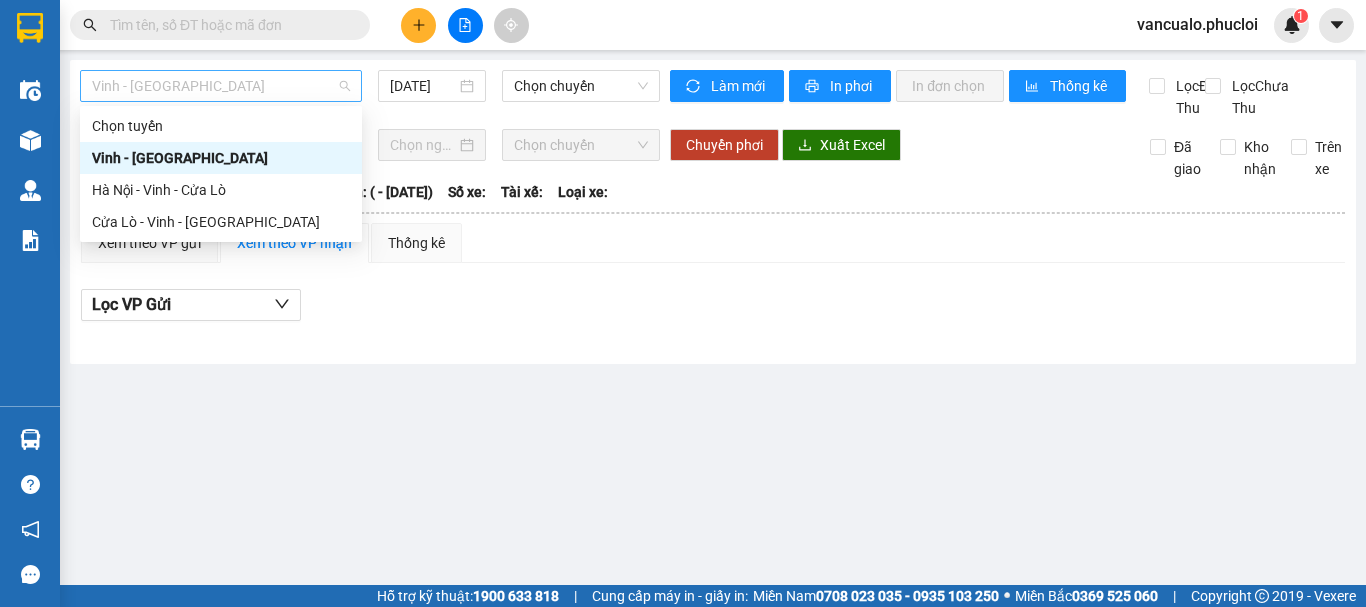 click on "Vinh - [GEOGRAPHIC_DATA]" at bounding box center (221, 86) 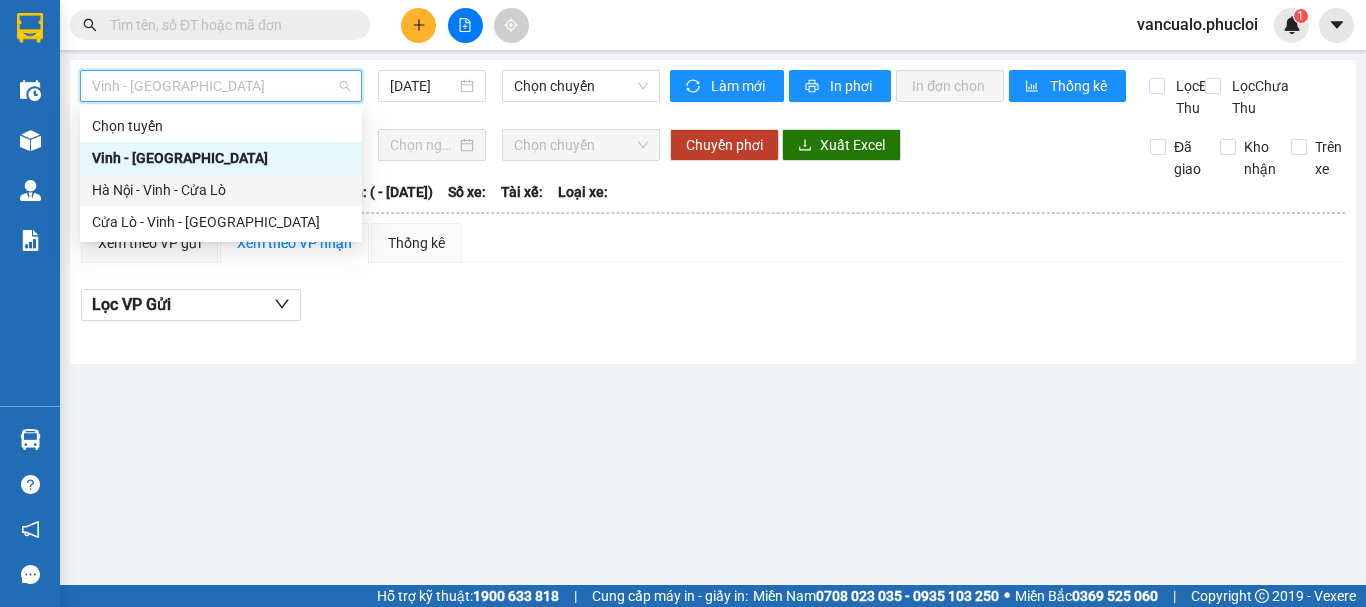 click on "Hà Nội - Vinh - Cửa Lò" at bounding box center (221, 190) 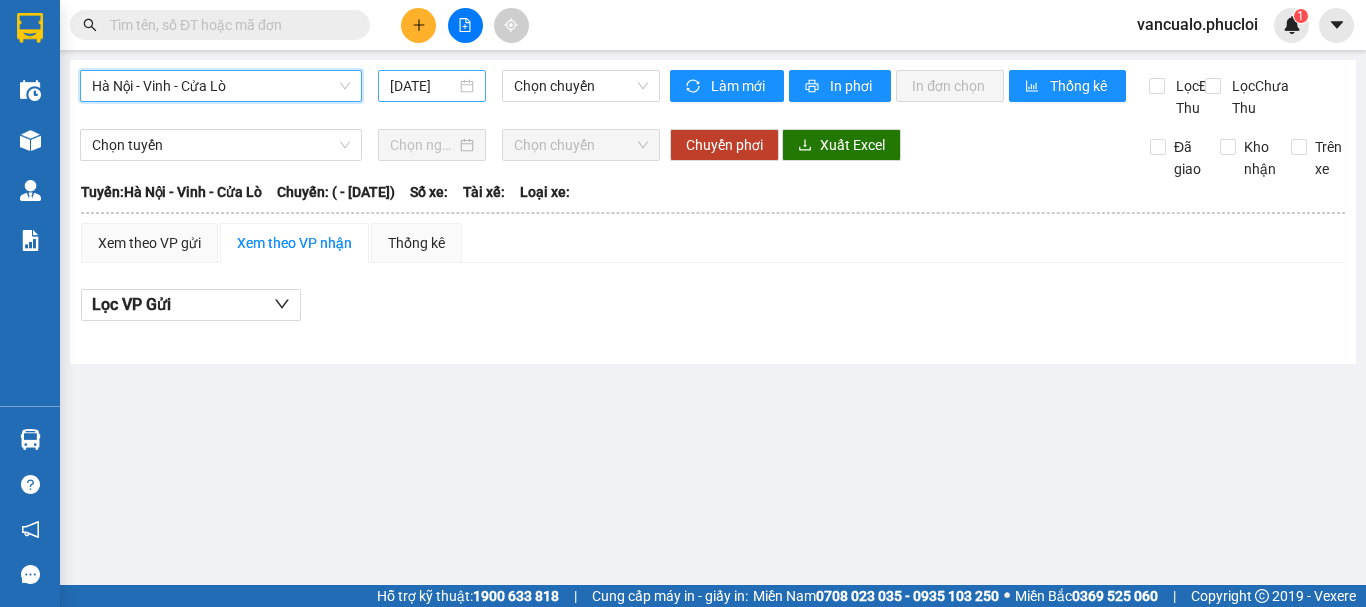 click on "[DATE]" at bounding box center (432, 86) 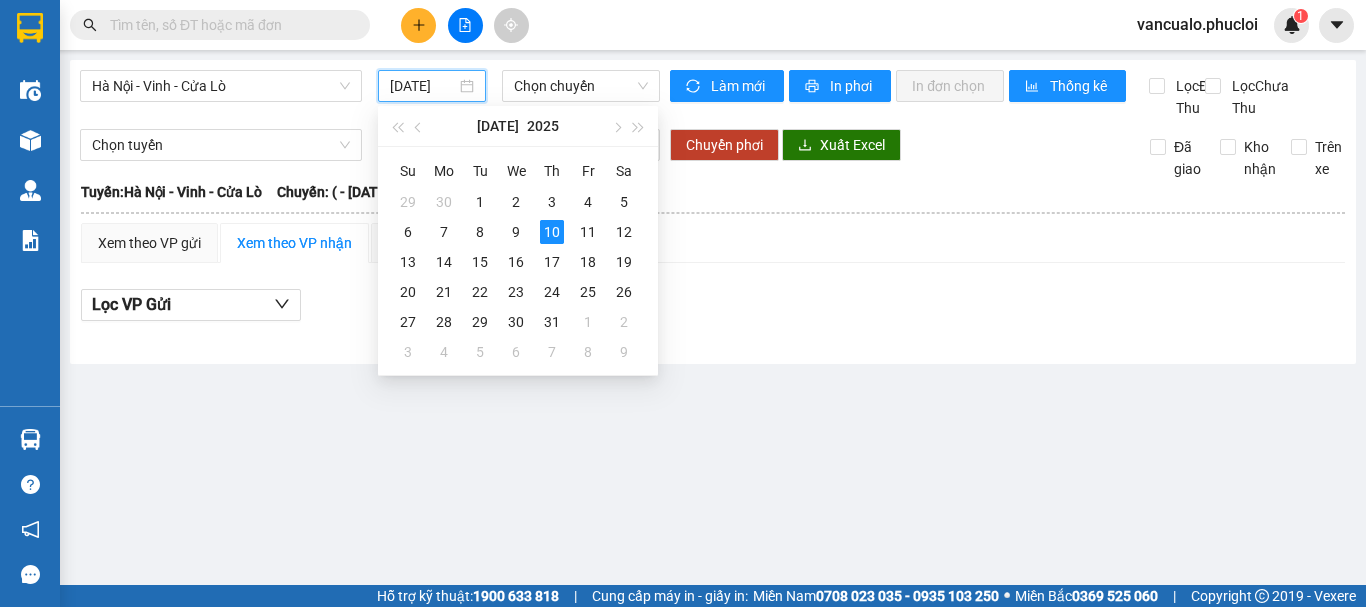 scroll, scrollTop: 0, scrollLeft: 5, axis: horizontal 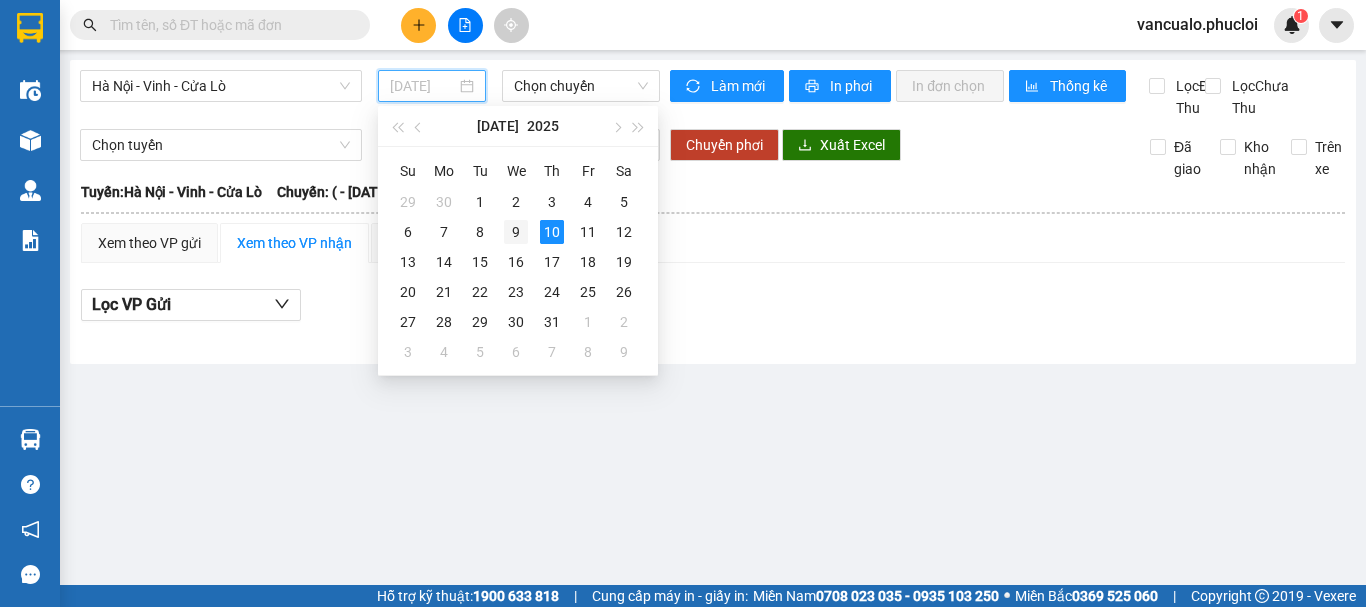 click on "9" at bounding box center (516, 232) 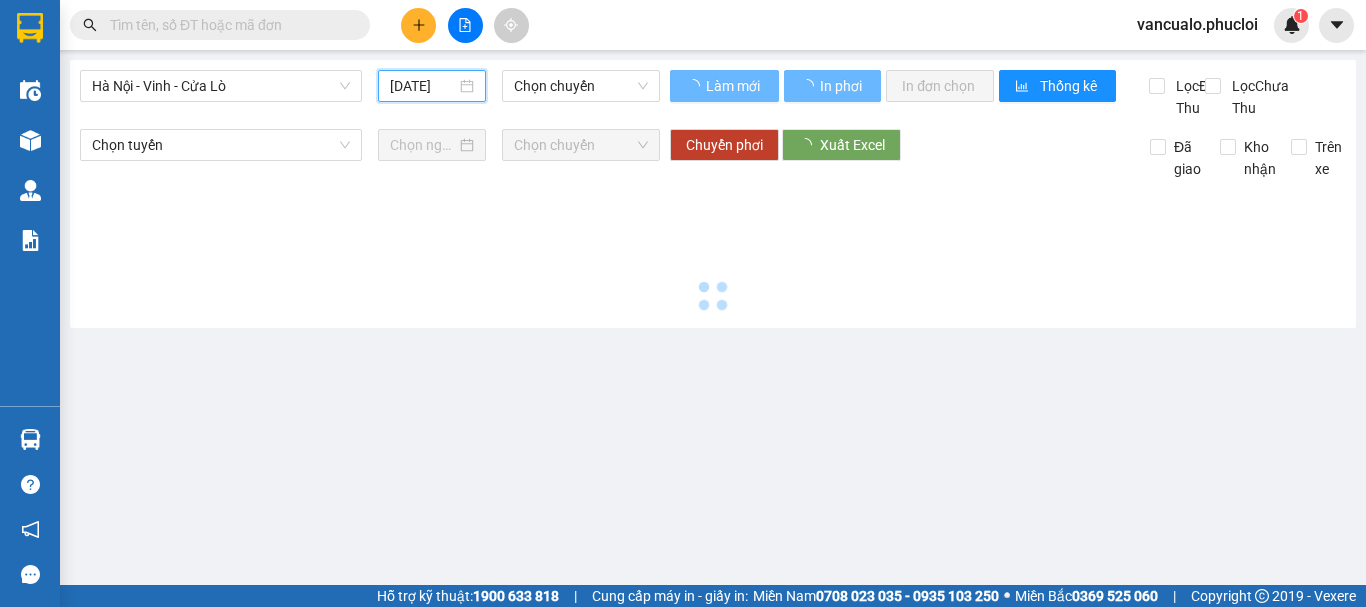 type on "[DATE]" 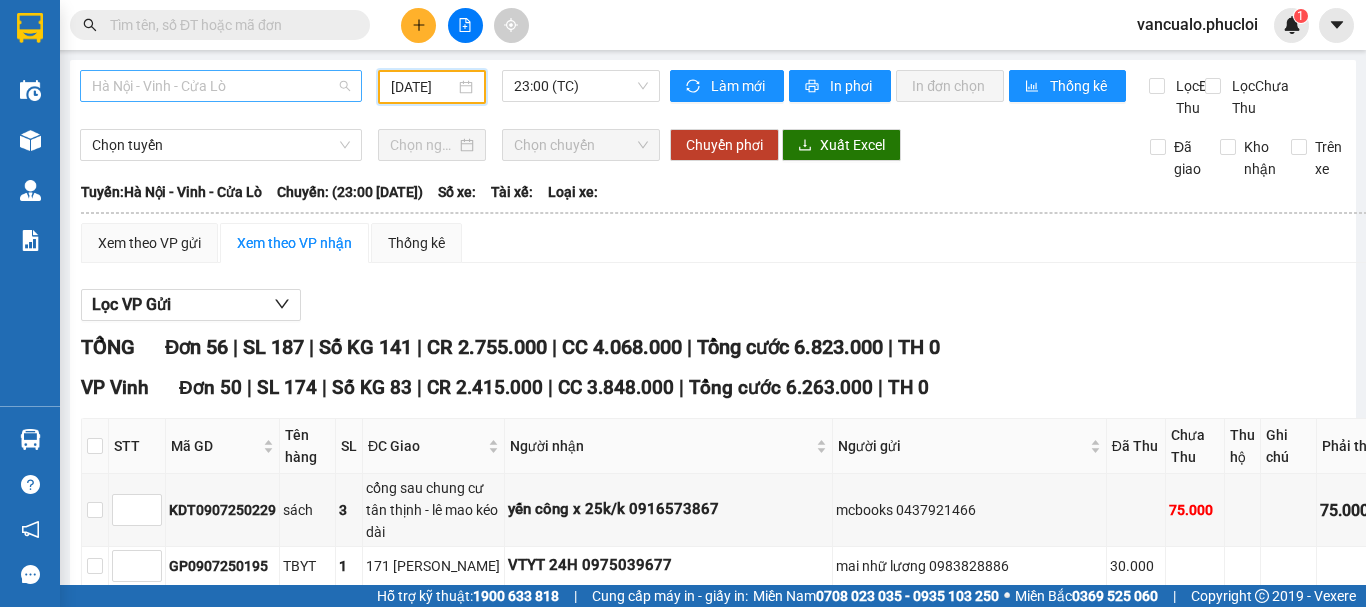 click on "Hà Nội - Vinh - Cửa Lò" at bounding box center (221, 86) 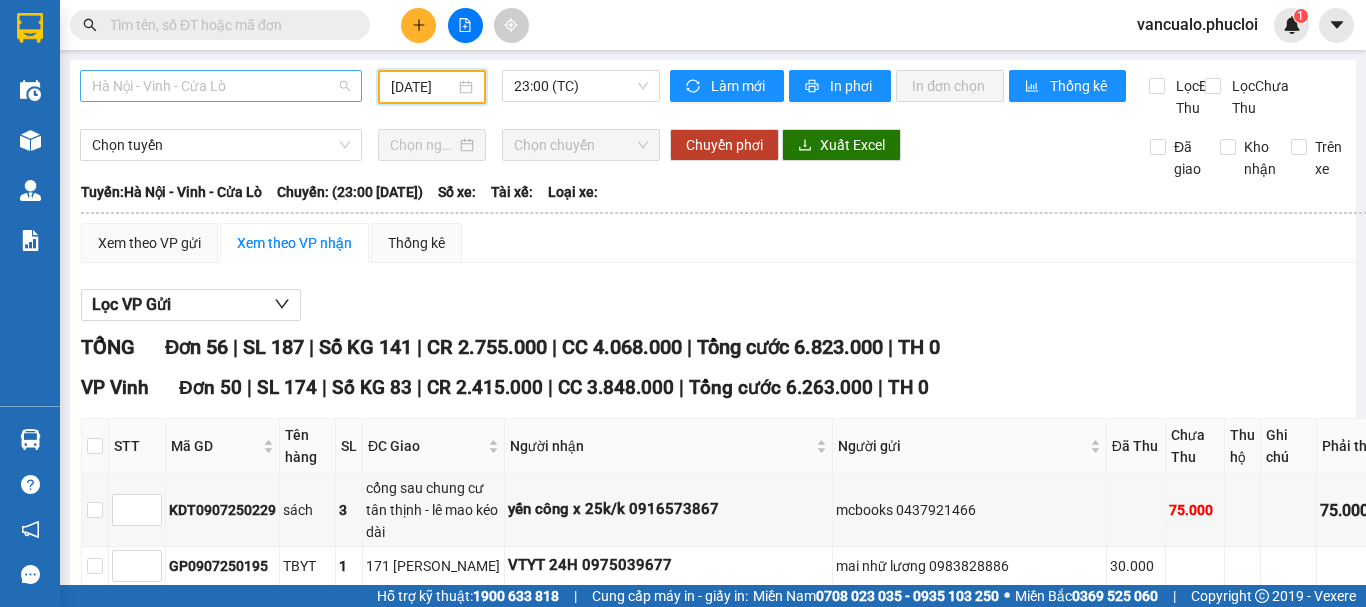 scroll, scrollTop: 0, scrollLeft: 0, axis: both 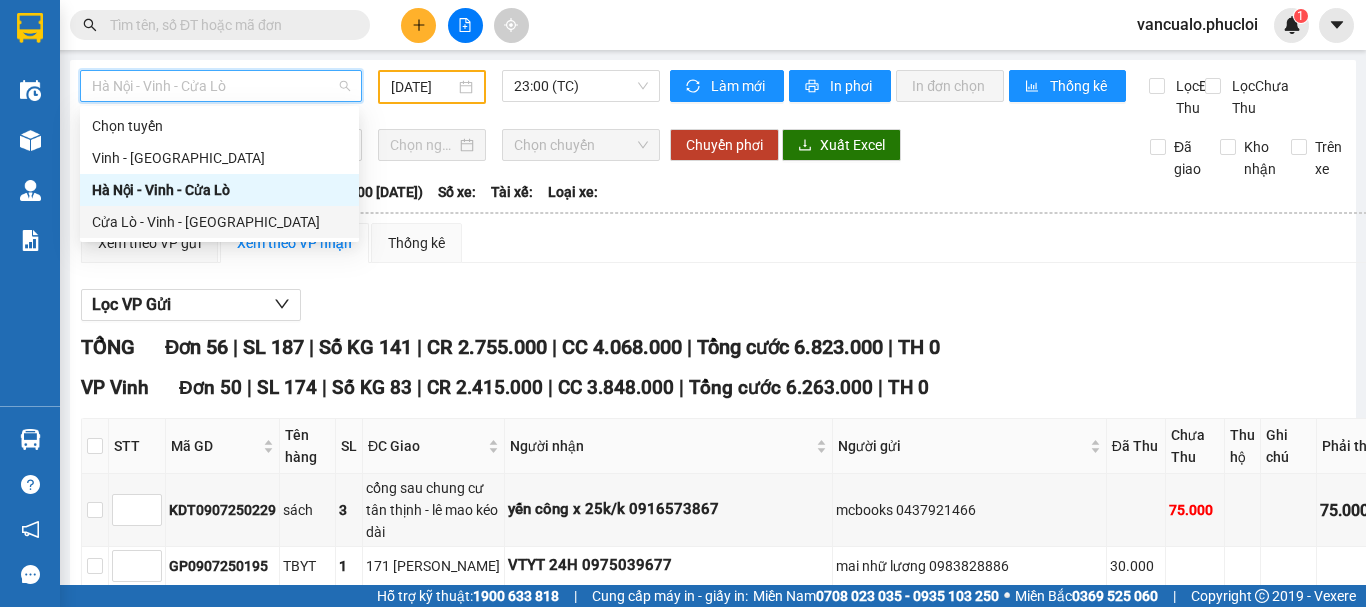 click on "Cửa Lò - Vinh - [GEOGRAPHIC_DATA]" at bounding box center (219, 222) 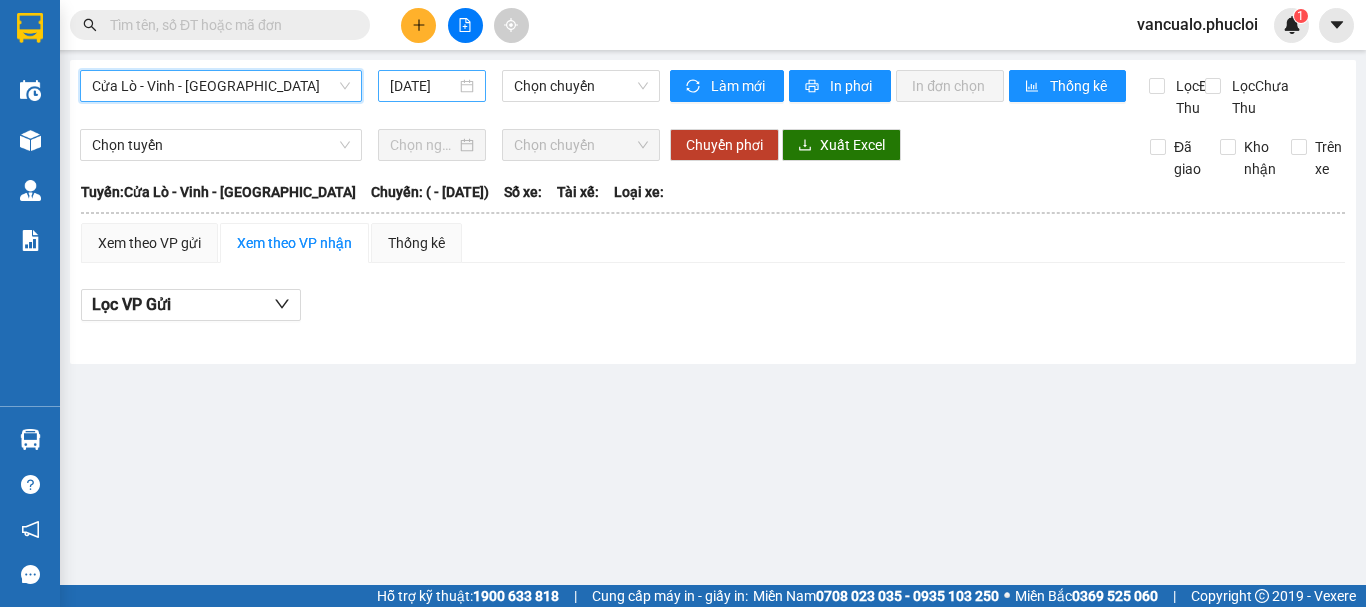 click on "[DATE]" at bounding box center (432, 86) 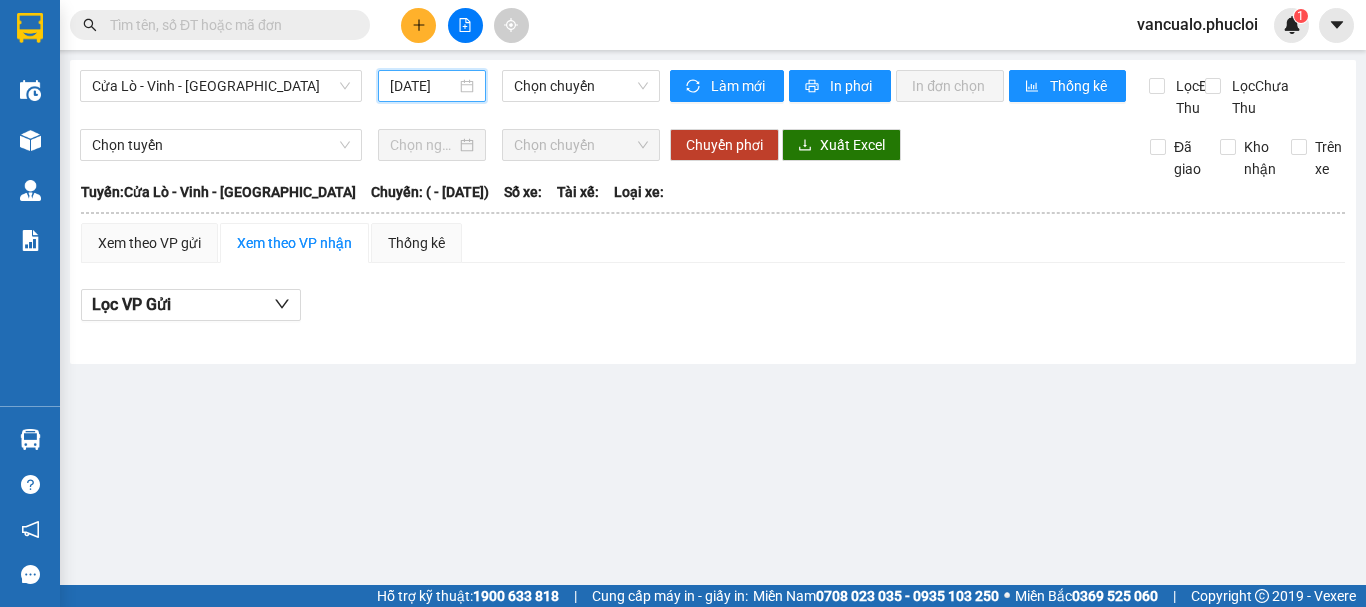 scroll, scrollTop: 0, scrollLeft: 5, axis: horizontal 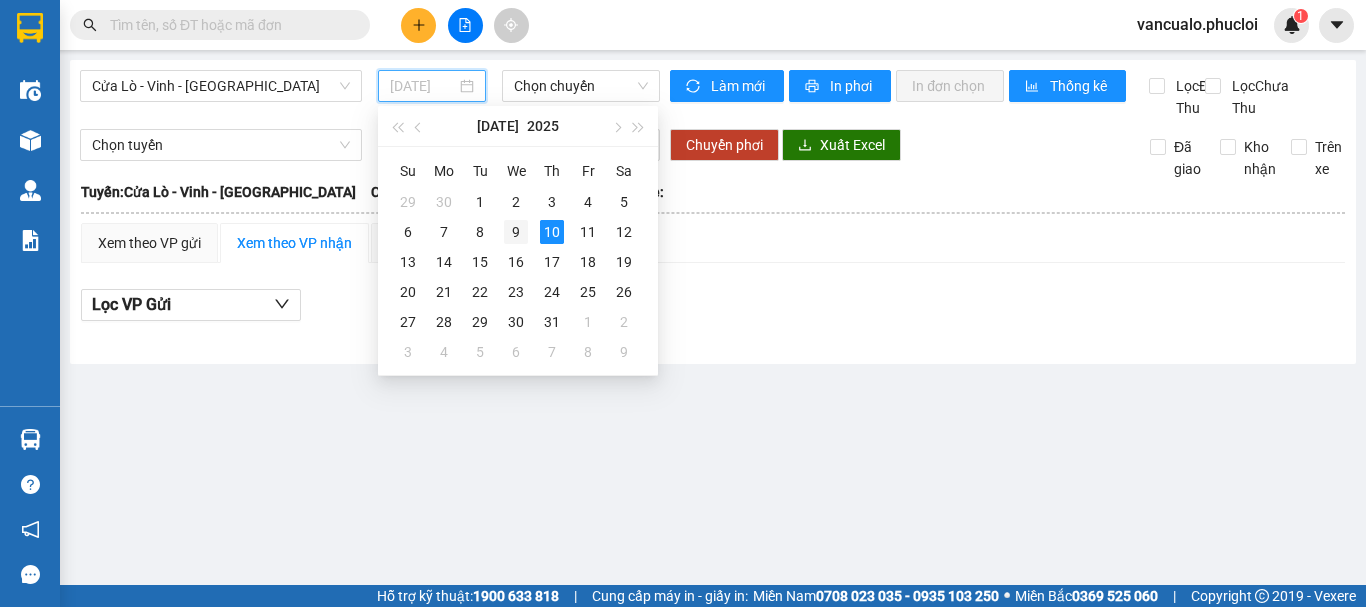 click on "9" at bounding box center [516, 232] 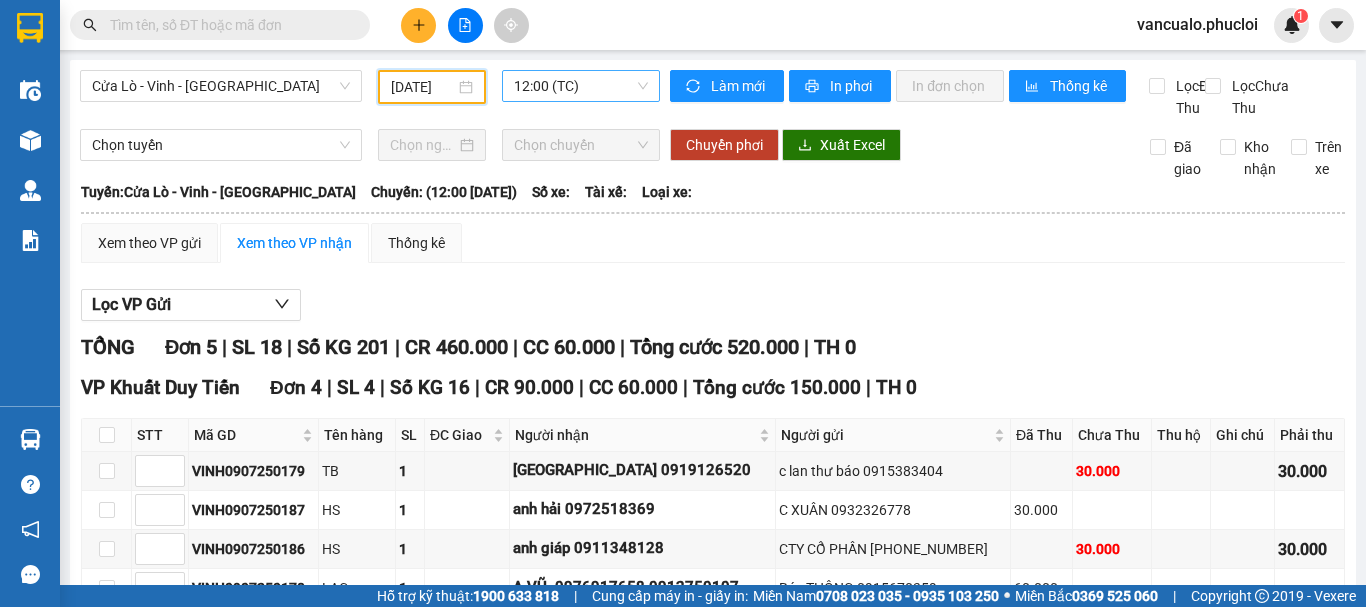click on "12:00   (TC)" at bounding box center (581, 86) 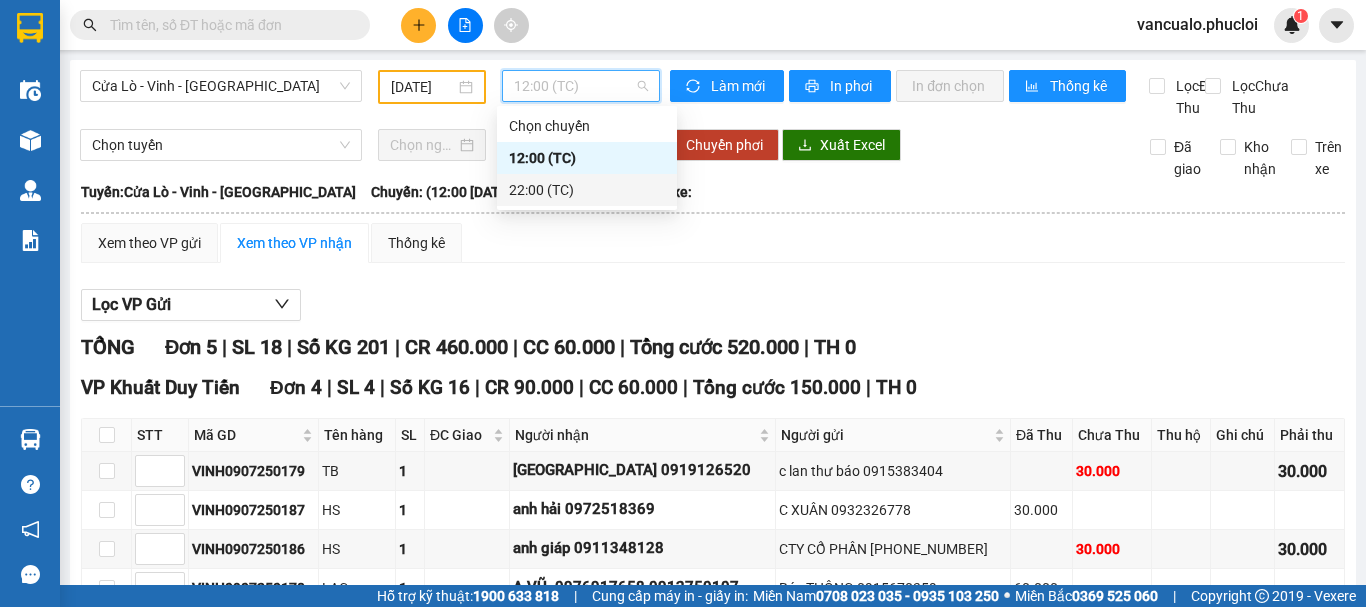 click on "22:00   (TC)" at bounding box center (587, 190) 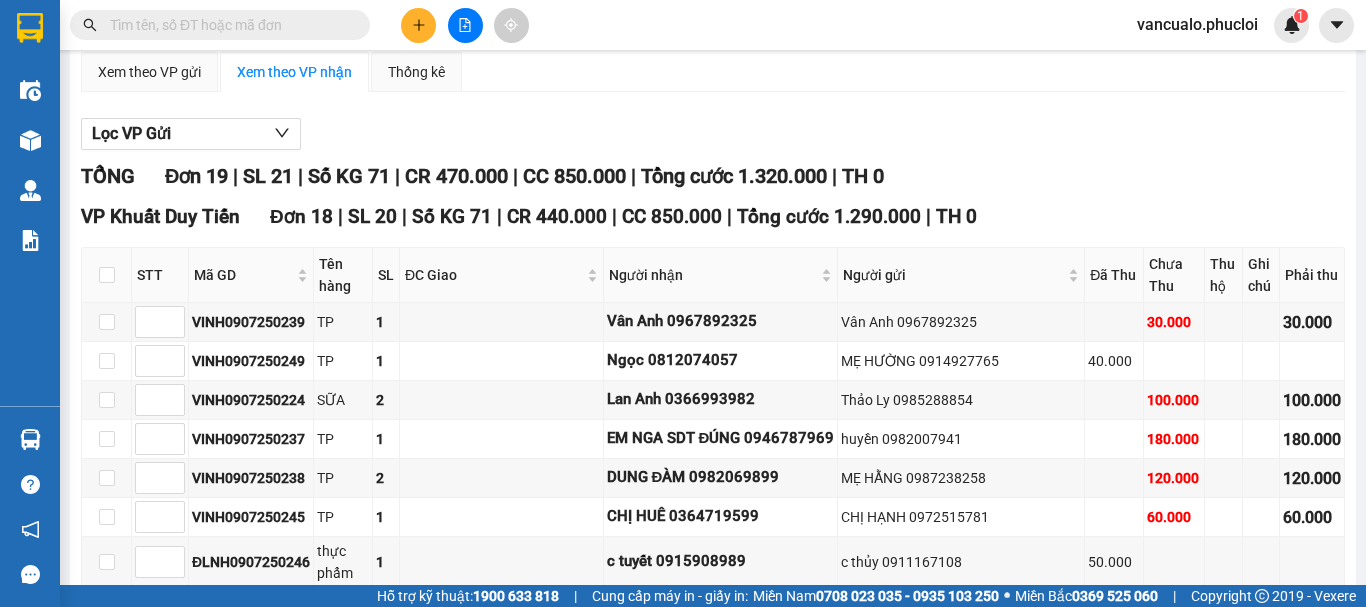 scroll, scrollTop: 0, scrollLeft: 0, axis: both 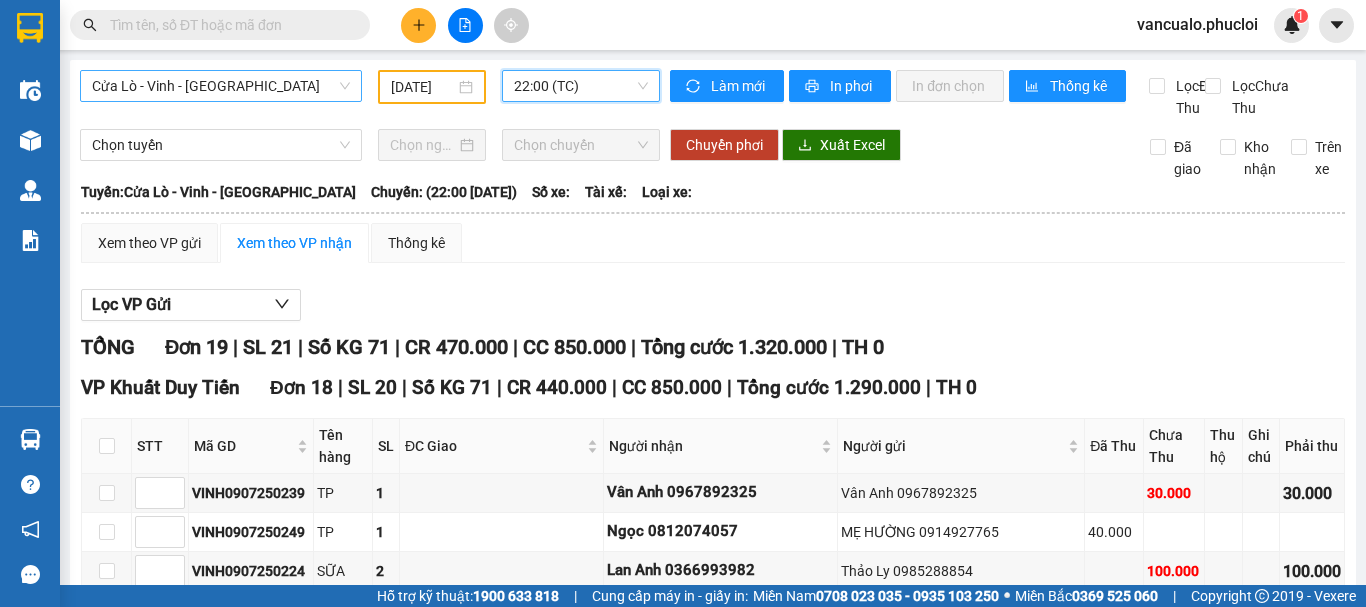 click on "Cửa Lò - Vinh - [GEOGRAPHIC_DATA]" at bounding box center [221, 86] 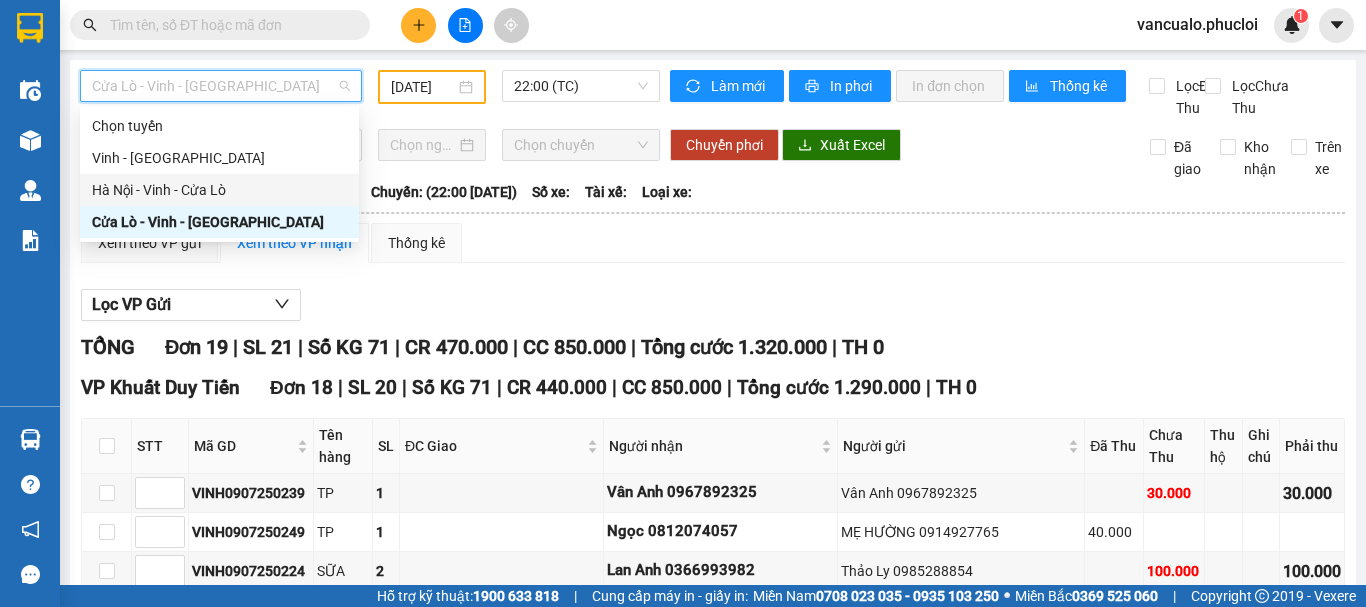 click on "Hà Nội - Vinh - Cửa Lò" at bounding box center [219, 190] 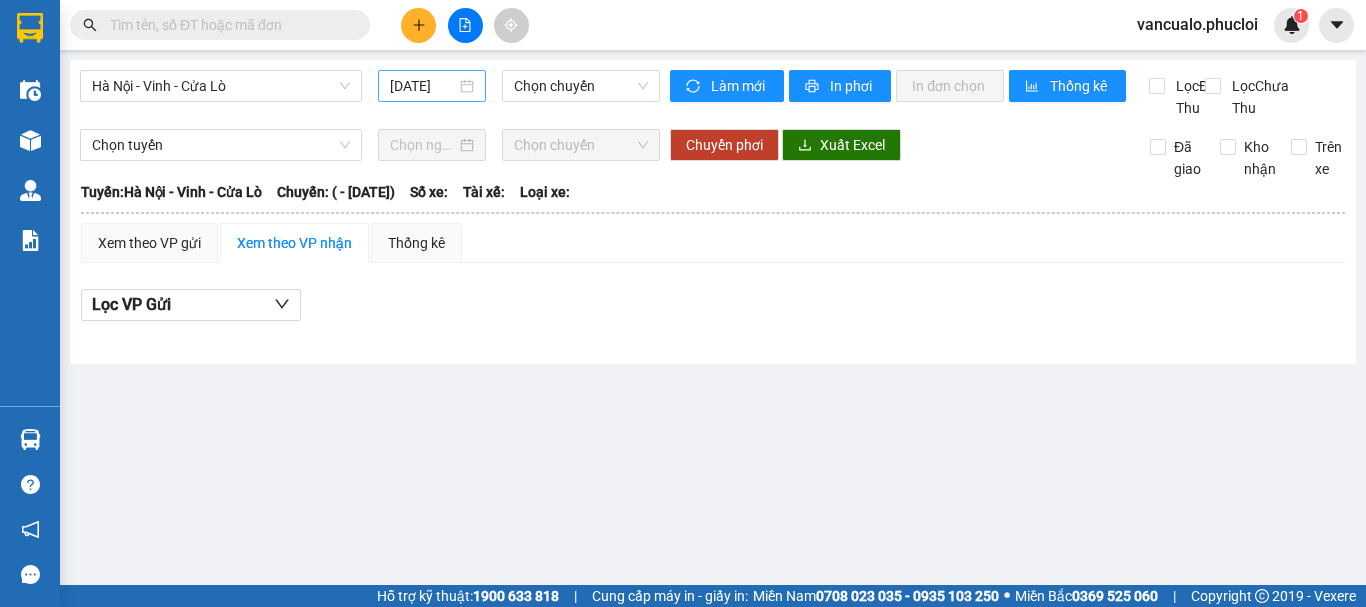 click on "[DATE]" at bounding box center [432, 86] 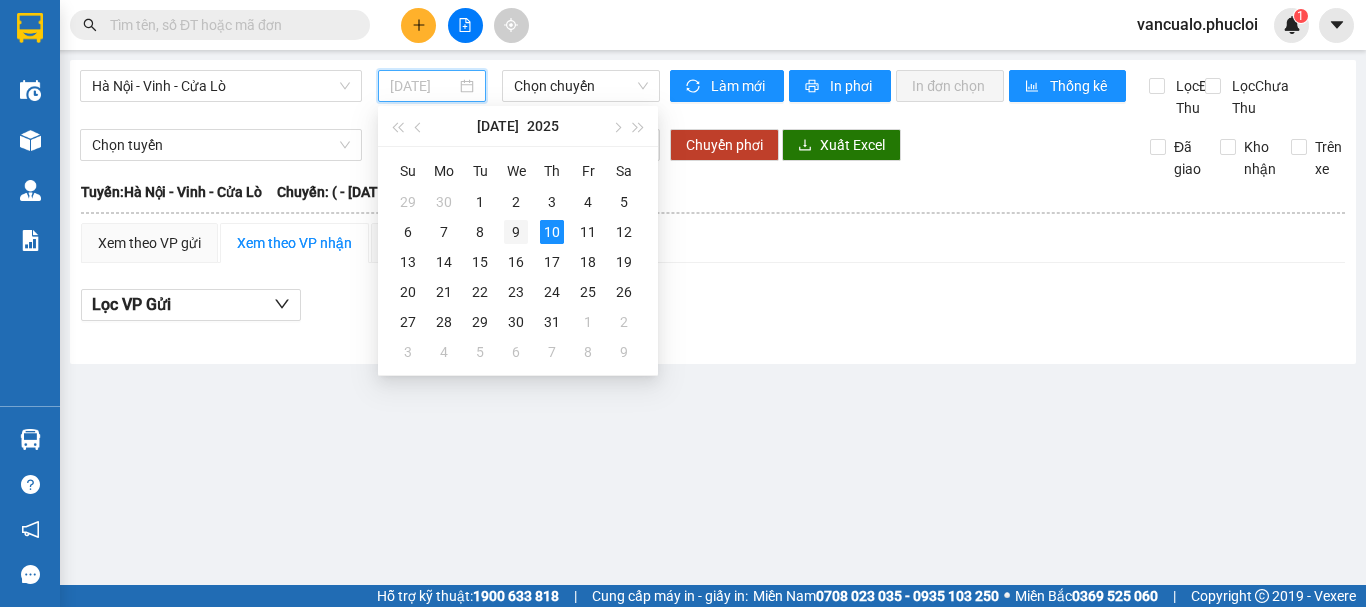 click on "9" at bounding box center [516, 232] 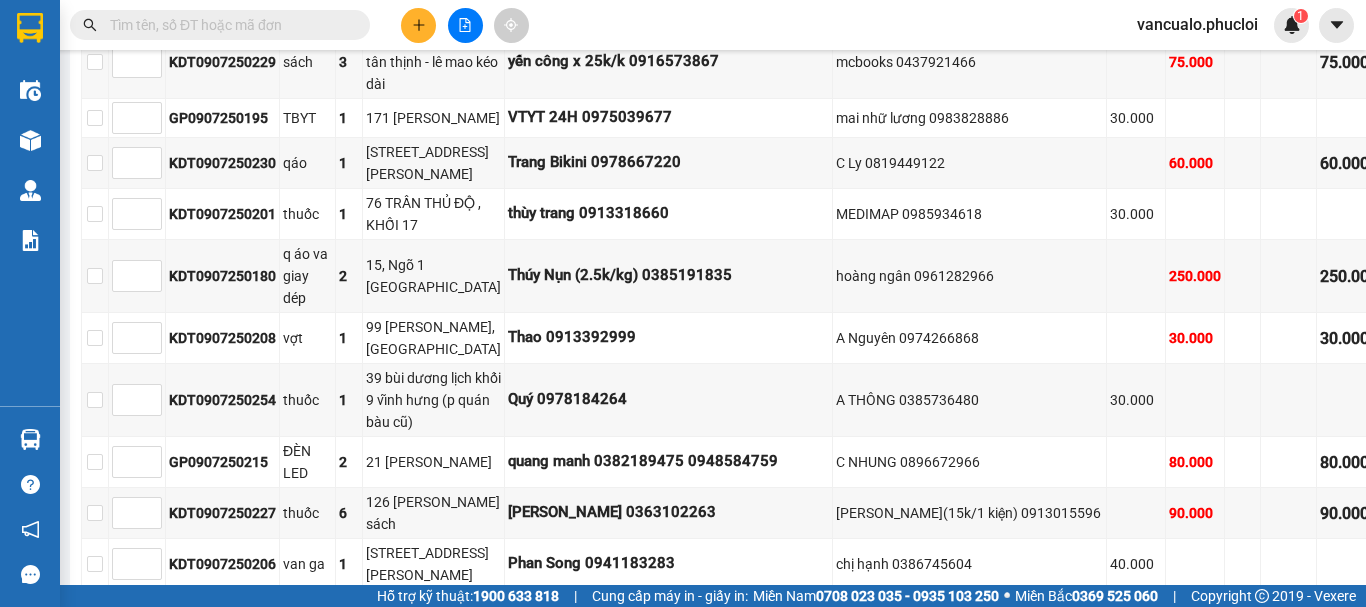 scroll, scrollTop: 458, scrollLeft: 0, axis: vertical 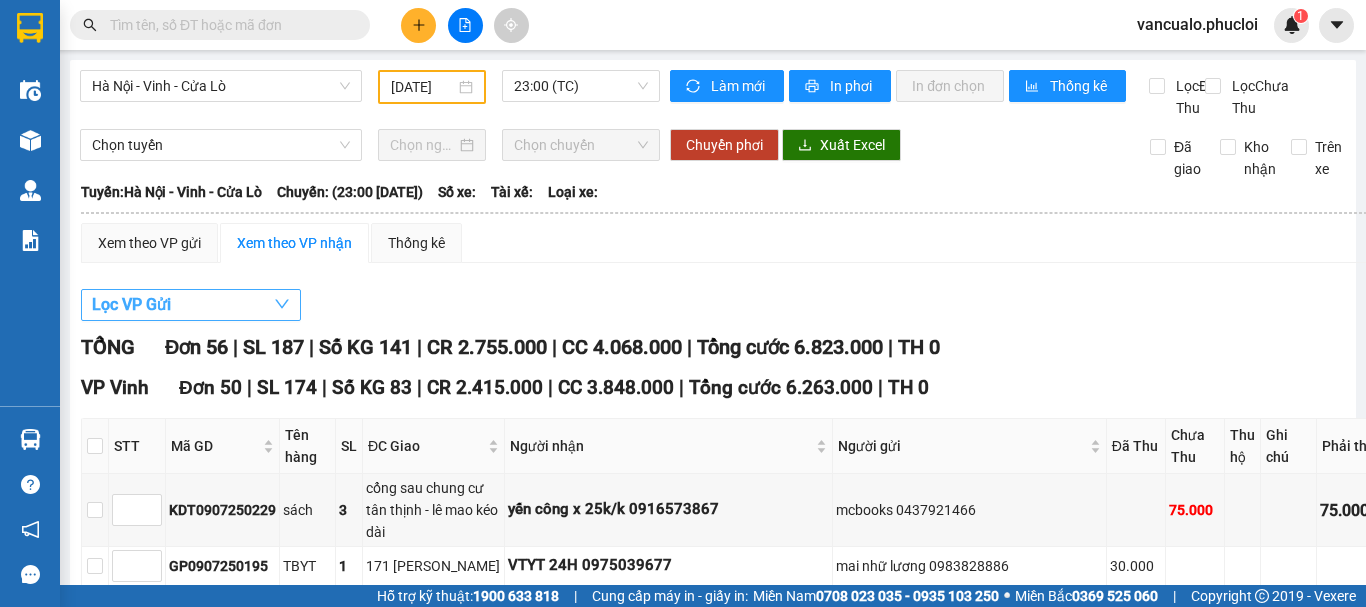 click on "Lọc VP Gửi" at bounding box center [191, 305] 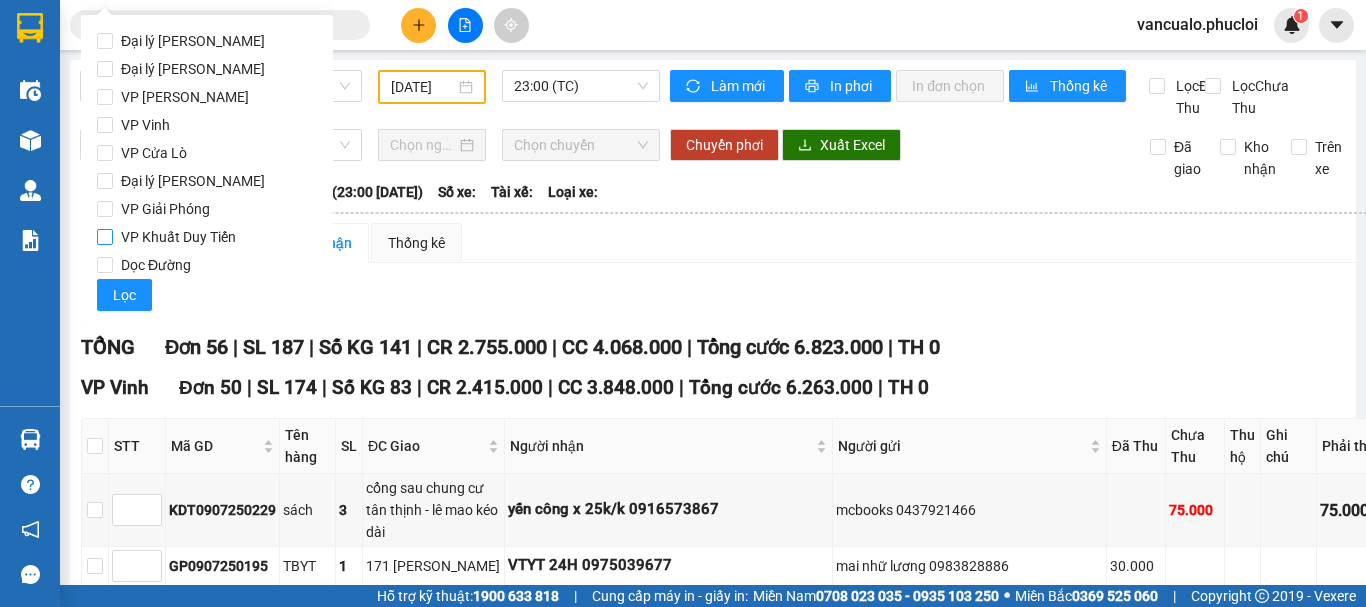 click on "VP Khuất Duy Tiến" at bounding box center (105, 237) 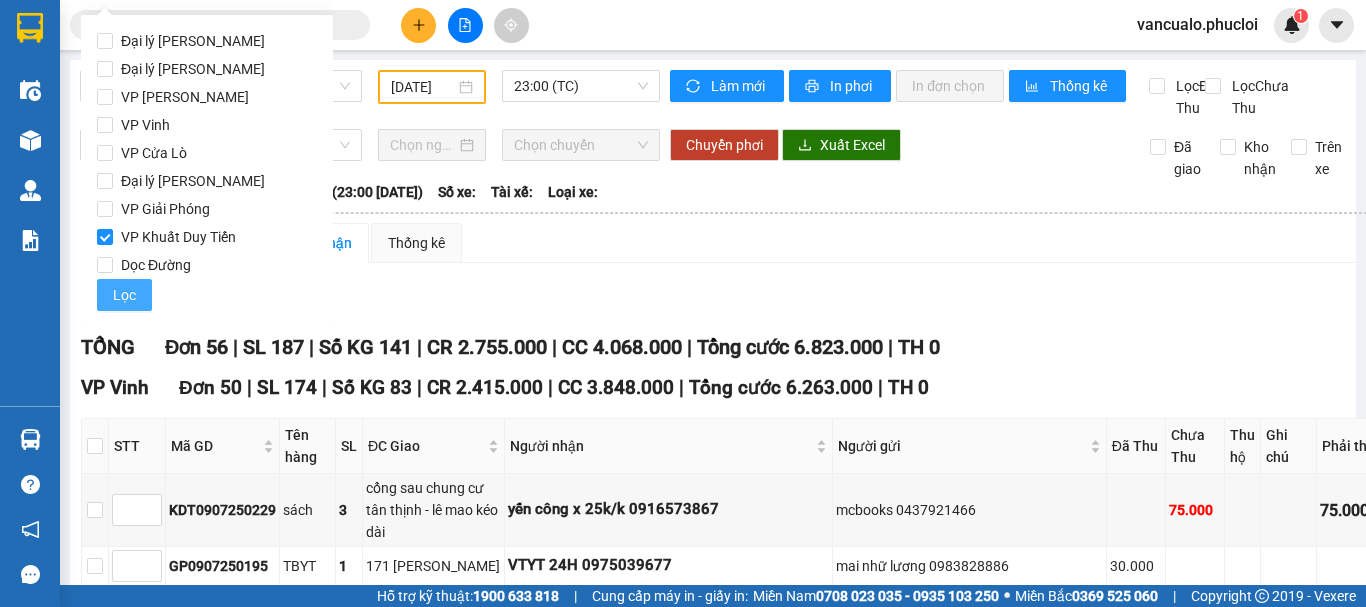 click on "Lọc" at bounding box center (124, 295) 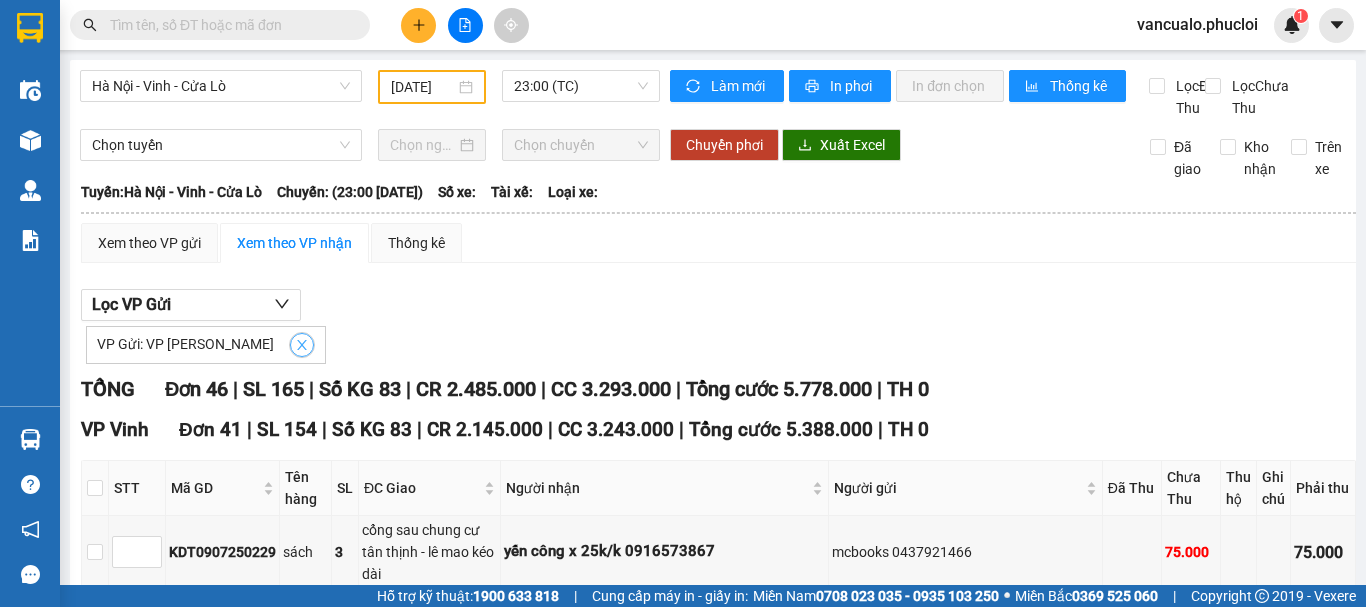 click at bounding box center (302, 345) 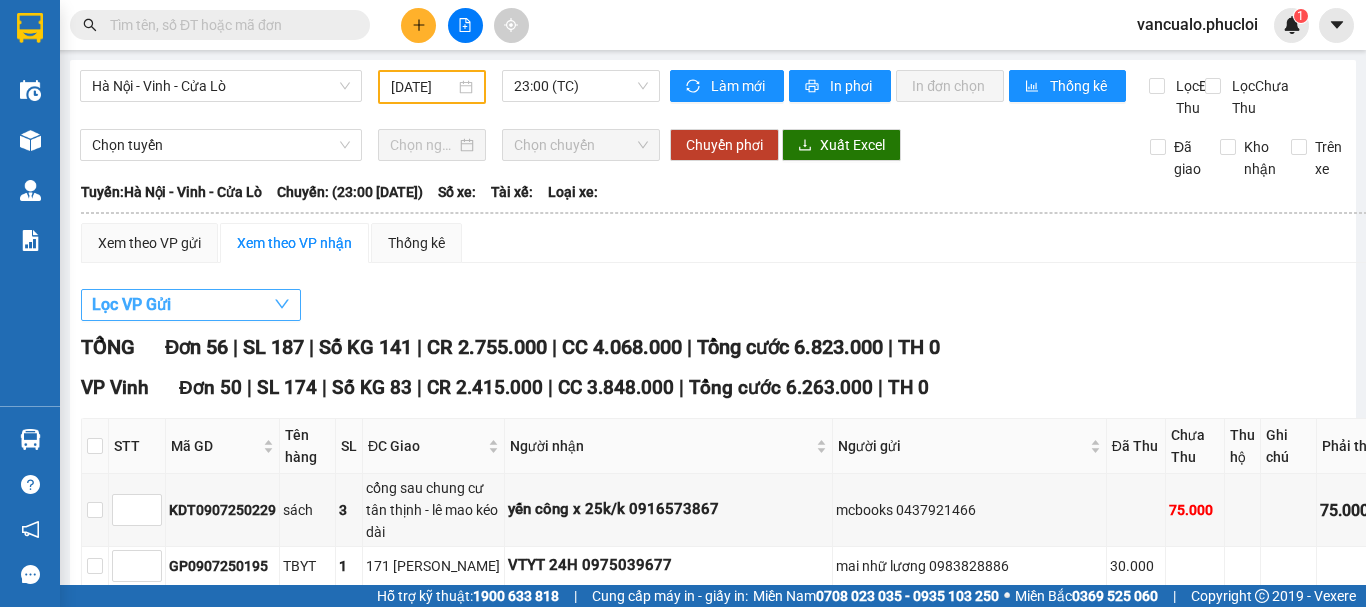 click on "Lọc VP Gửi" at bounding box center (191, 305) 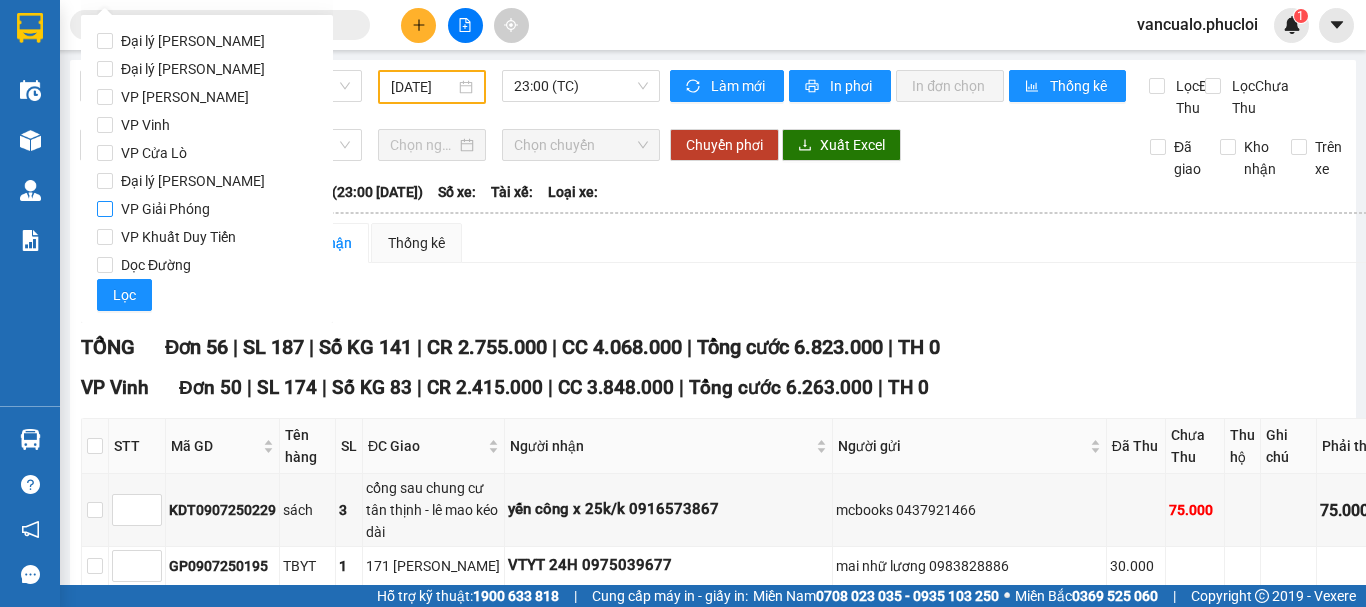 click on "VP Giải Phóng" at bounding box center [105, 209] 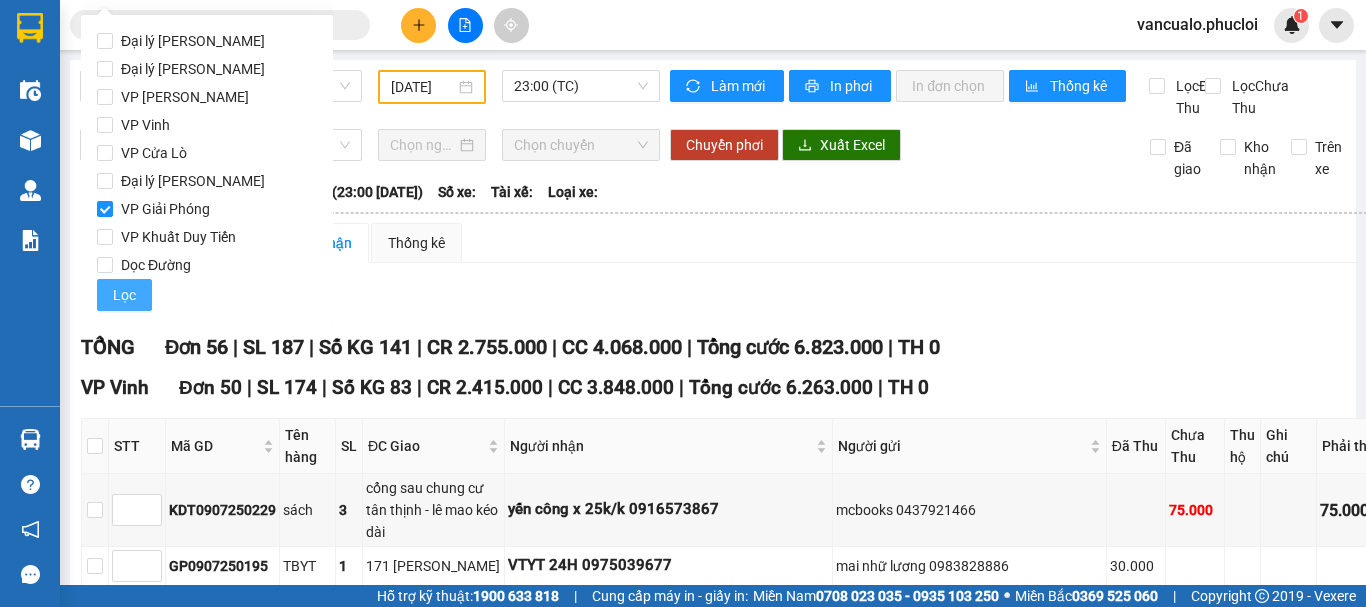 click on "Lọc" at bounding box center [124, 295] 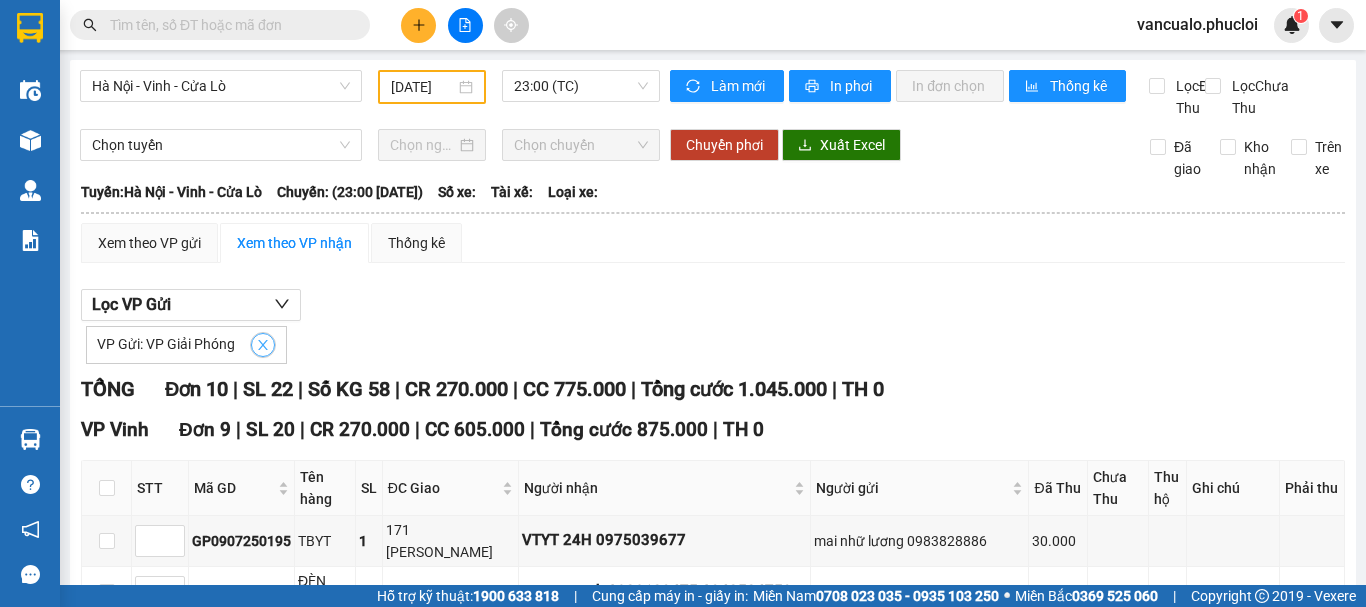 click 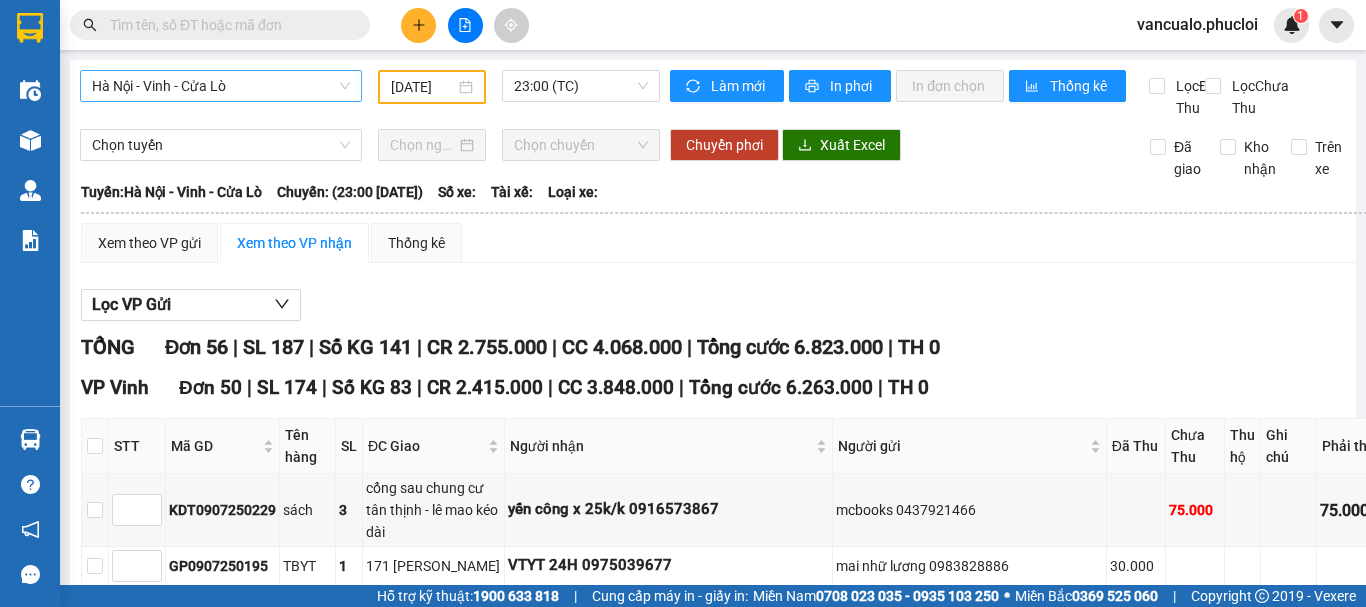 click on "Hà Nội - Vinh - Cửa Lò" at bounding box center (221, 86) 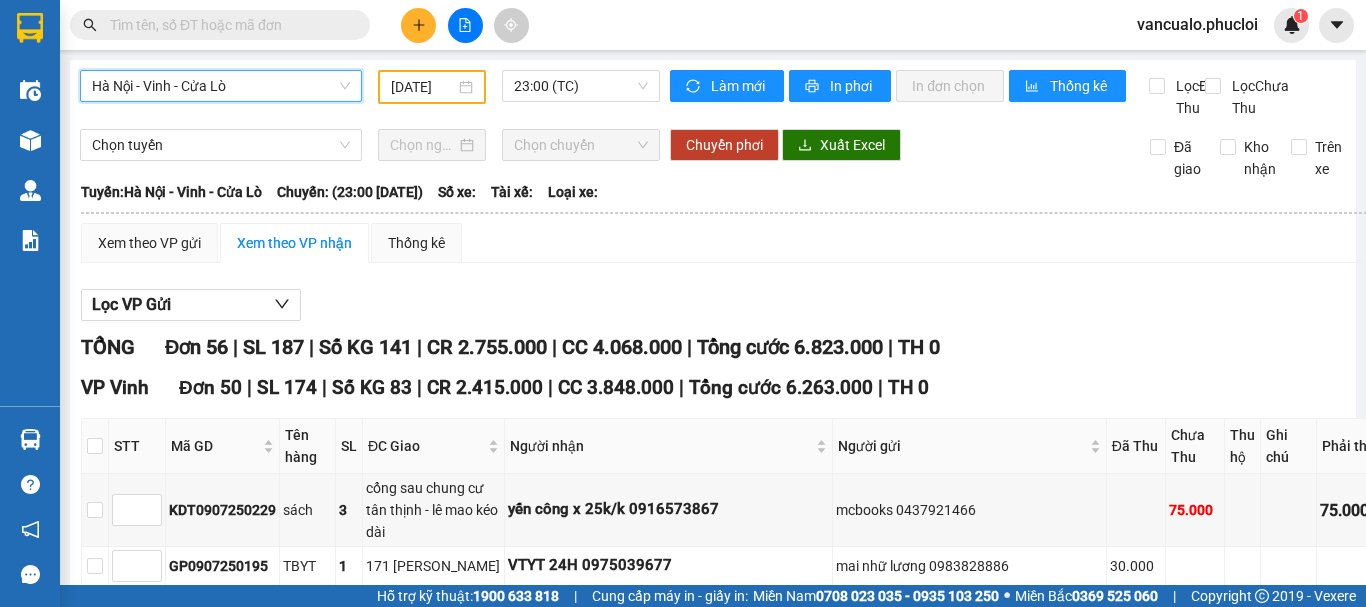 click on "Hà Nội - Vinh - Cửa Lò" at bounding box center [221, 86] 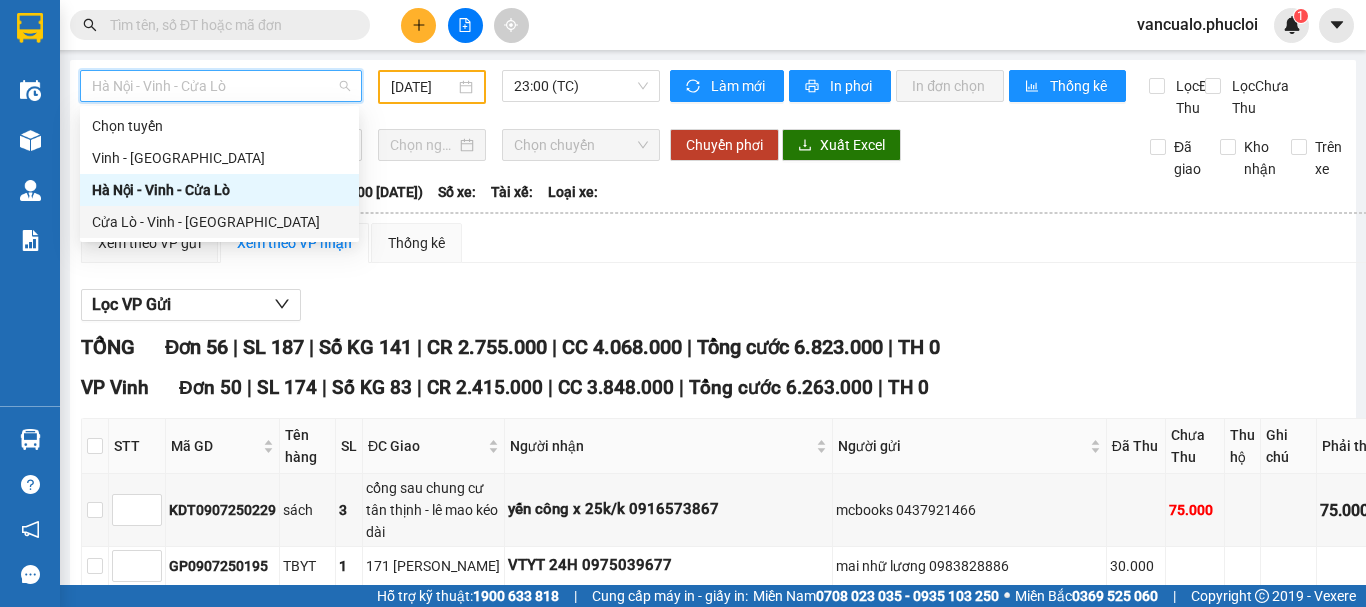 click on "Cửa Lò - Vinh - [GEOGRAPHIC_DATA]" at bounding box center [219, 222] 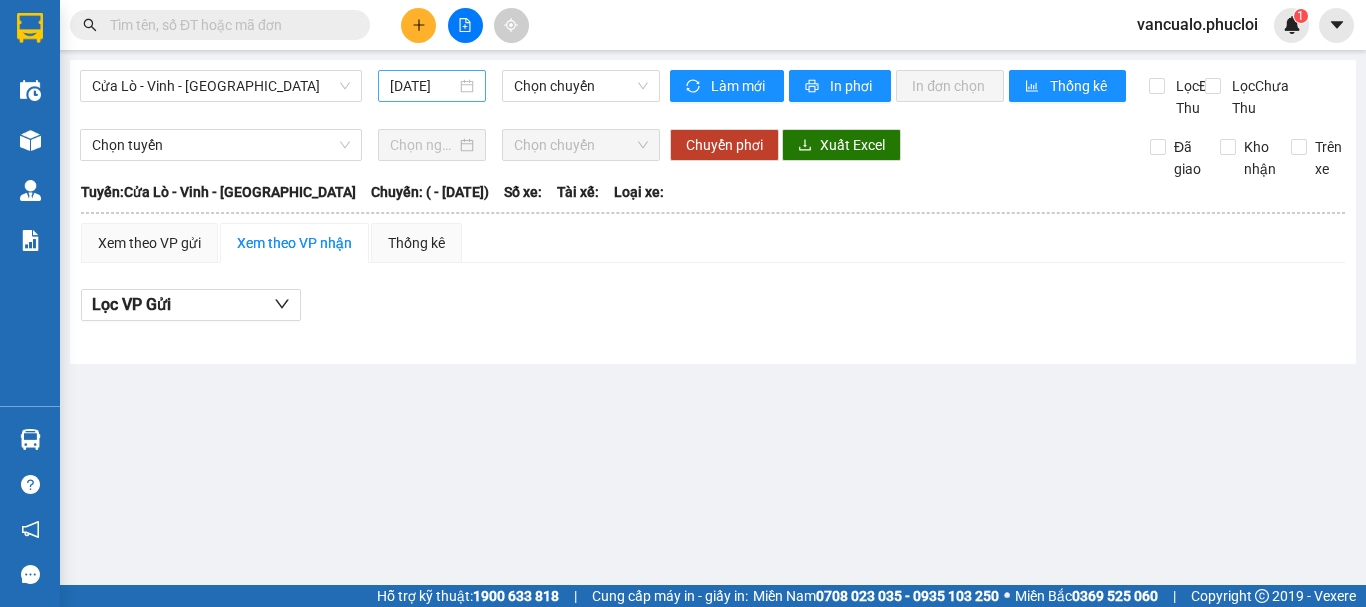 click on "[DATE]" at bounding box center [432, 86] 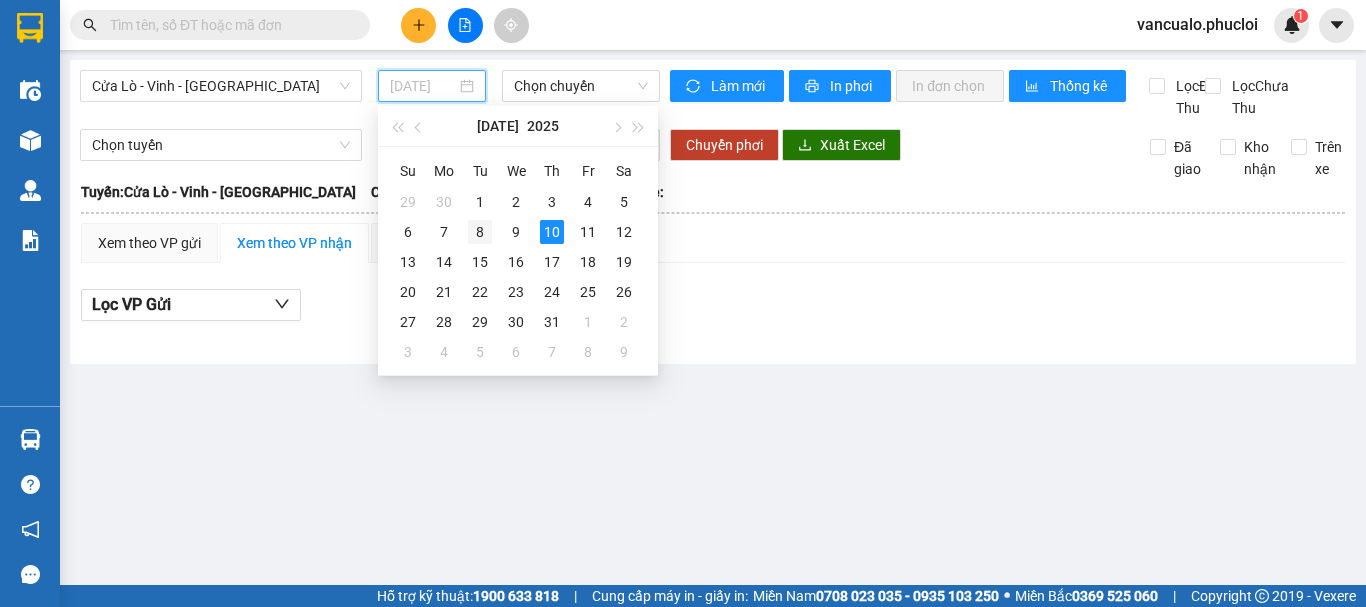 click on "8" at bounding box center [480, 232] 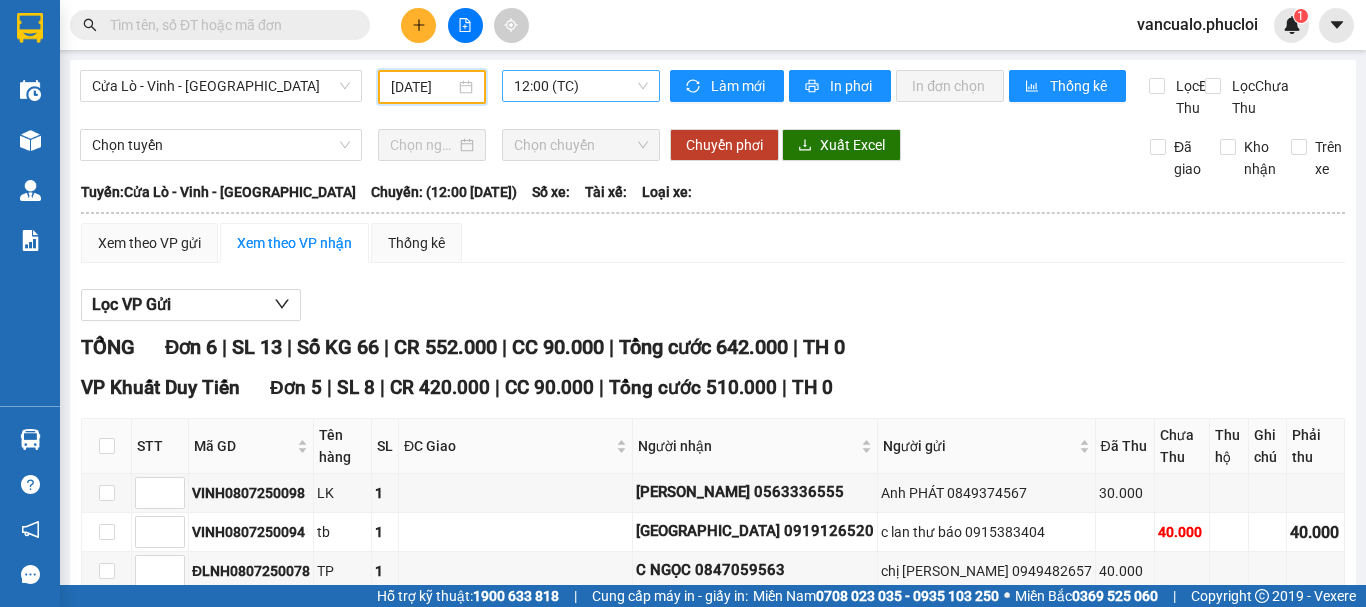 click on "12:00   (TC)" at bounding box center [581, 86] 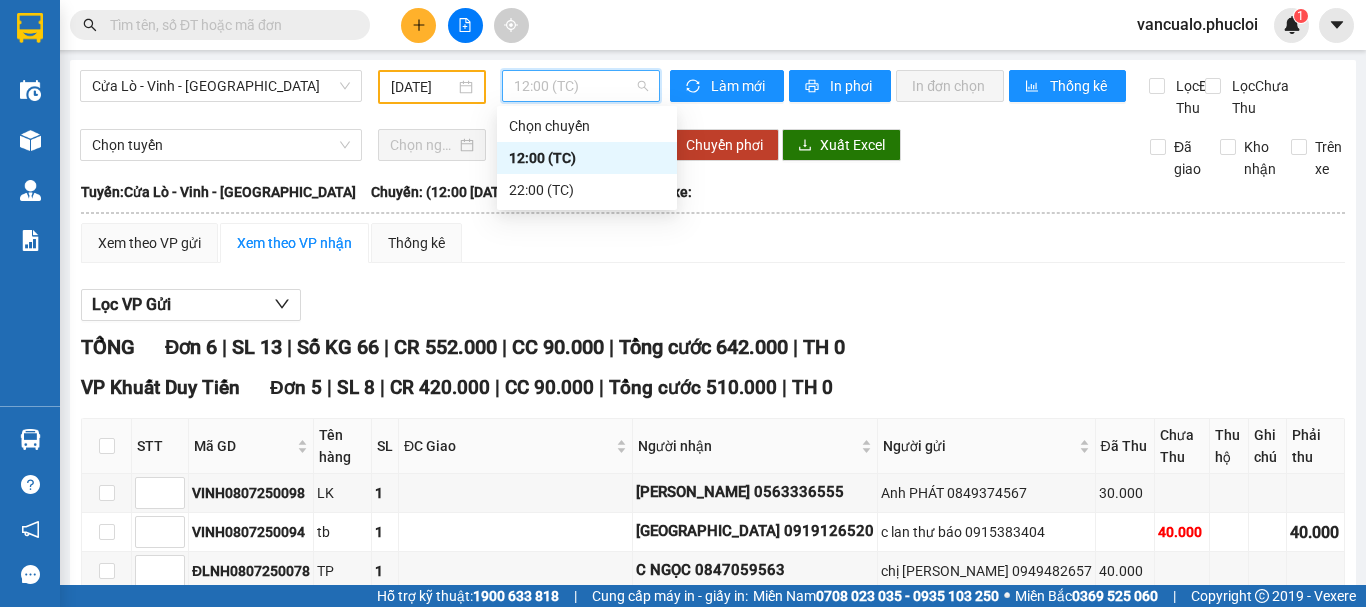 scroll, scrollTop: 0, scrollLeft: 0, axis: both 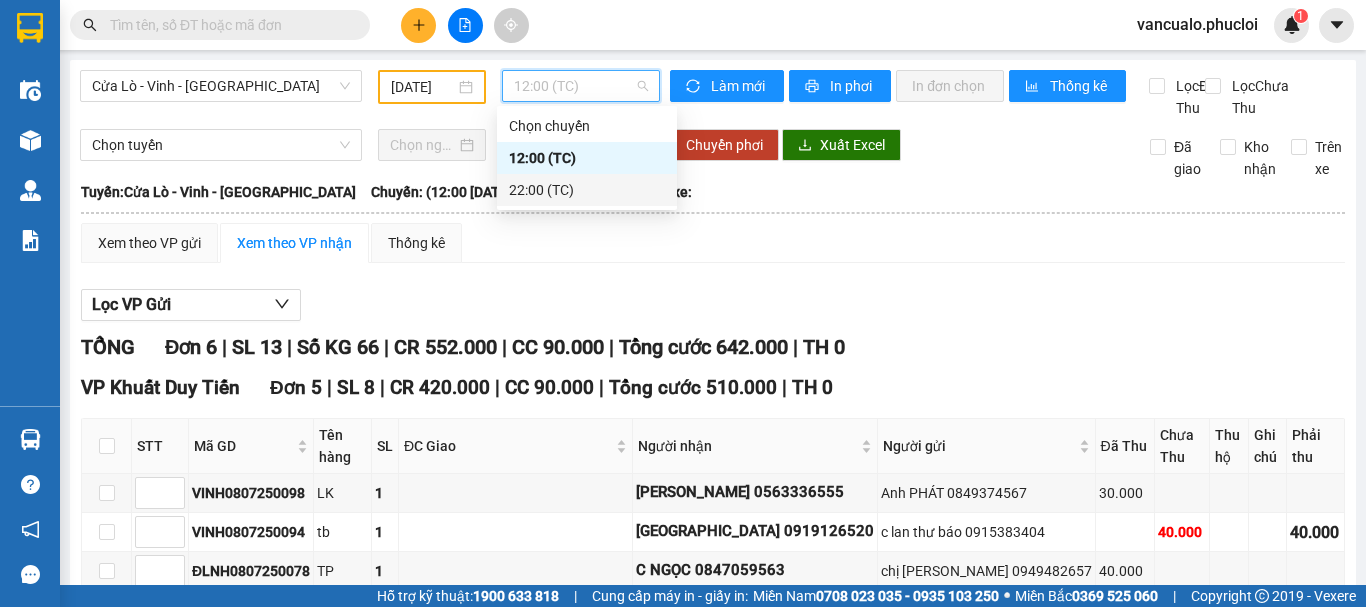 click on "22:00   (TC)" at bounding box center (587, 190) 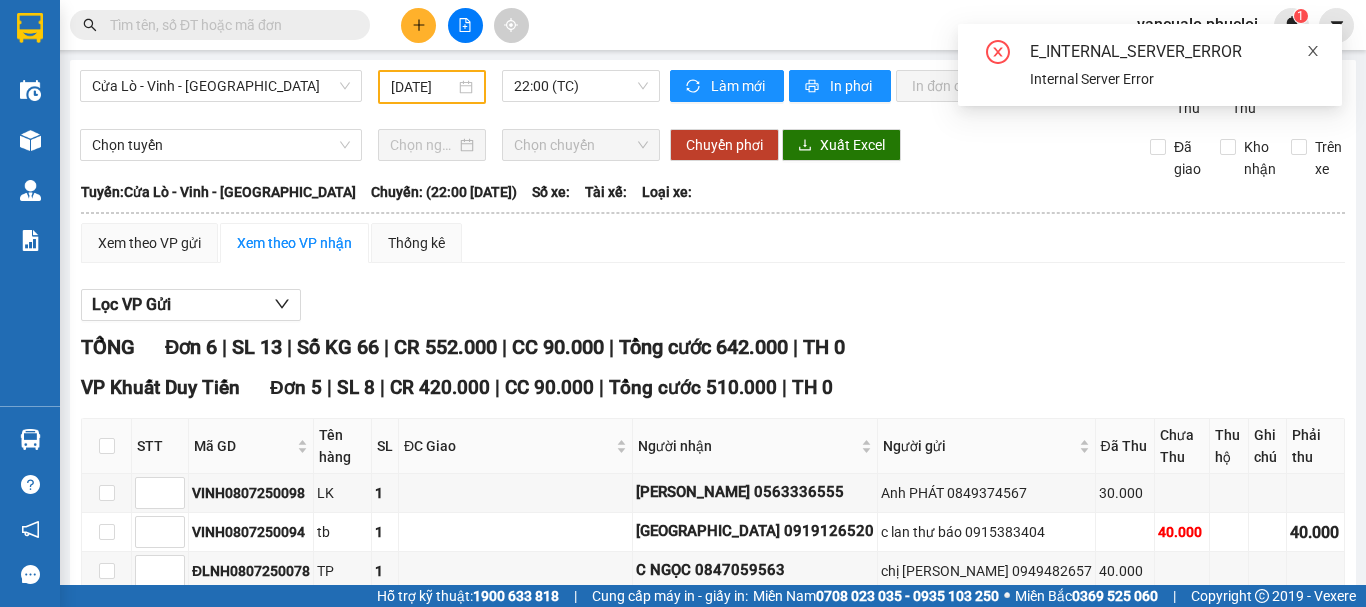 click 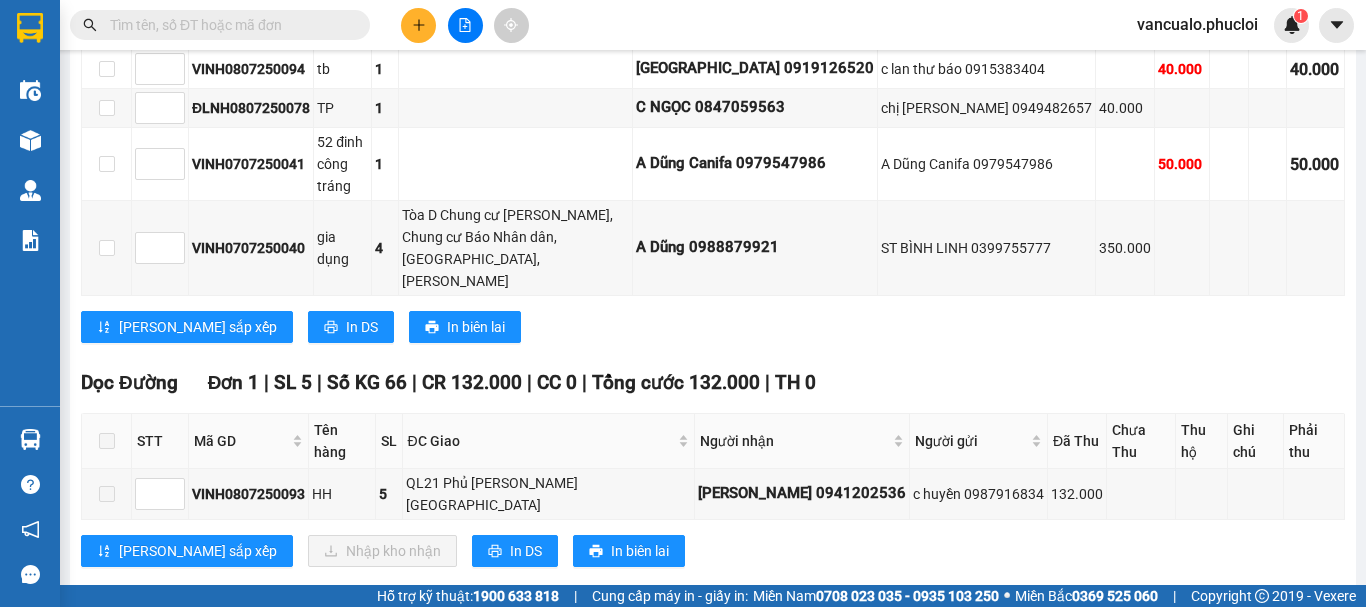 scroll, scrollTop: 467, scrollLeft: 0, axis: vertical 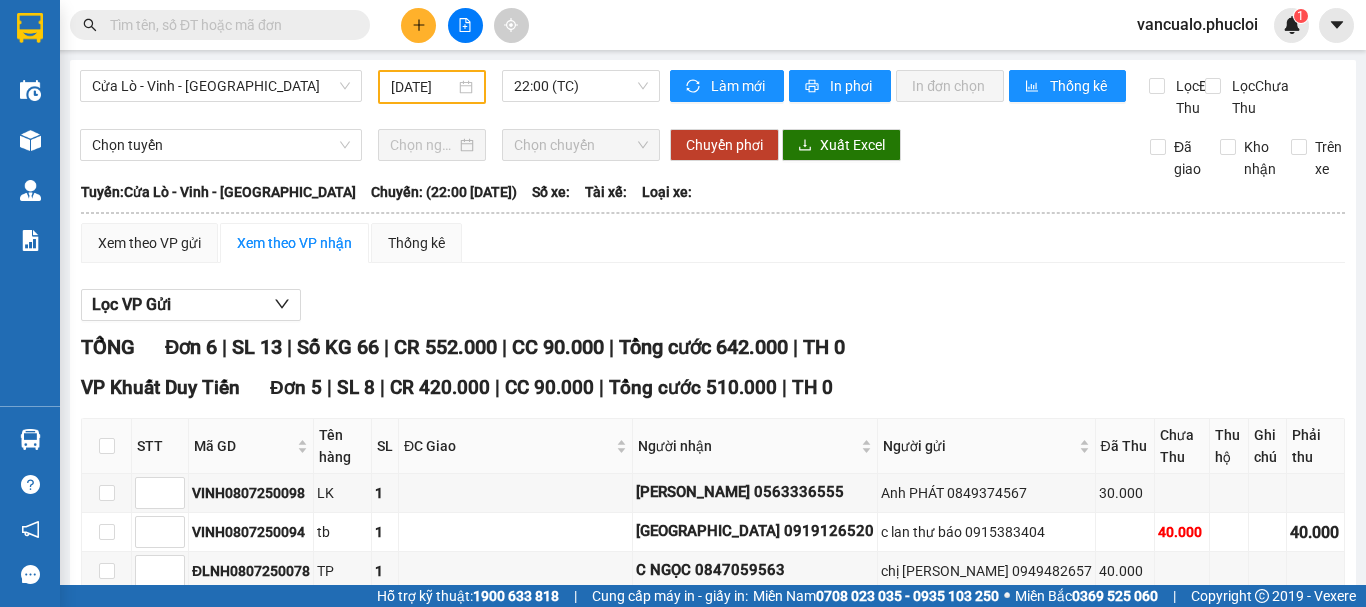 click on "[DATE]" at bounding box center (432, 87) 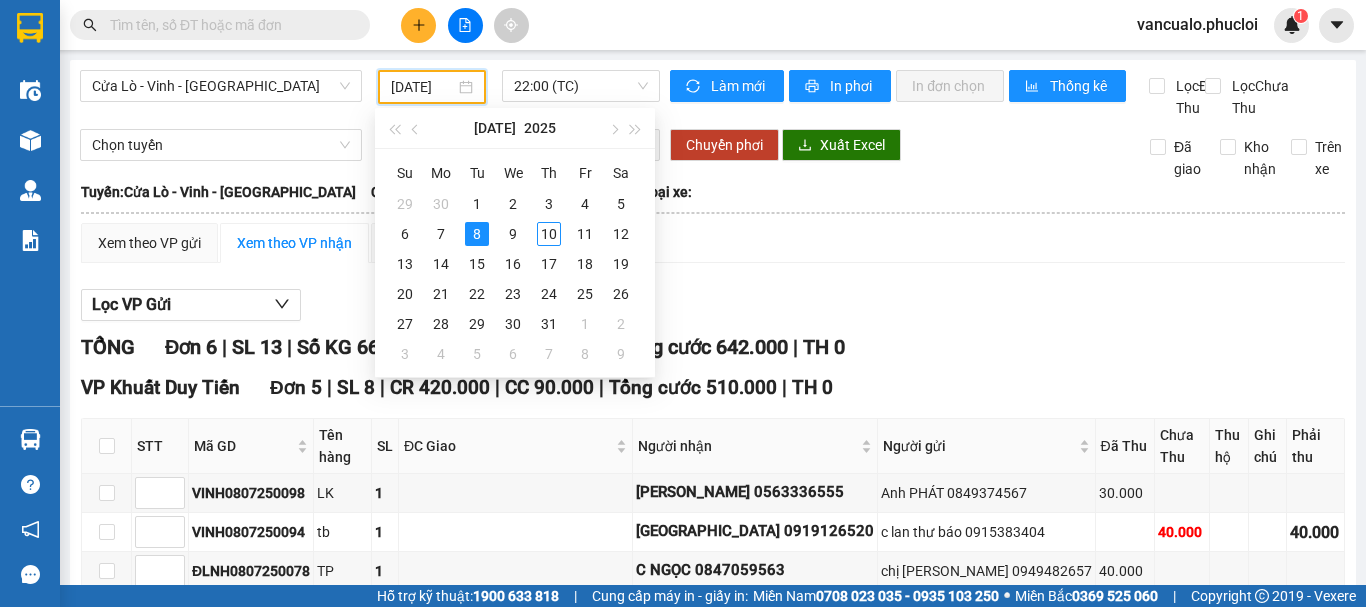 scroll, scrollTop: 0, scrollLeft: 8, axis: horizontal 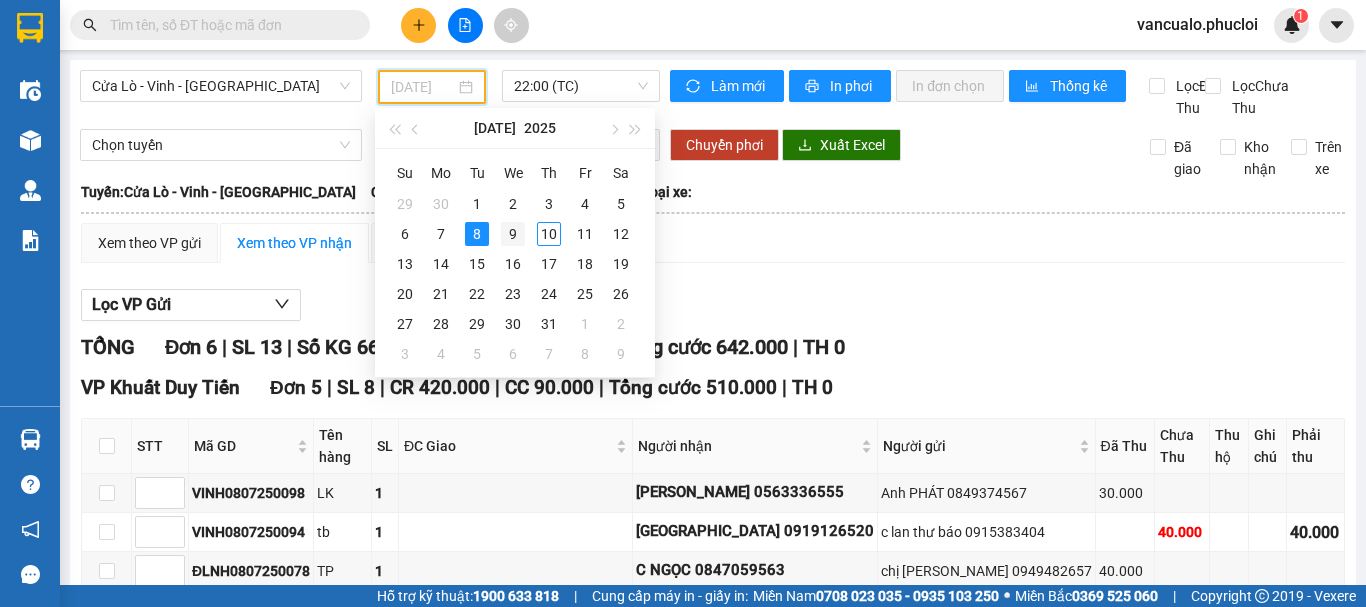 click on "9" at bounding box center [513, 234] 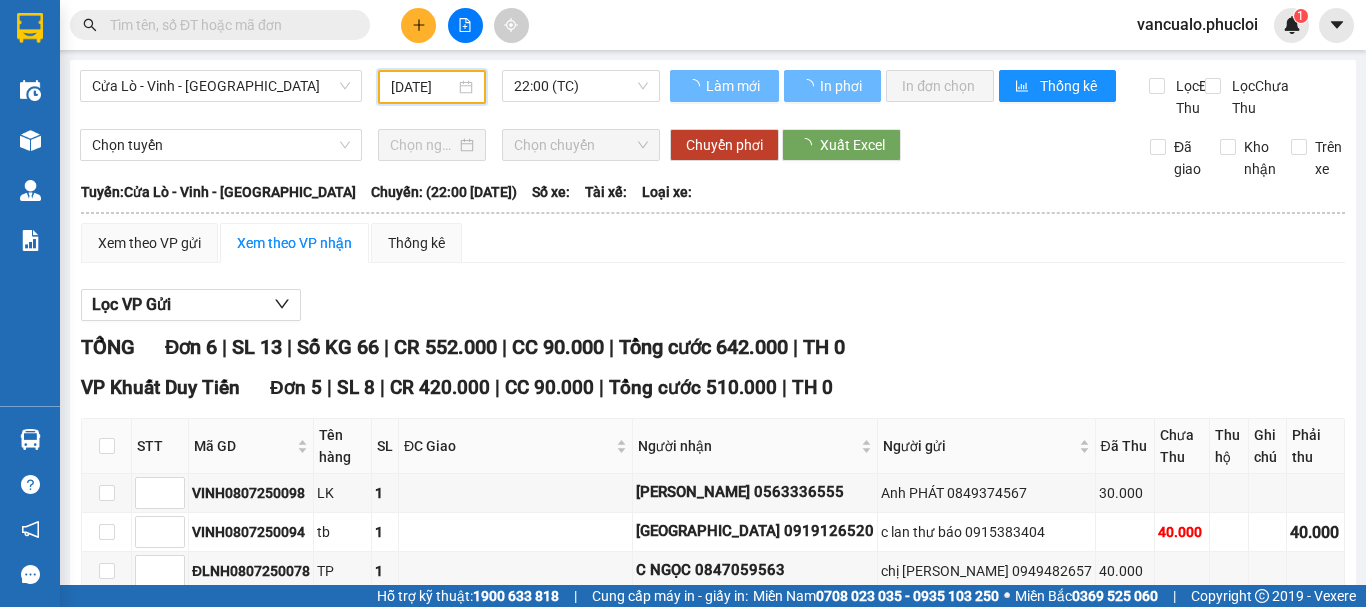 scroll, scrollTop: 0, scrollLeft: 7, axis: horizontal 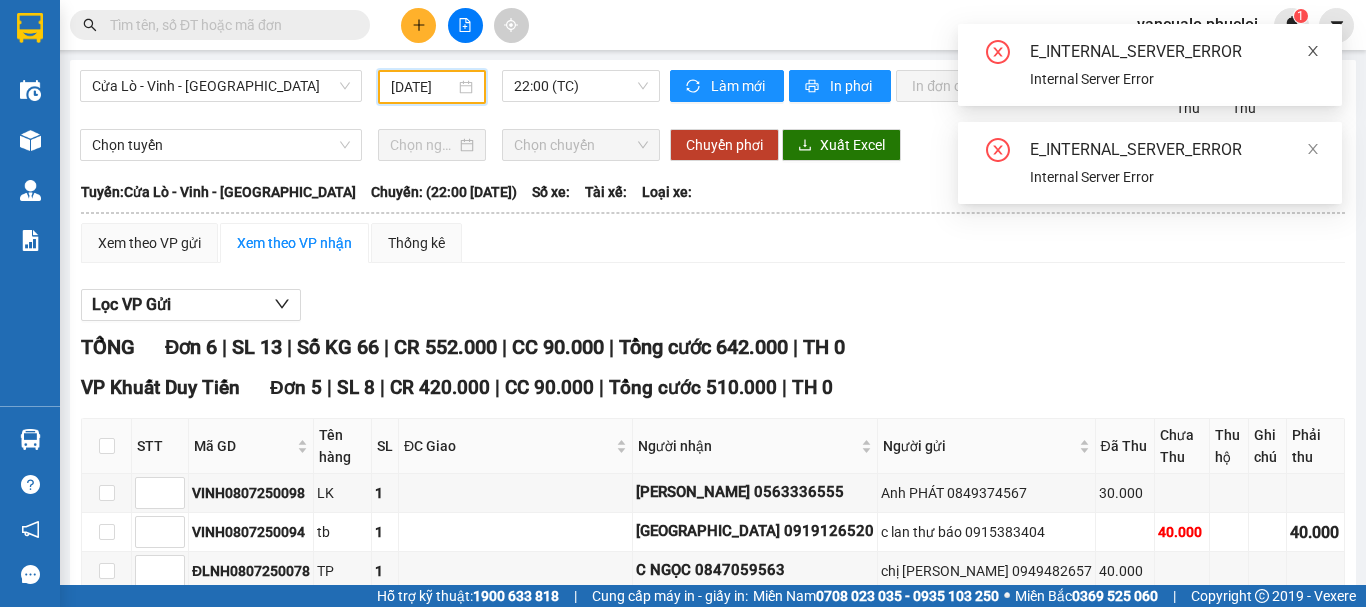 click 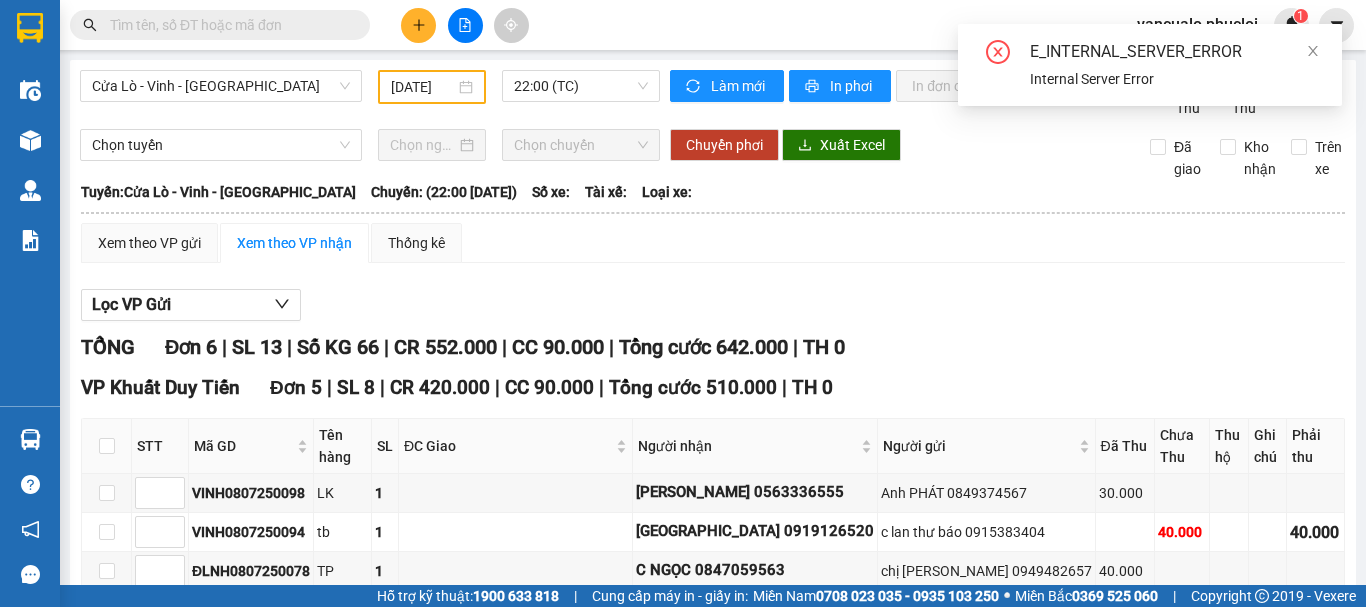 scroll, scrollTop: 0, scrollLeft: 0, axis: both 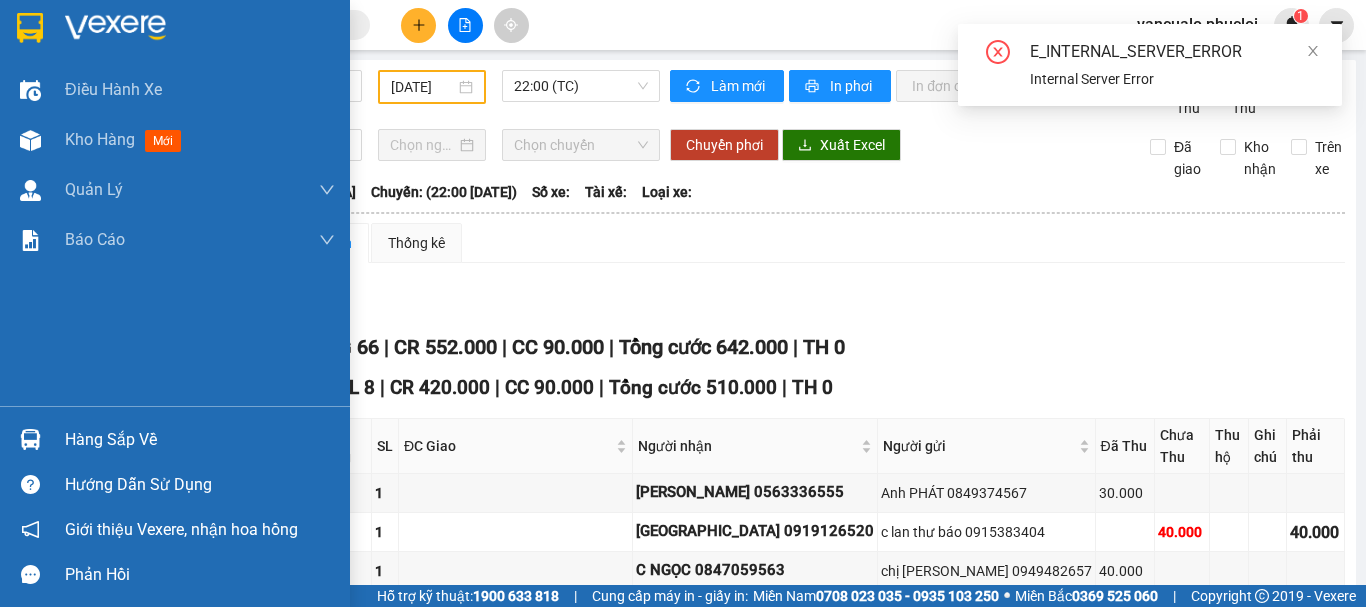 click at bounding box center [115, 28] 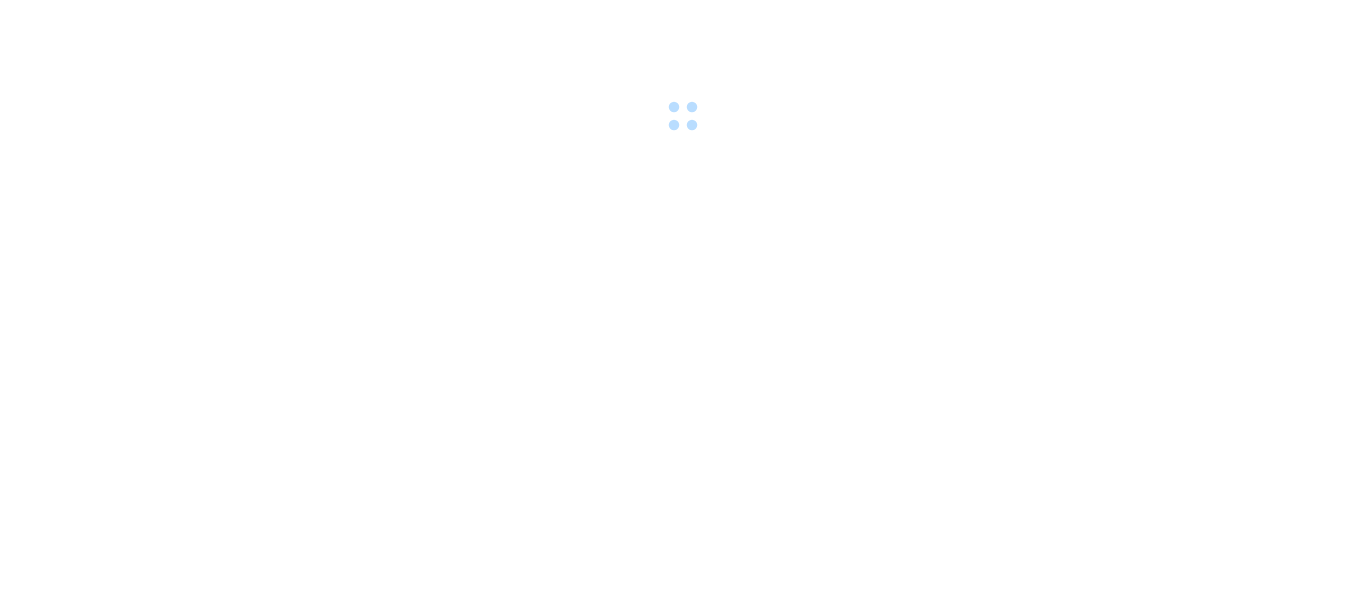 scroll, scrollTop: 0, scrollLeft: 0, axis: both 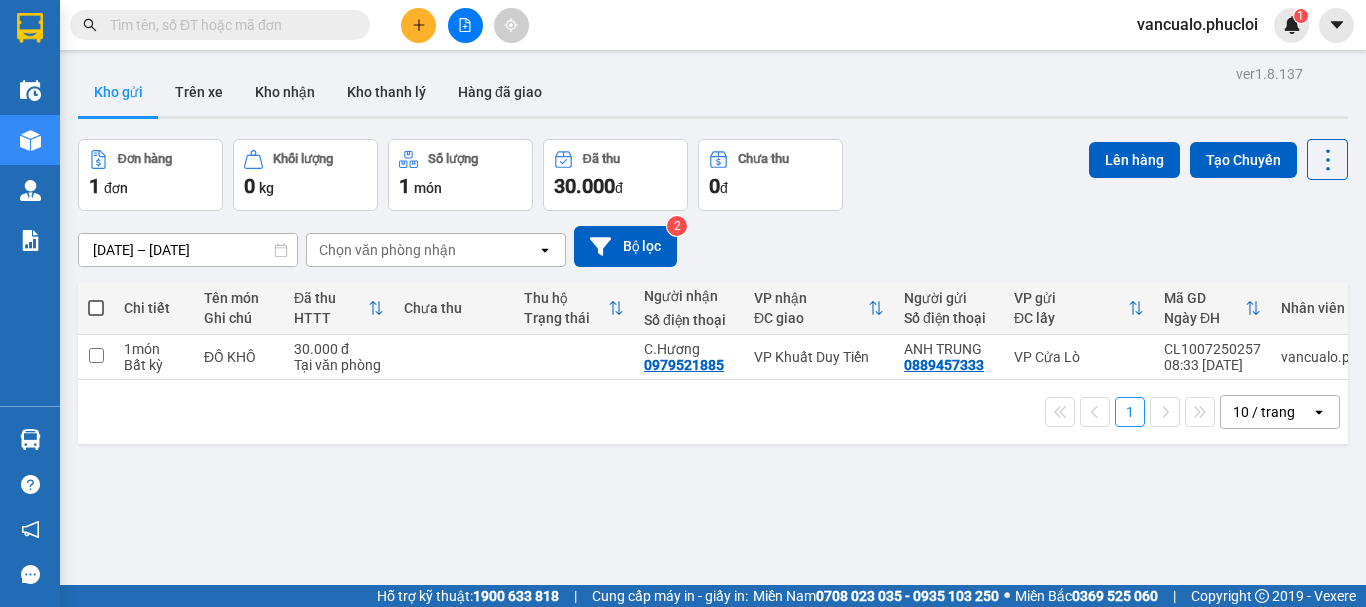 click at bounding box center [465, 25] 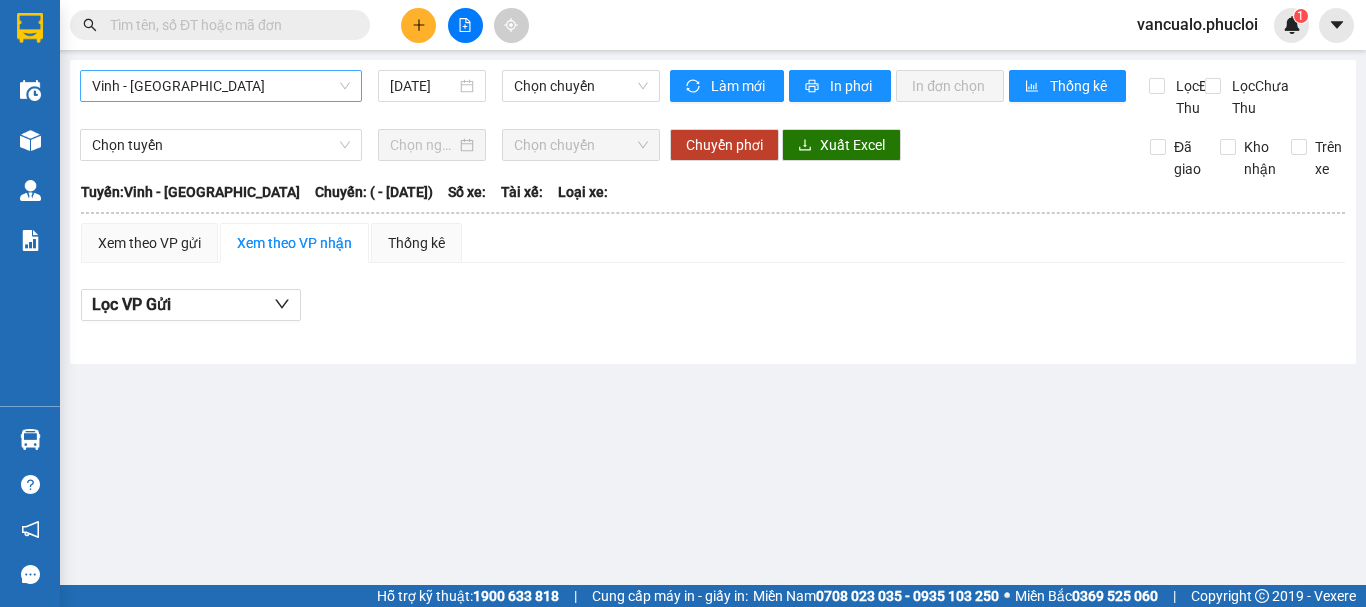 click on "Vinh - [GEOGRAPHIC_DATA]" at bounding box center (221, 86) 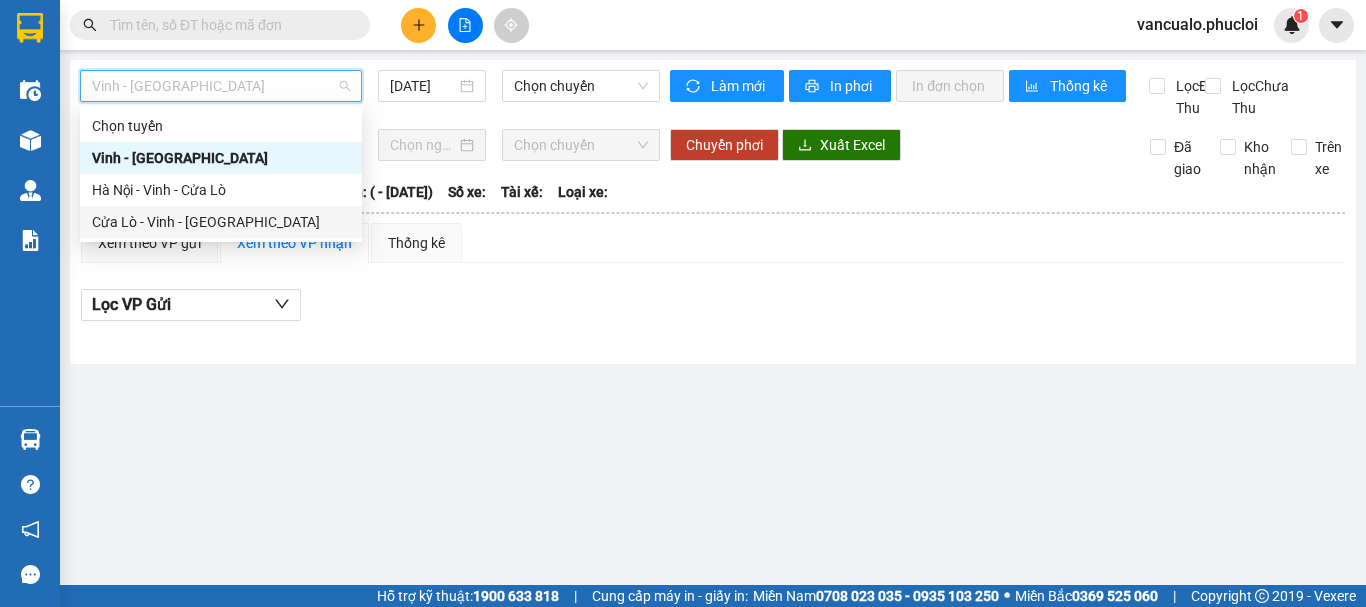 click on "Cửa Lò - Vinh - [GEOGRAPHIC_DATA]" at bounding box center (221, 222) 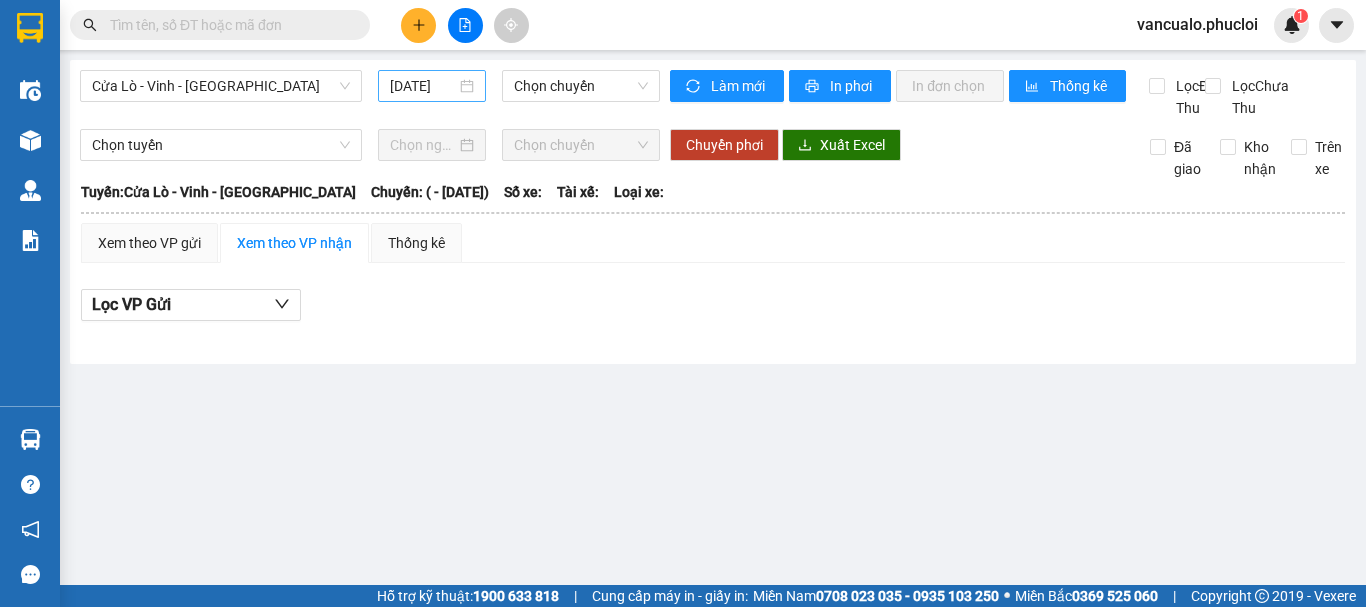 click on "[DATE]" at bounding box center [432, 86] 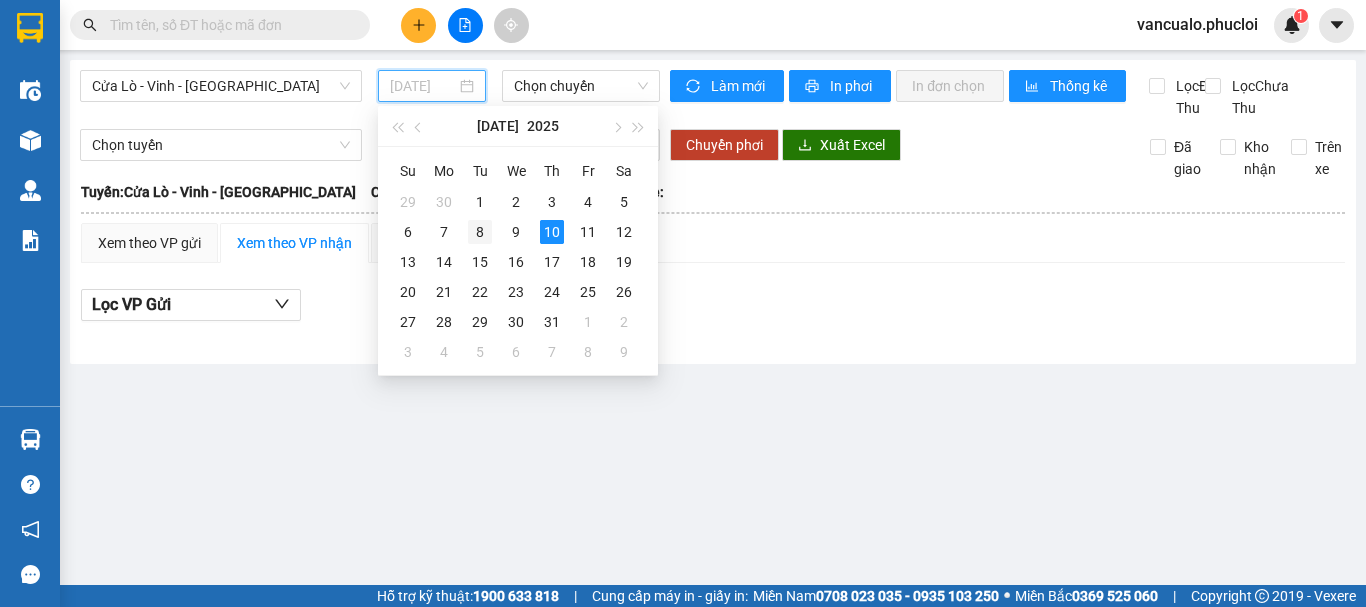 click on "8" at bounding box center [480, 232] 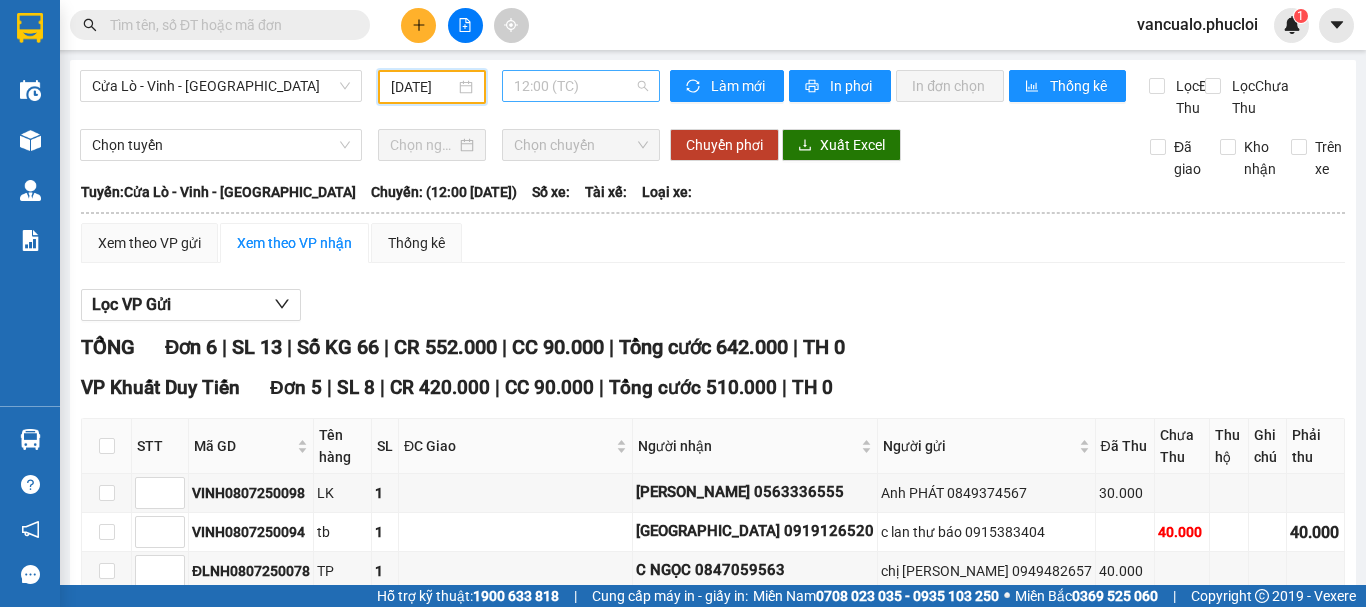 click on "12:00   (TC)" at bounding box center (581, 86) 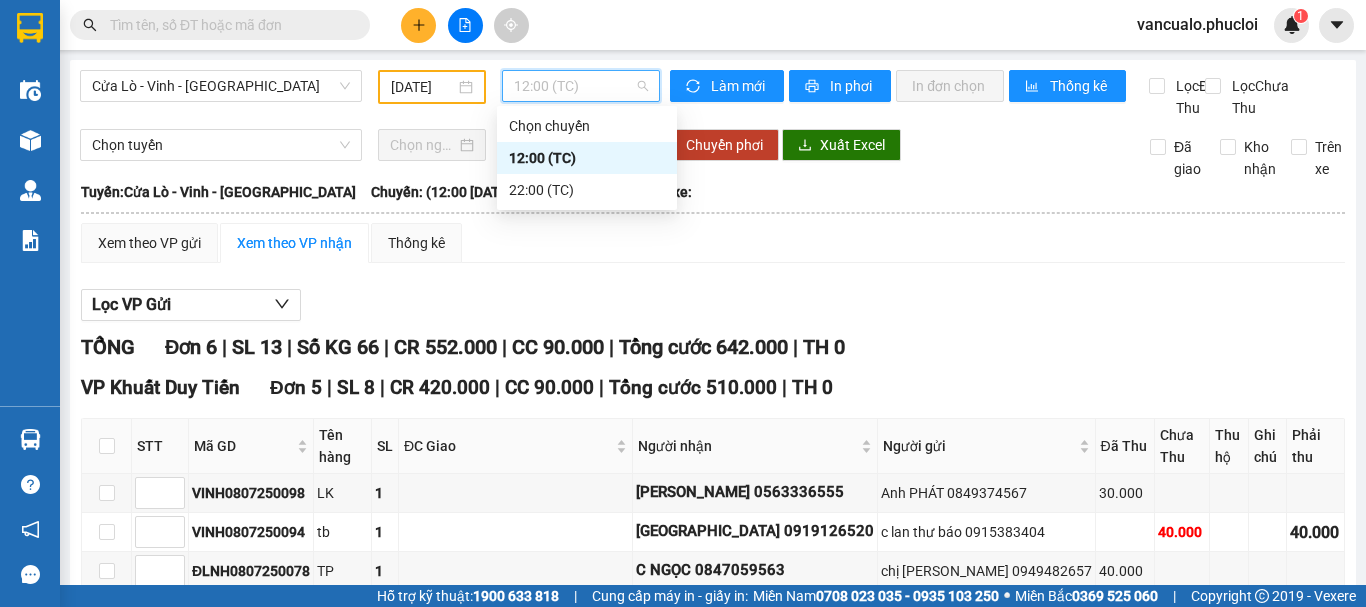 scroll, scrollTop: 0, scrollLeft: 0, axis: both 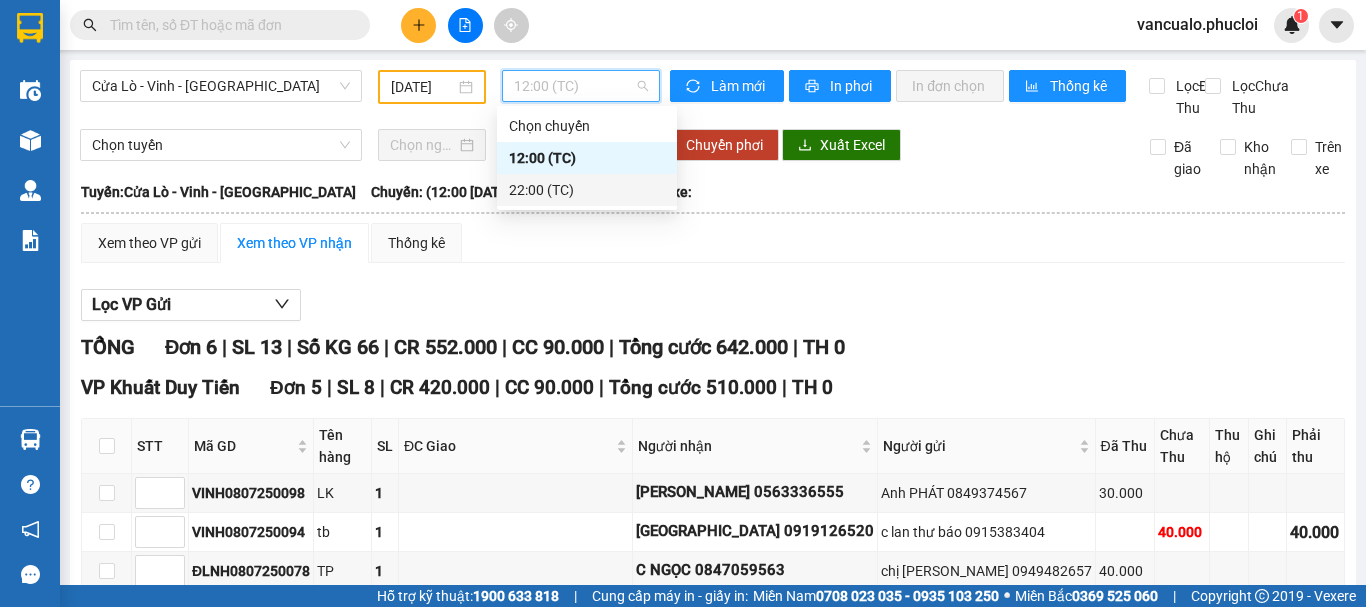 click on "22:00   (TC)" at bounding box center [587, 190] 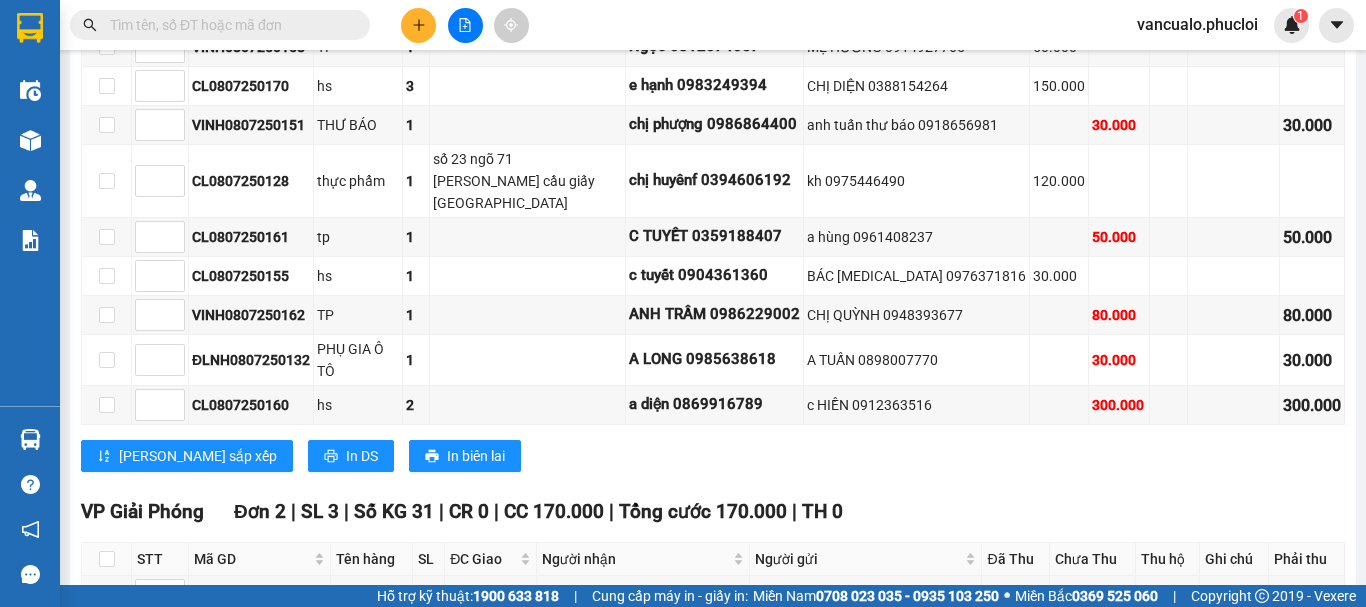 scroll, scrollTop: 796, scrollLeft: 0, axis: vertical 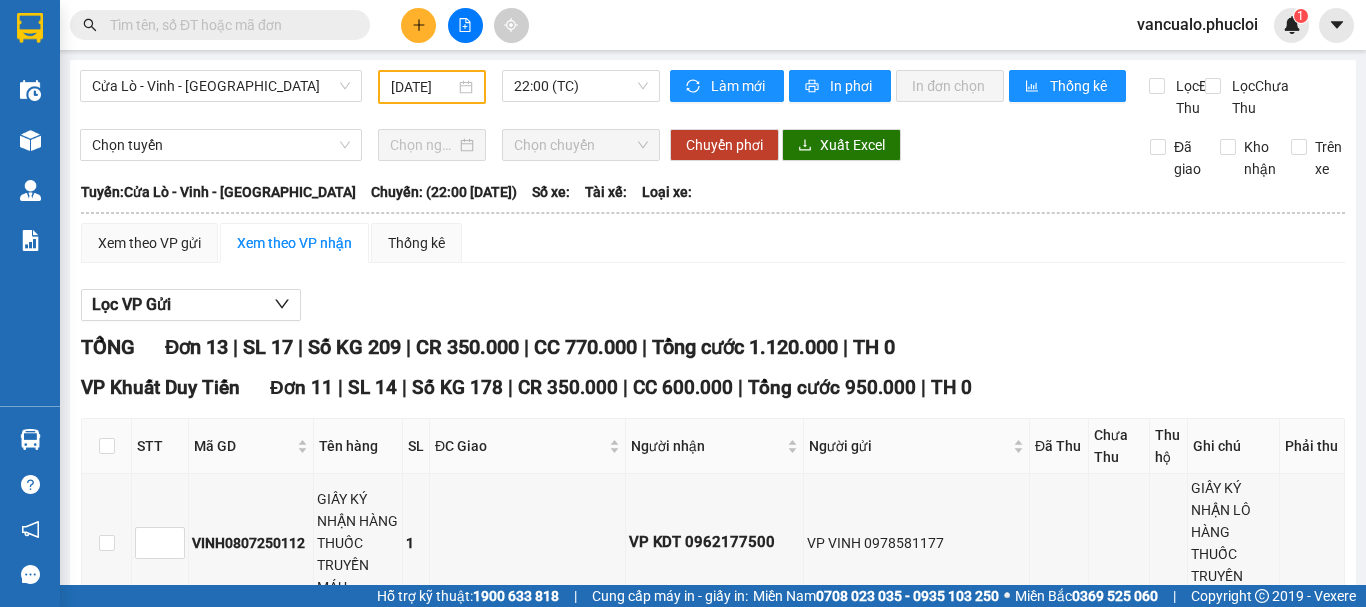 click on "[DATE]" at bounding box center (432, 87) 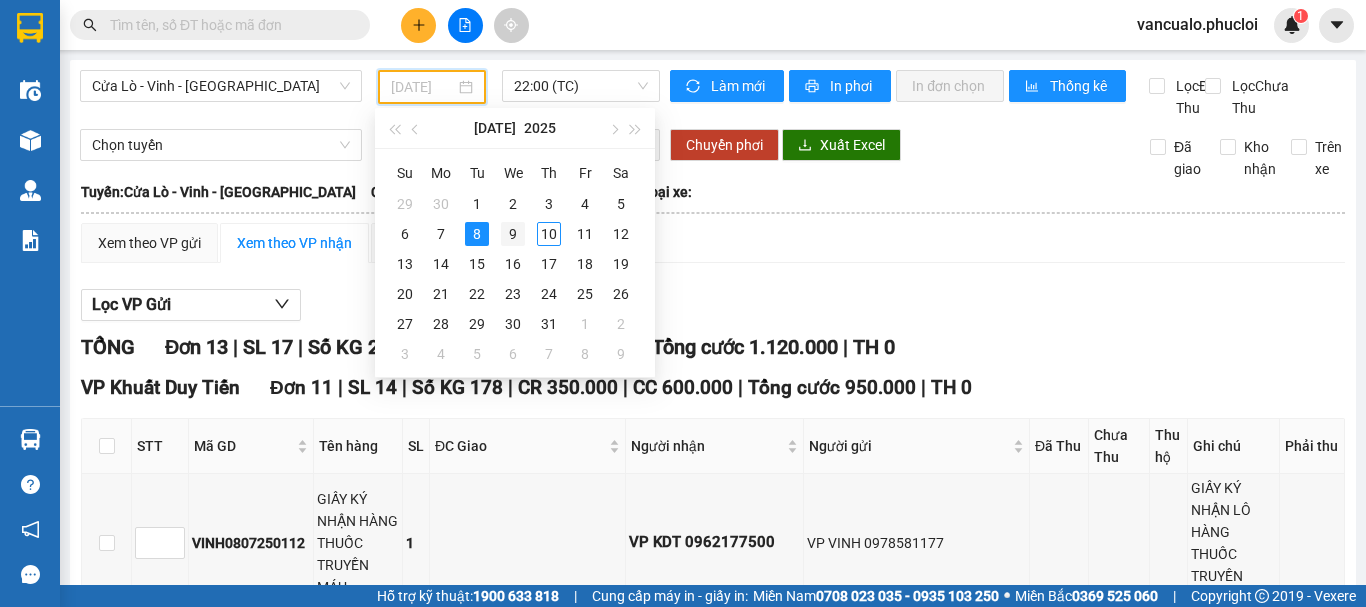 click on "9" at bounding box center [513, 234] 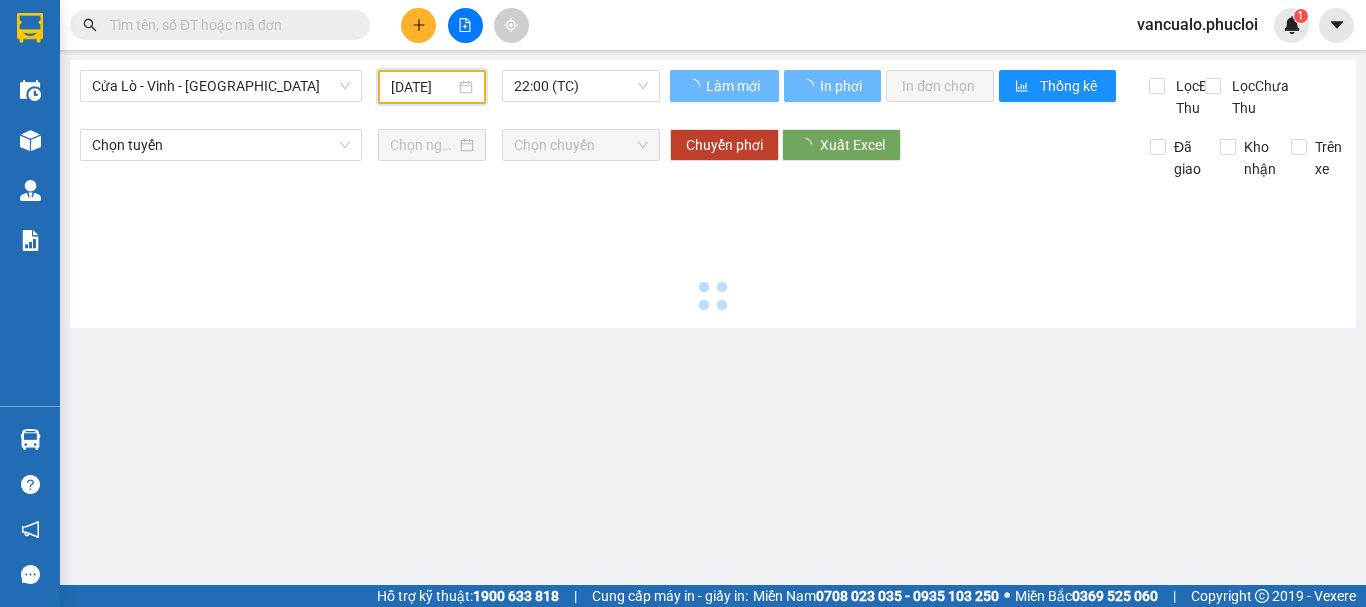 scroll, scrollTop: 0, scrollLeft: 7, axis: horizontal 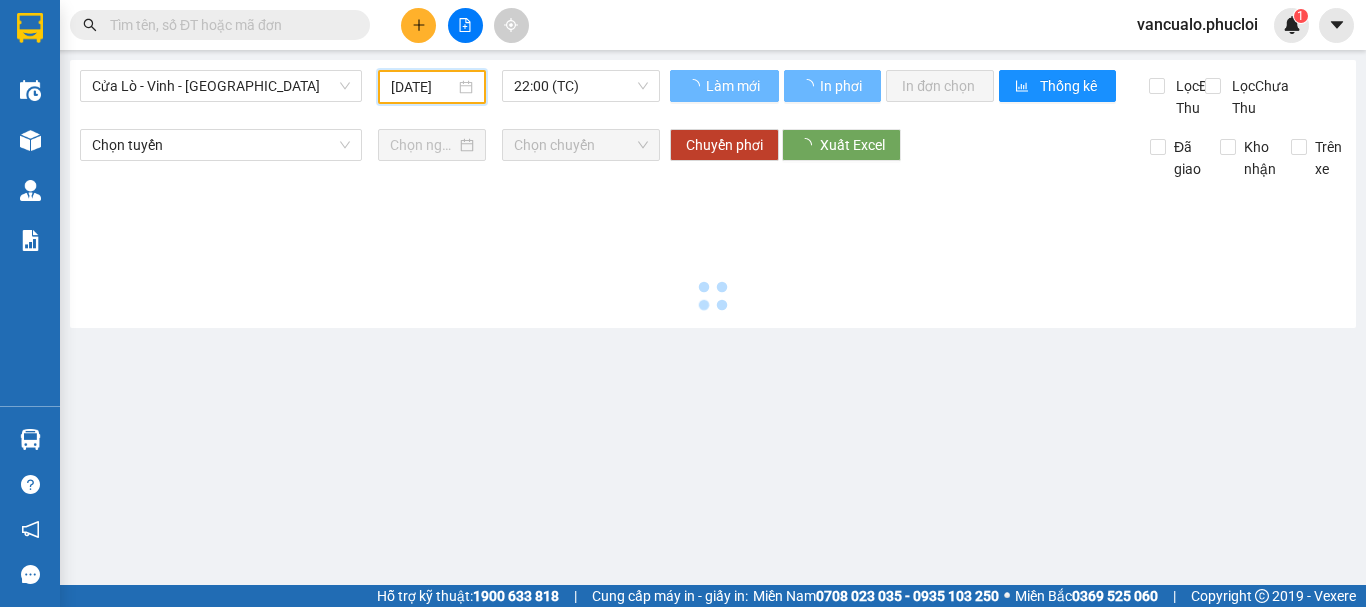 type on "[DATE]" 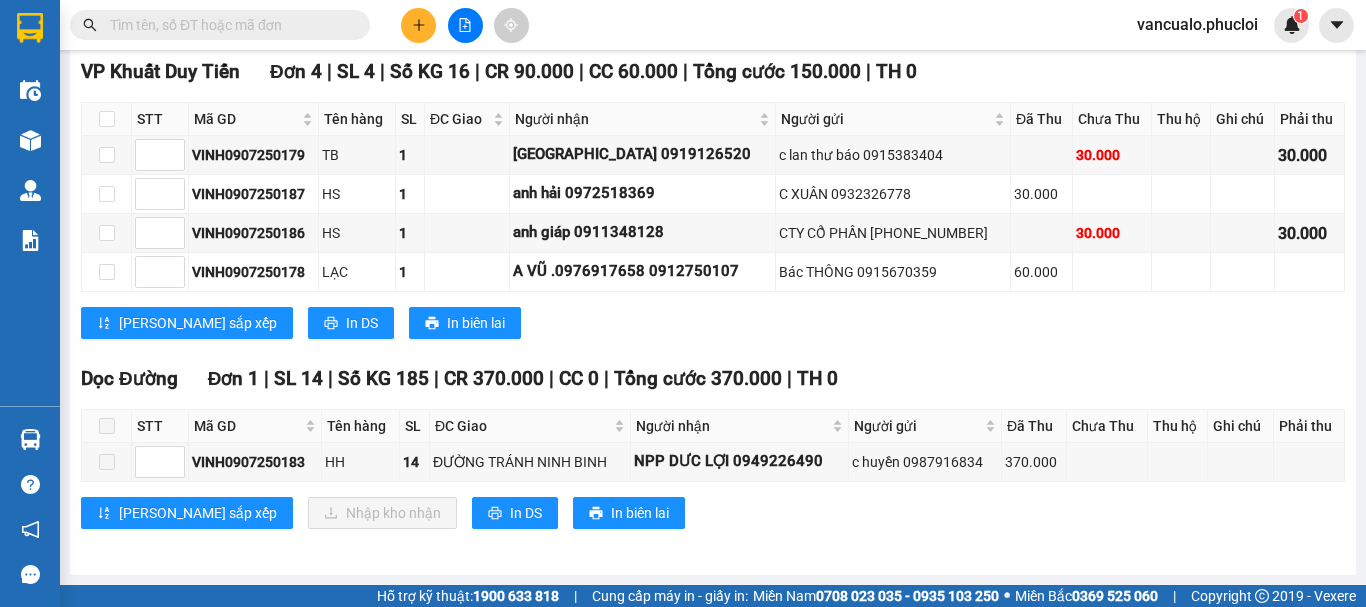 scroll, scrollTop: 338, scrollLeft: 0, axis: vertical 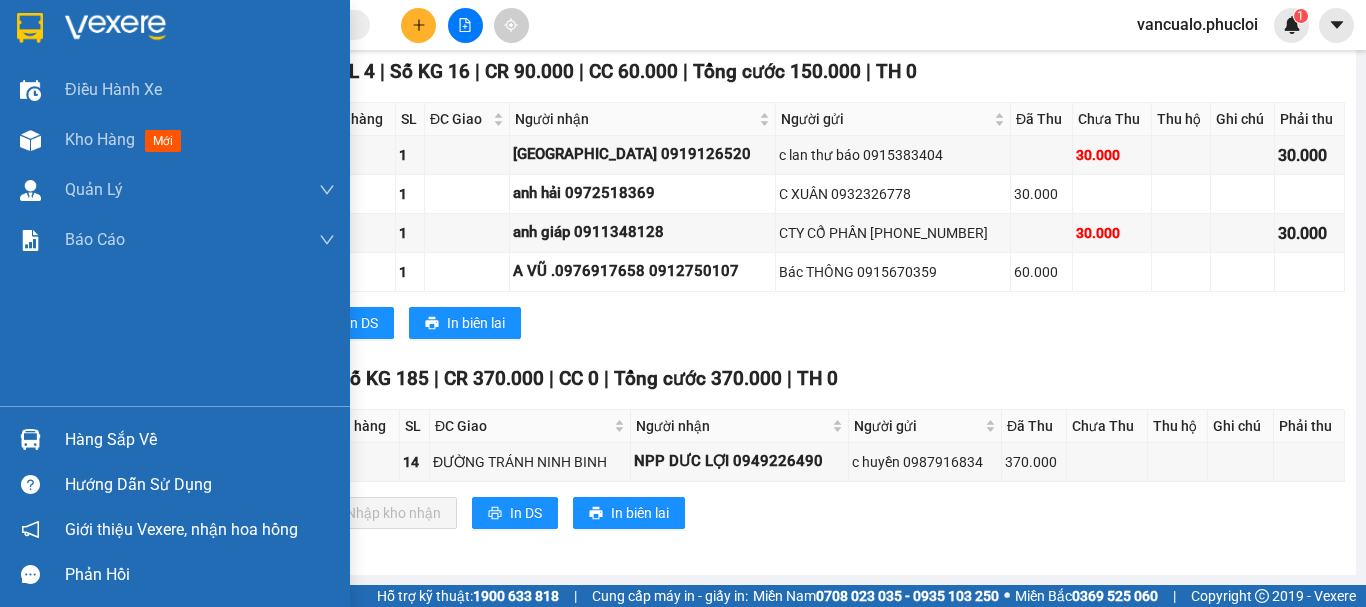 click at bounding box center (115, 28) 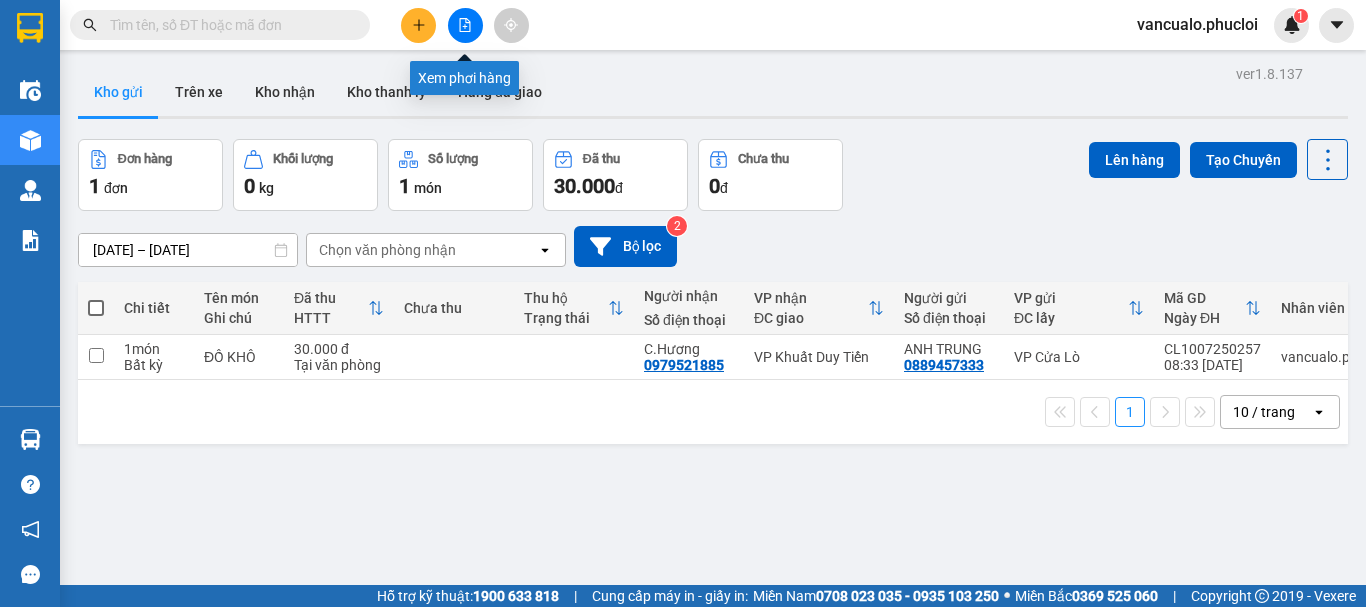 click at bounding box center [465, 25] 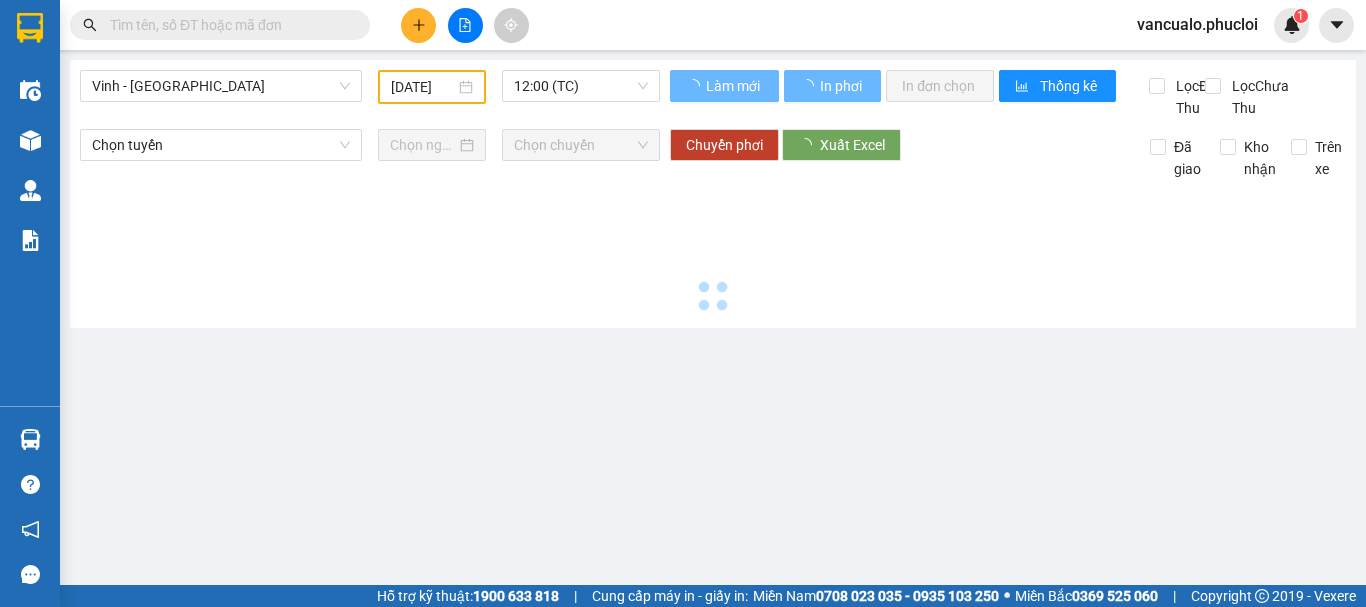 type on "[DATE]" 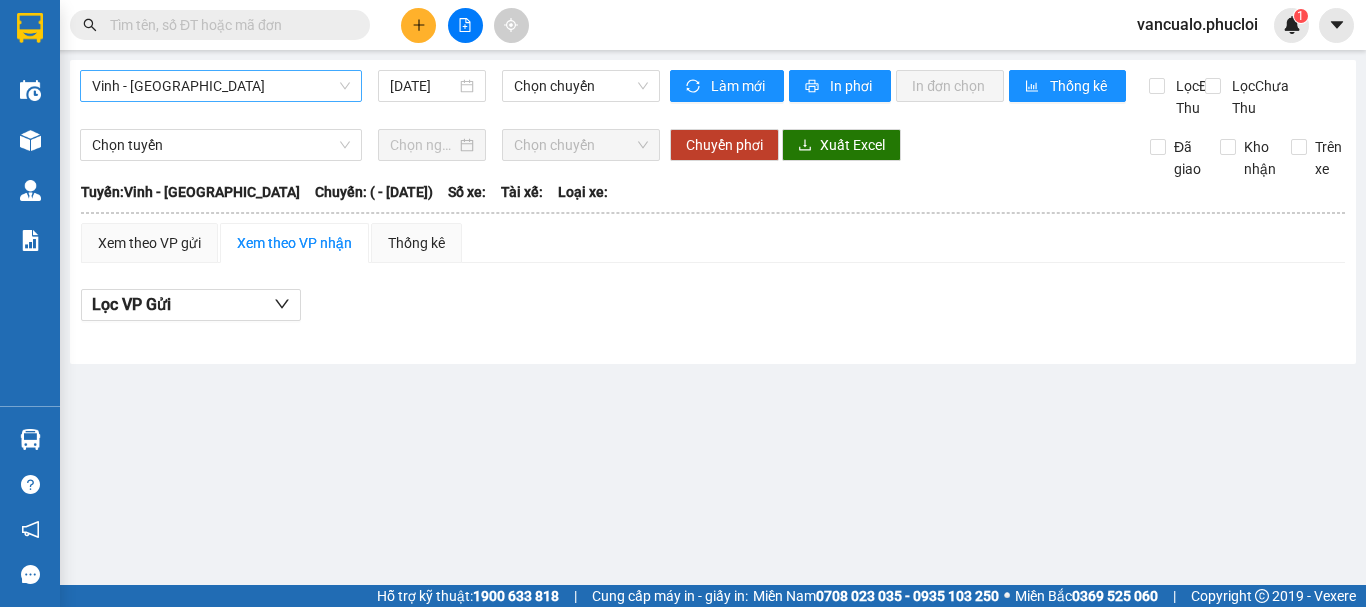 click on "Vinh - [GEOGRAPHIC_DATA]" at bounding box center (221, 86) 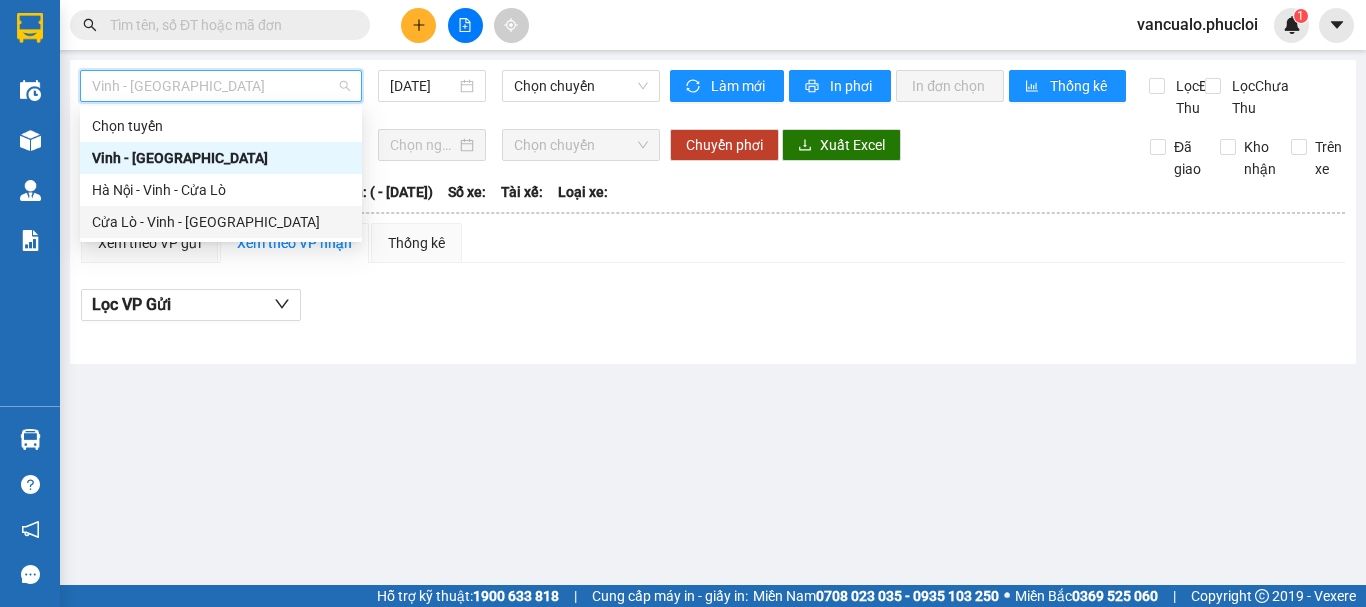 click on "Cửa Lò - Vinh - [GEOGRAPHIC_DATA]" at bounding box center [221, 222] 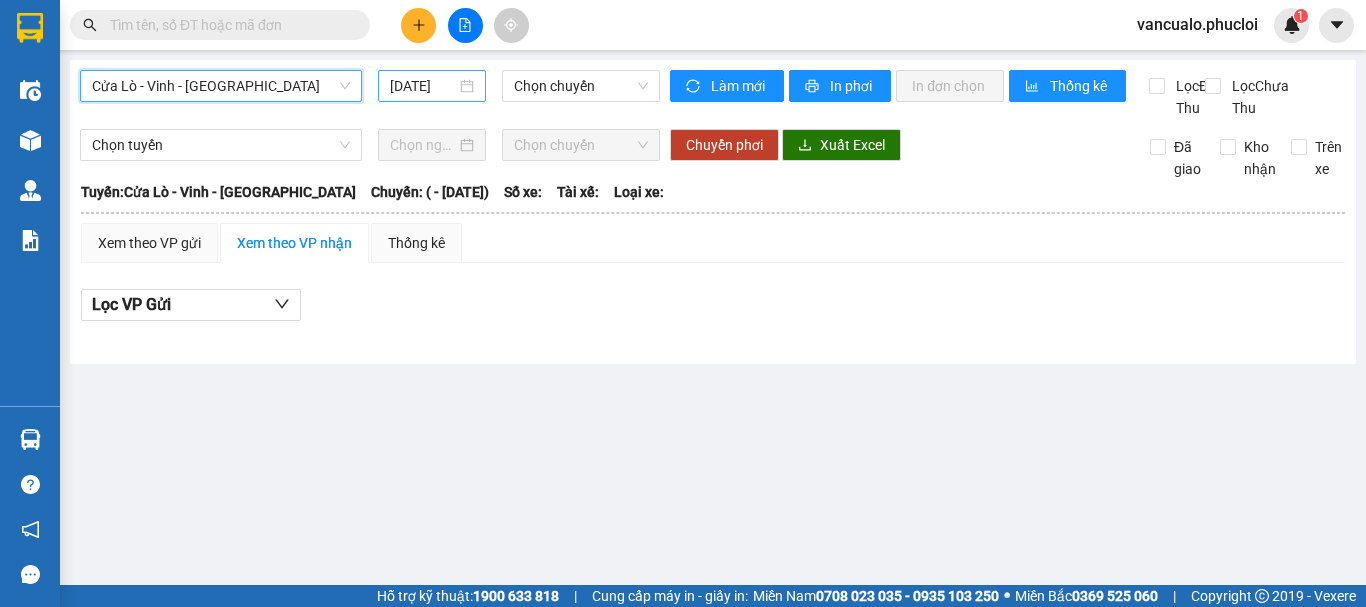 click on "[DATE]" at bounding box center [432, 86] 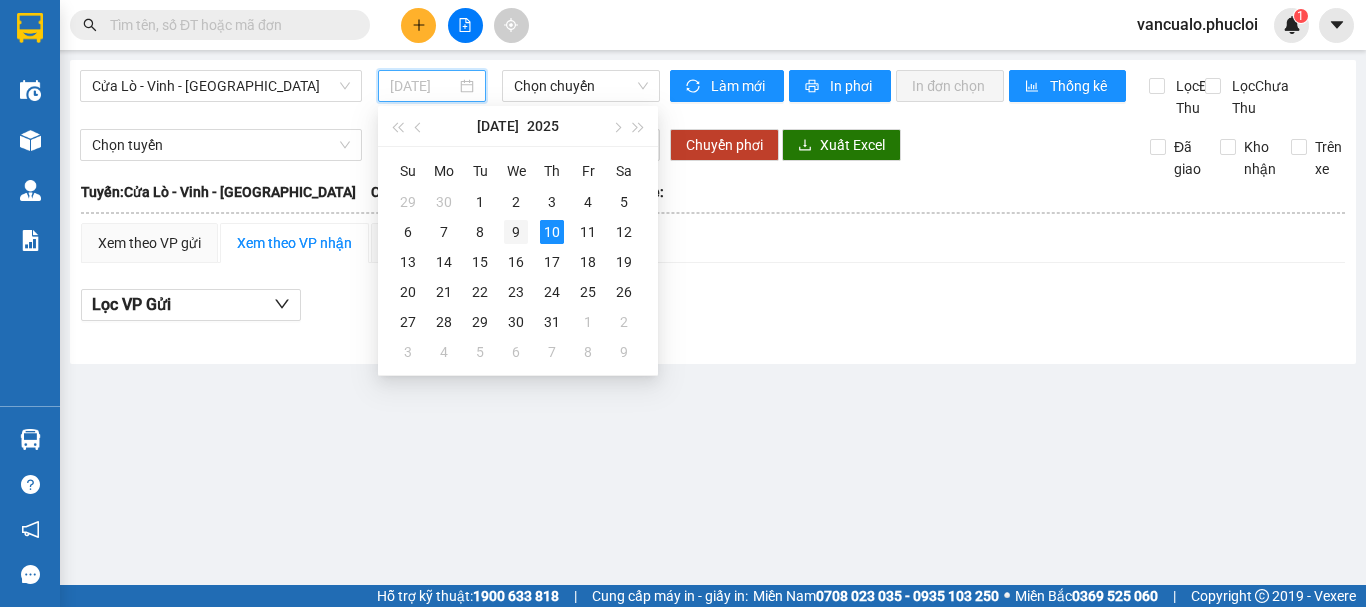 click on "9" at bounding box center [516, 232] 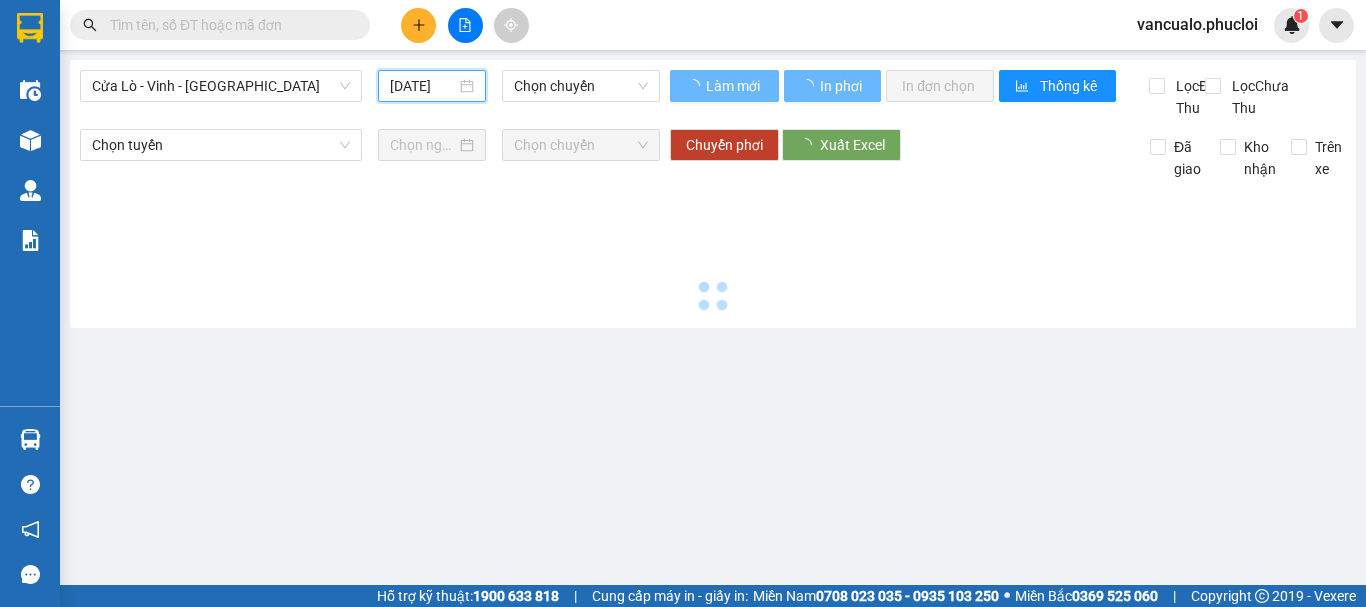 type on "[DATE]" 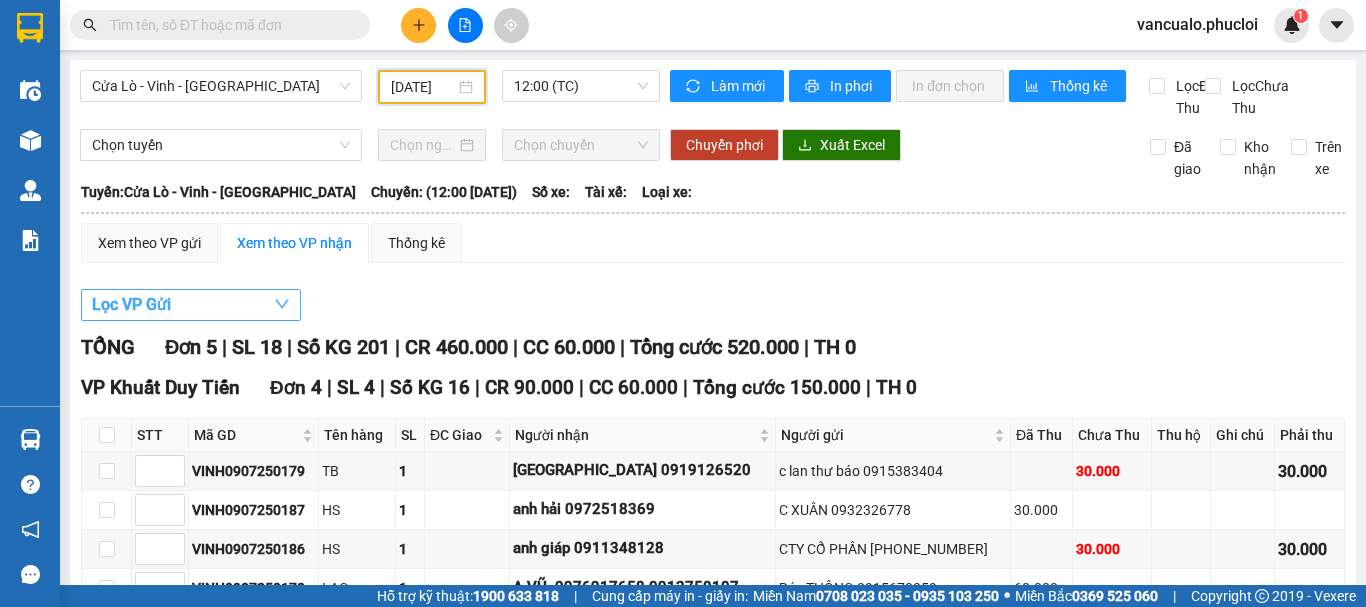 click on "Lọc VP Gửi" at bounding box center [191, 305] 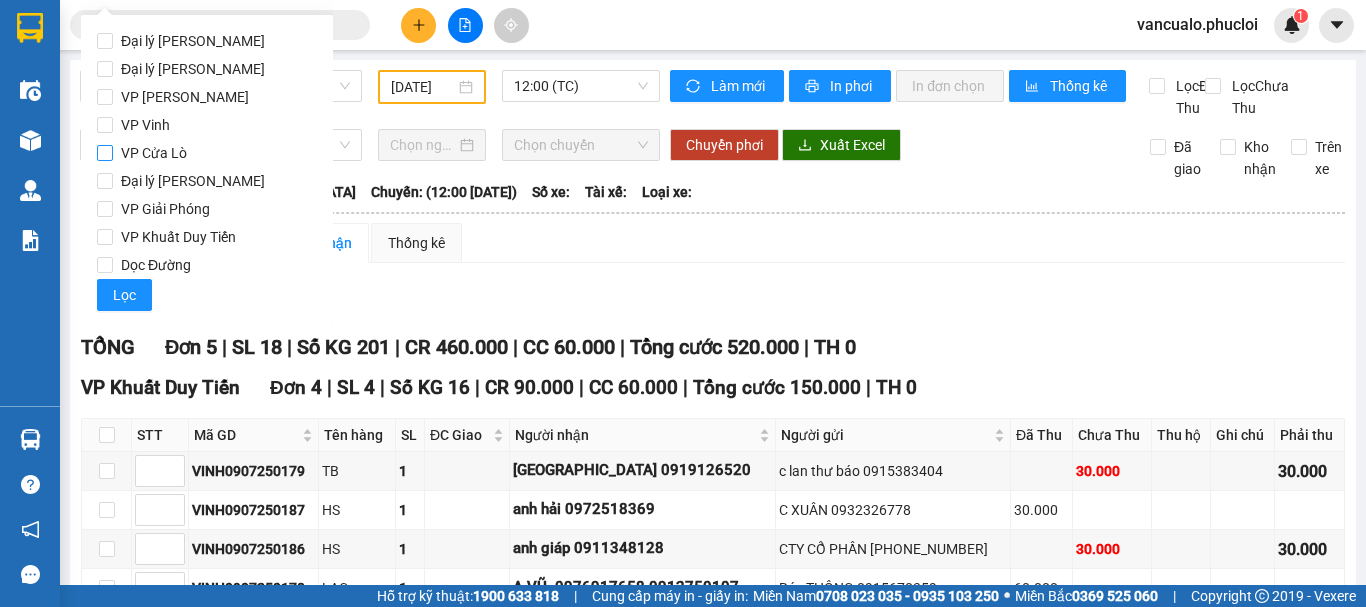click on "VP Cửa Lò" at bounding box center [105, 153] 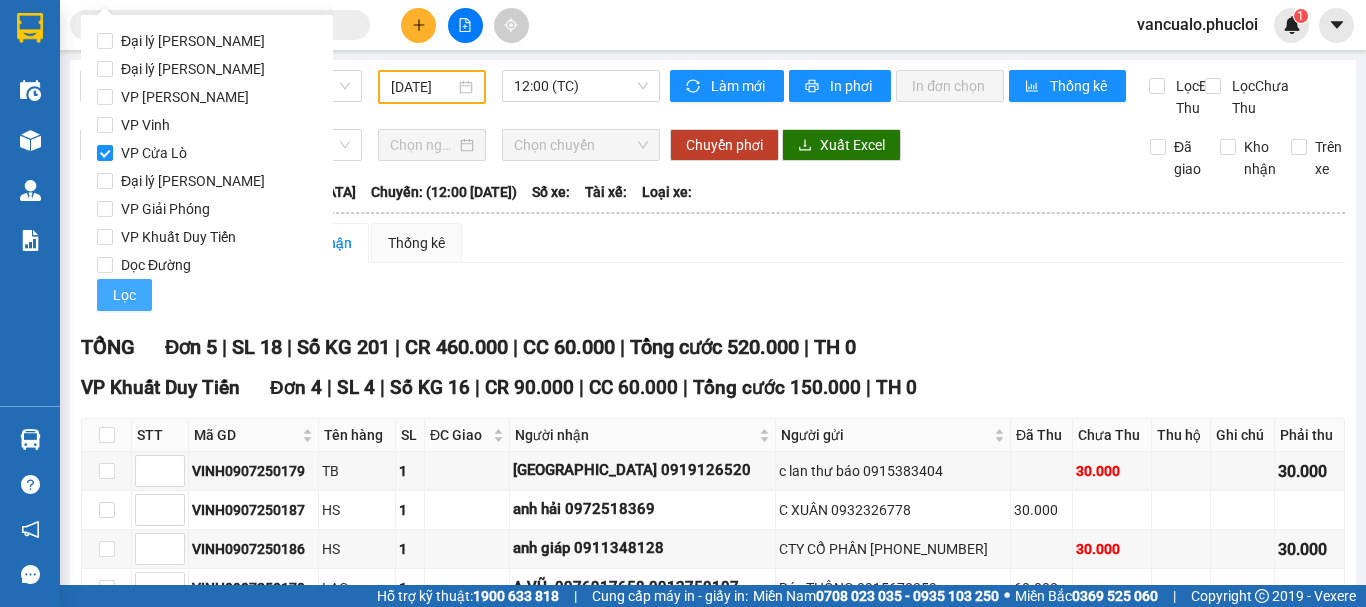 click on "Lọc" at bounding box center [124, 295] 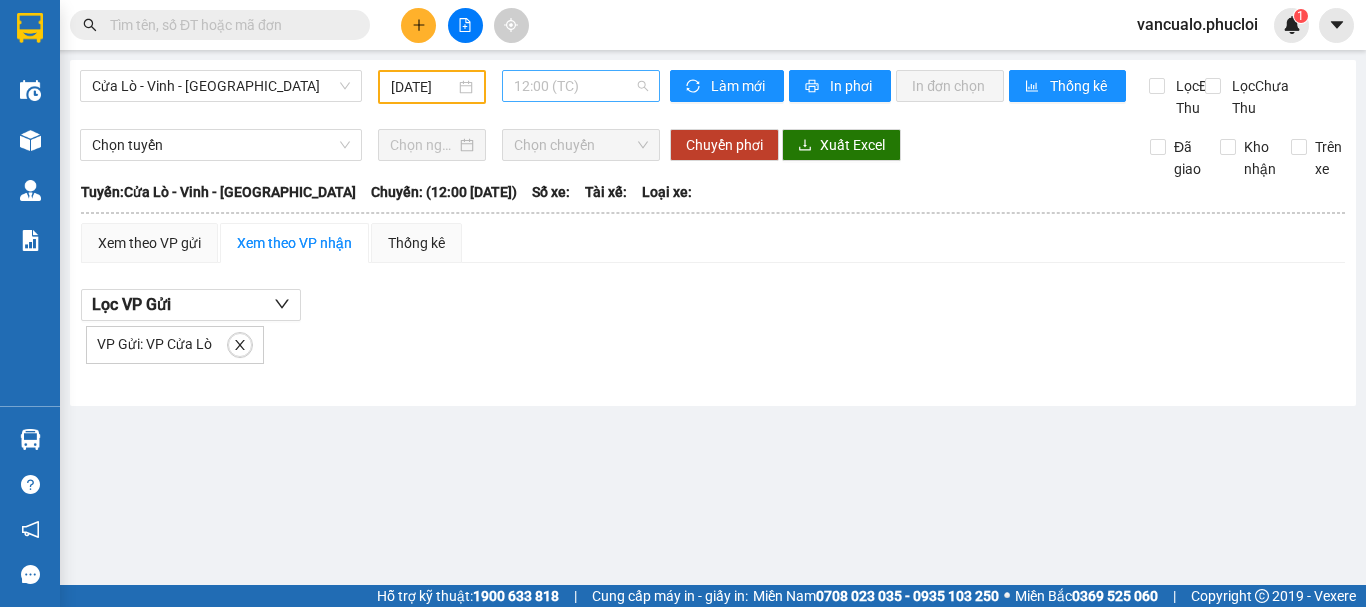click on "12:00   (TC)" at bounding box center (581, 86) 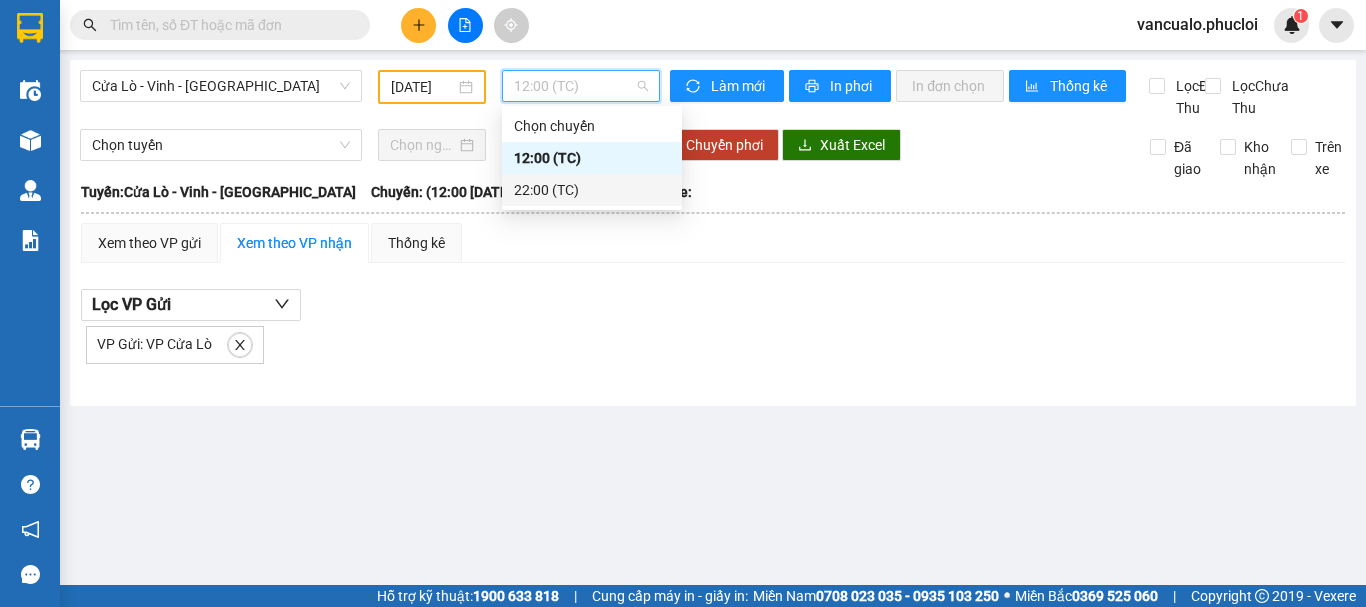 click on "22:00   (TC)" at bounding box center [592, 190] 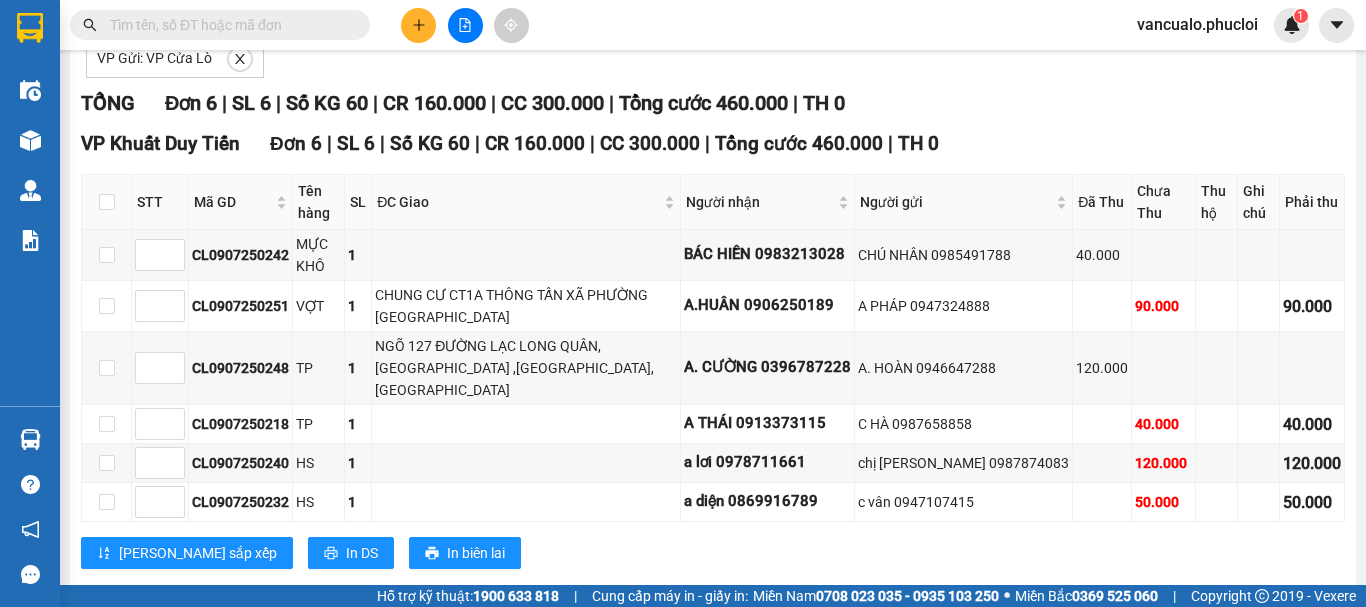 scroll, scrollTop: 326, scrollLeft: 0, axis: vertical 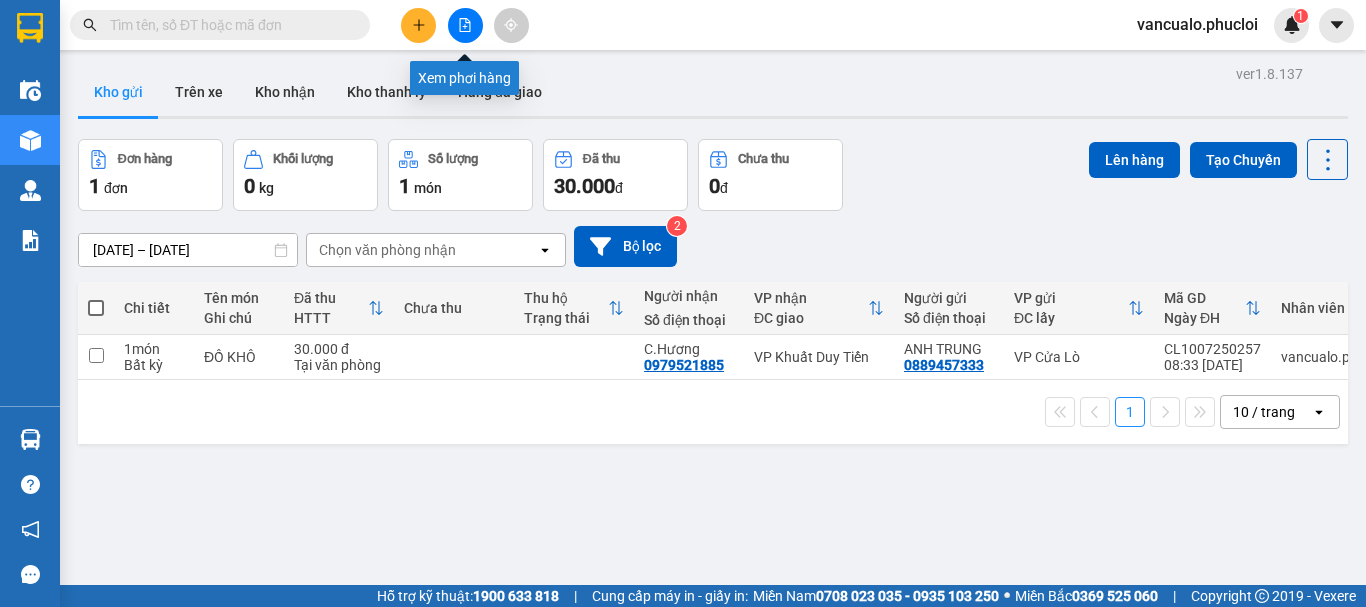 click at bounding box center [465, 25] 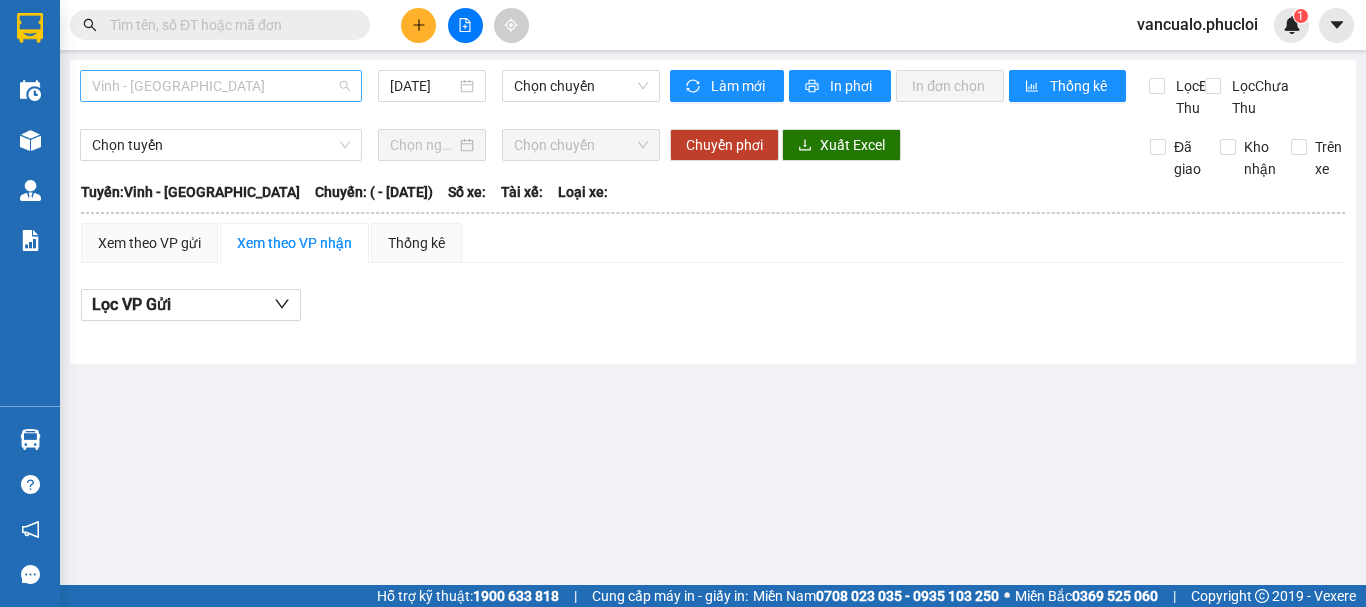 click on "Vinh - [GEOGRAPHIC_DATA]" at bounding box center (221, 86) 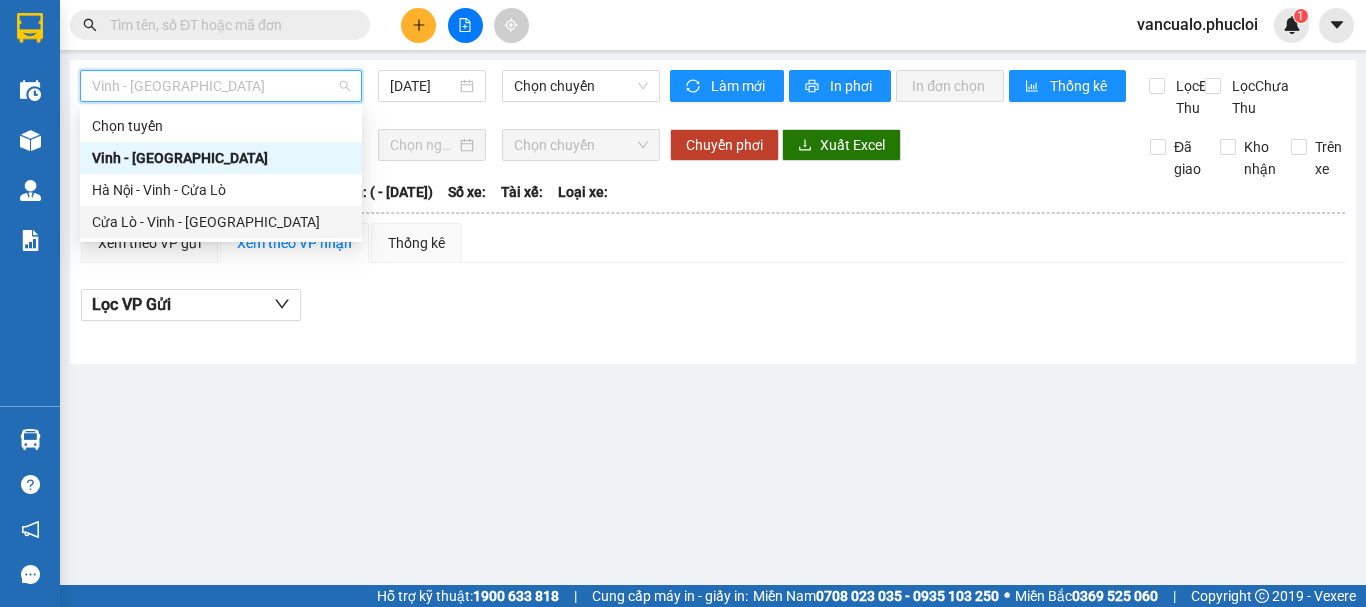 click on "Cửa Lò - Vinh - [GEOGRAPHIC_DATA]" at bounding box center (221, 222) 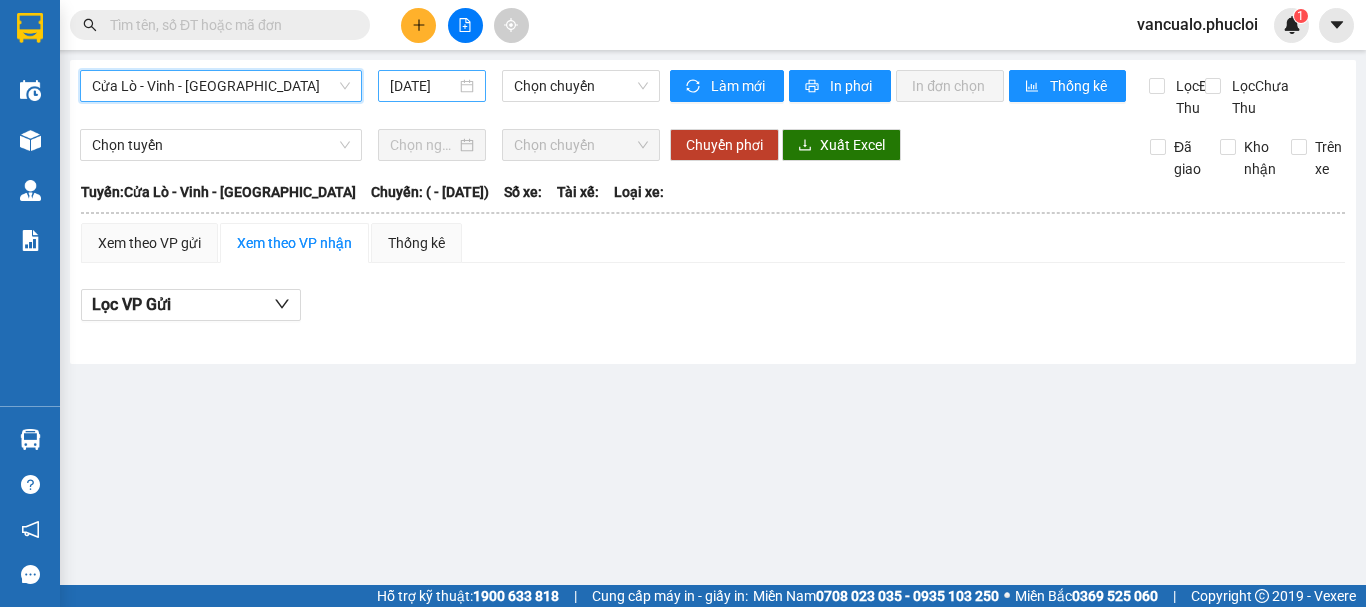 click on "[DATE]" at bounding box center [432, 86] 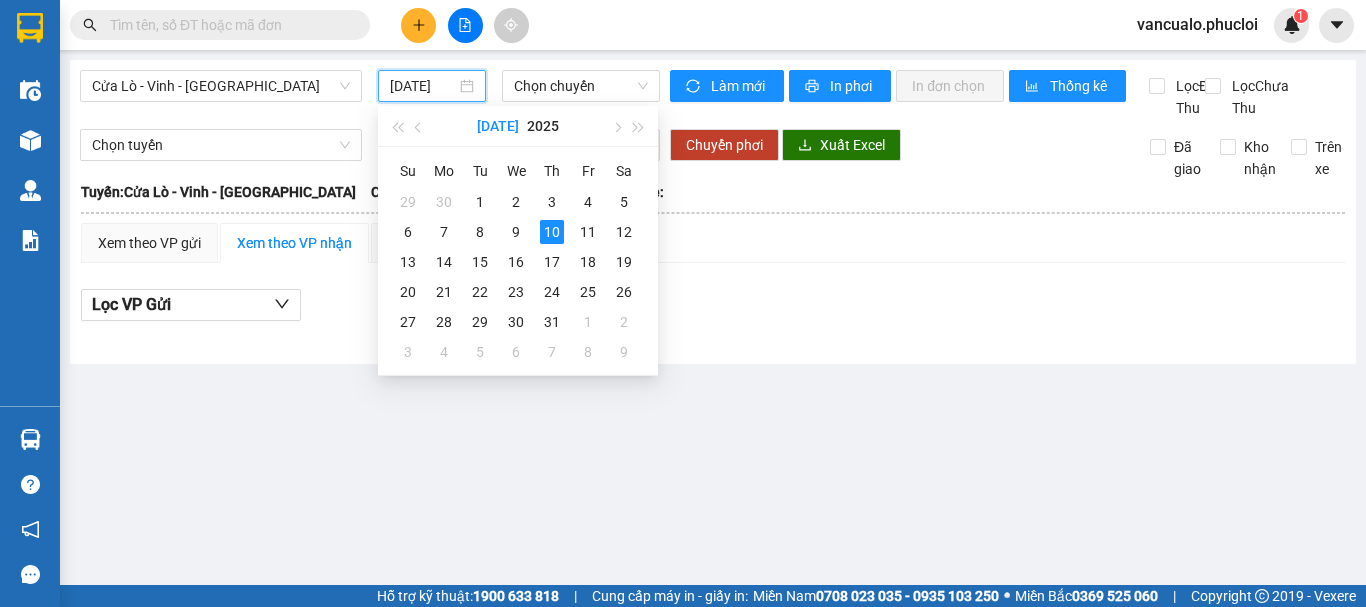 scroll, scrollTop: 0, scrollLeft: 5, axis: horizontal 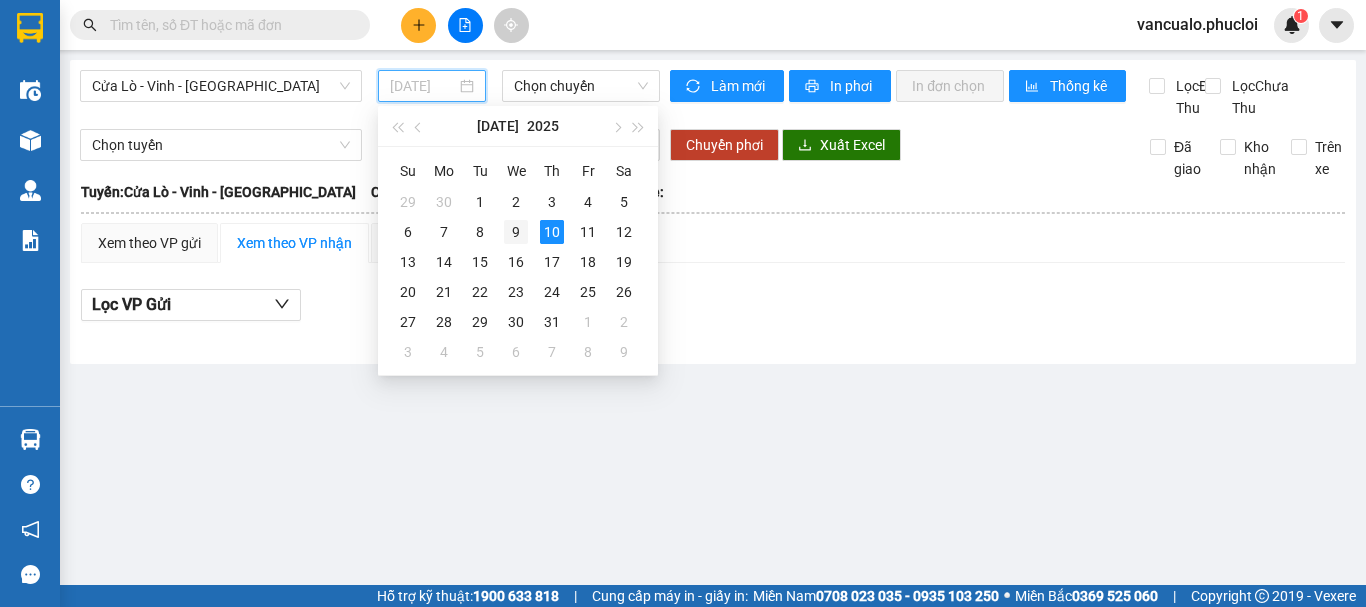 click on "9" at bounding box center (516, 232) 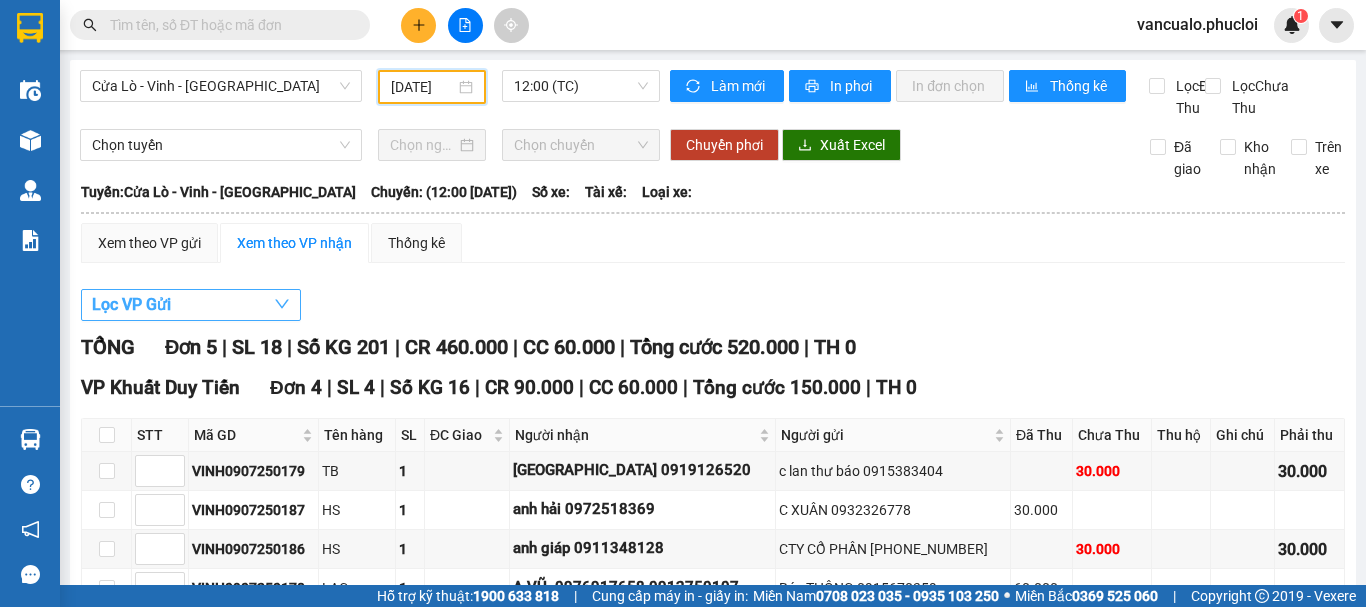 click on "Lọc VP Gửi" at bounding box center [191, 305] 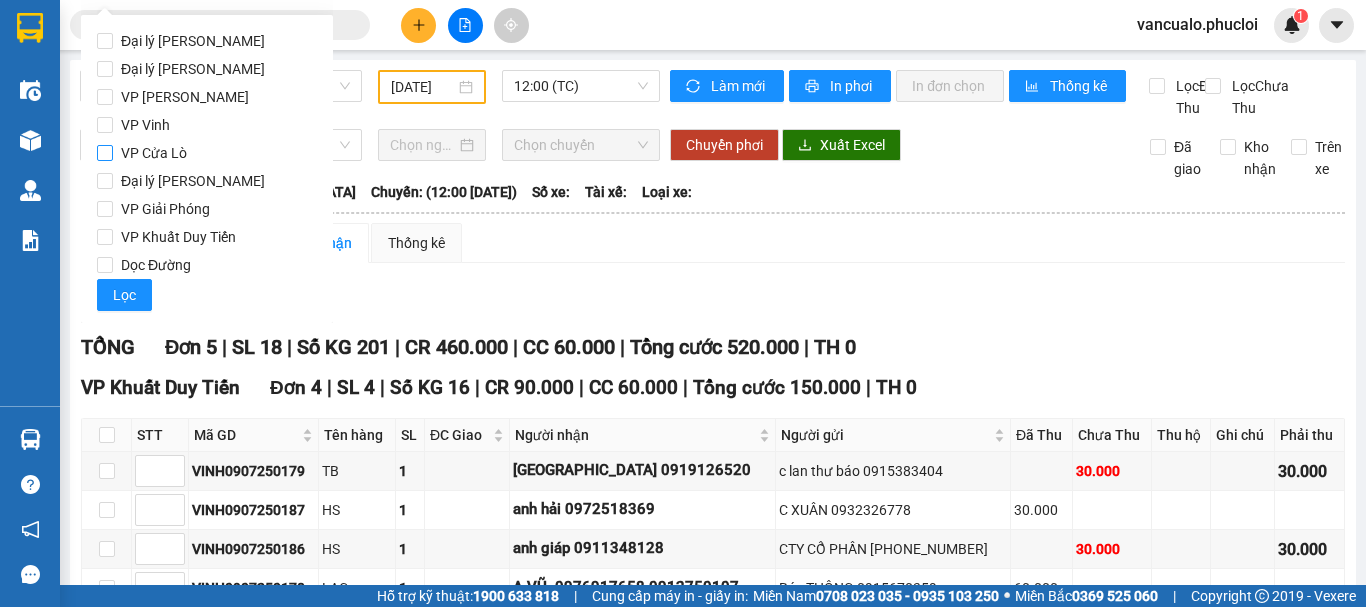 click on "VP Cửa Lò" at bounding box center (105, 153) 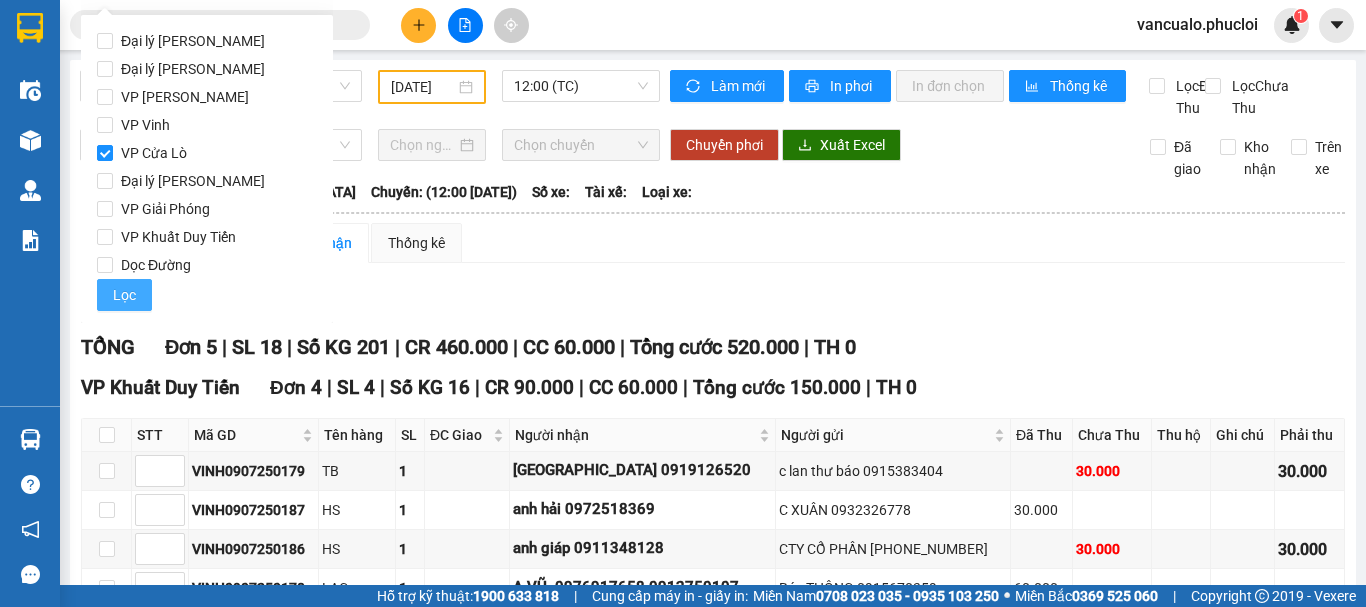 click on "Lọc" at bounding box center (124, 295) 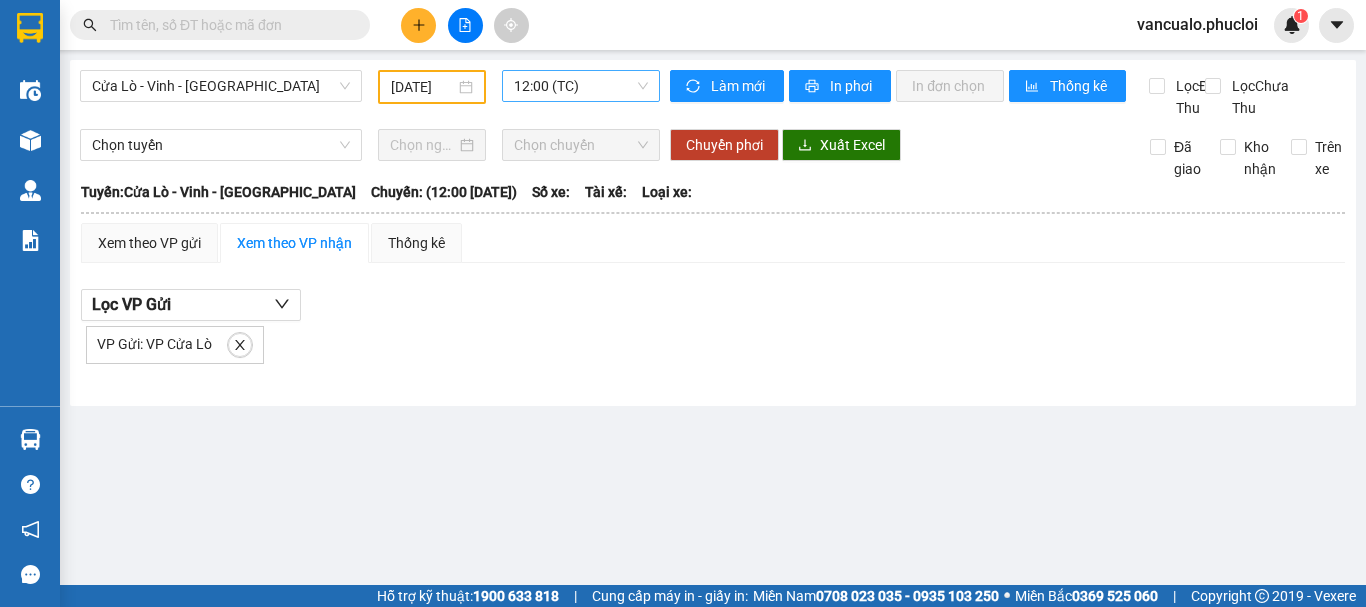 click on "12:00   (TC)" at bounding box center (581, 86) 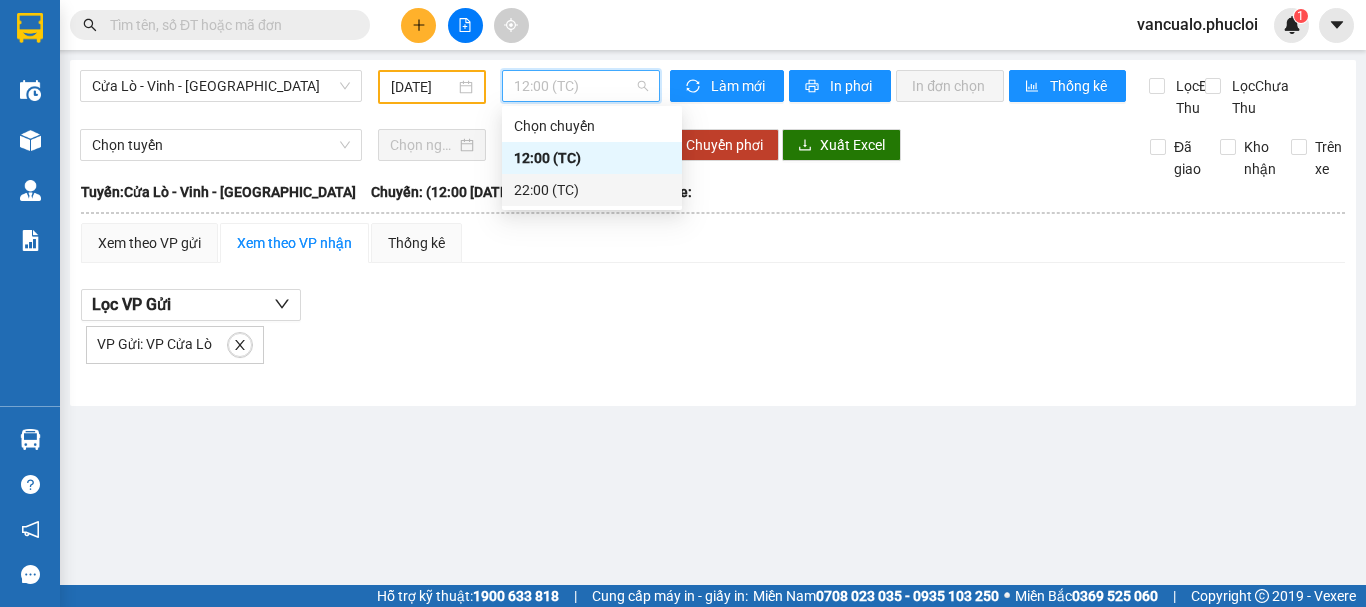 click on "22:00   (TC)" at bounding box center [592, 190] 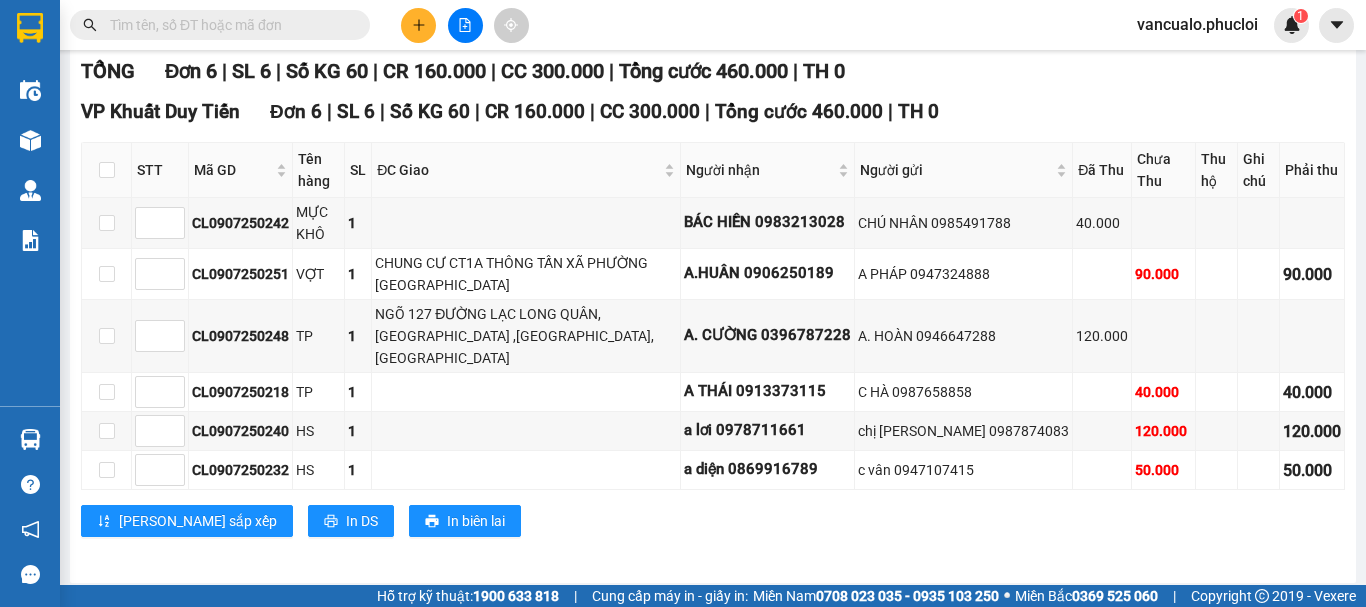 scroll, scrollTop: 326, scrollLeft: 0, axis: vertical 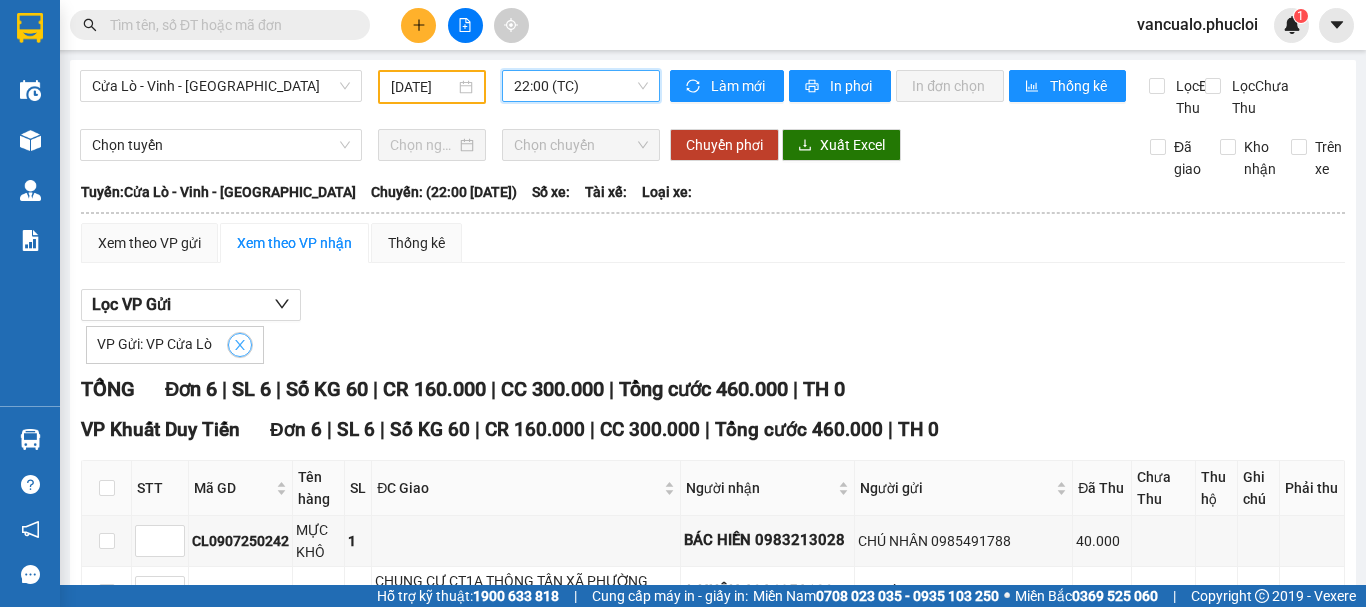 click at bounding box center [240, 345] 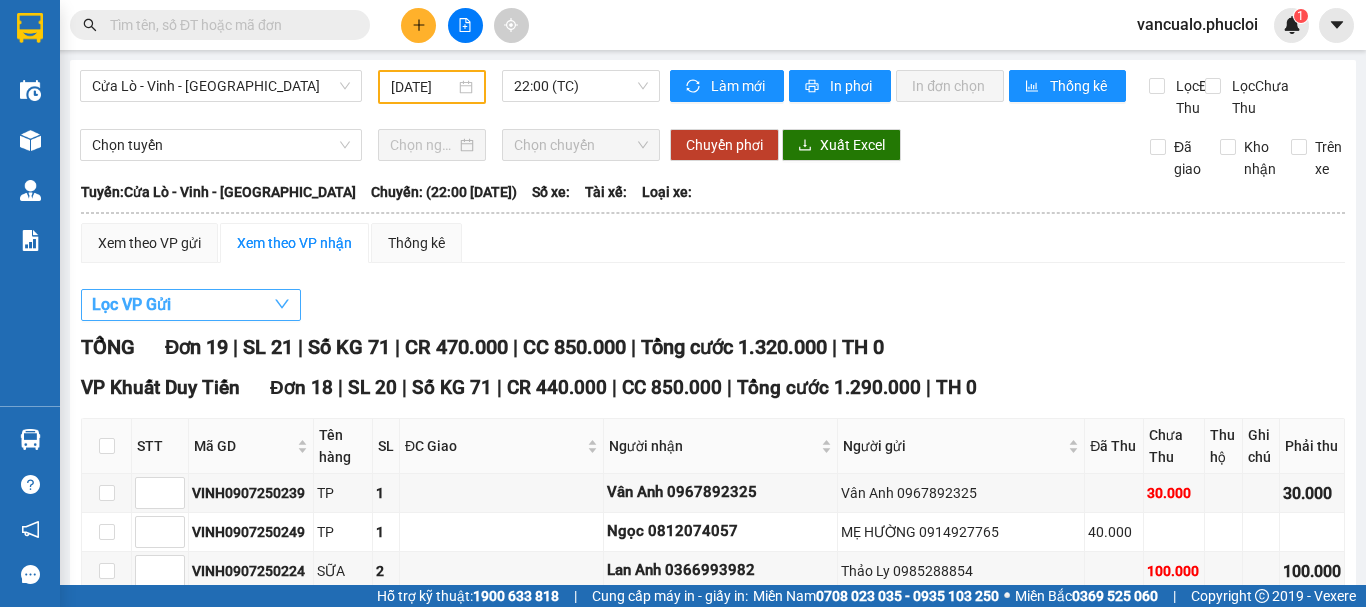 click on "Lọc VP Gửi" at bounding box center [191, 305] 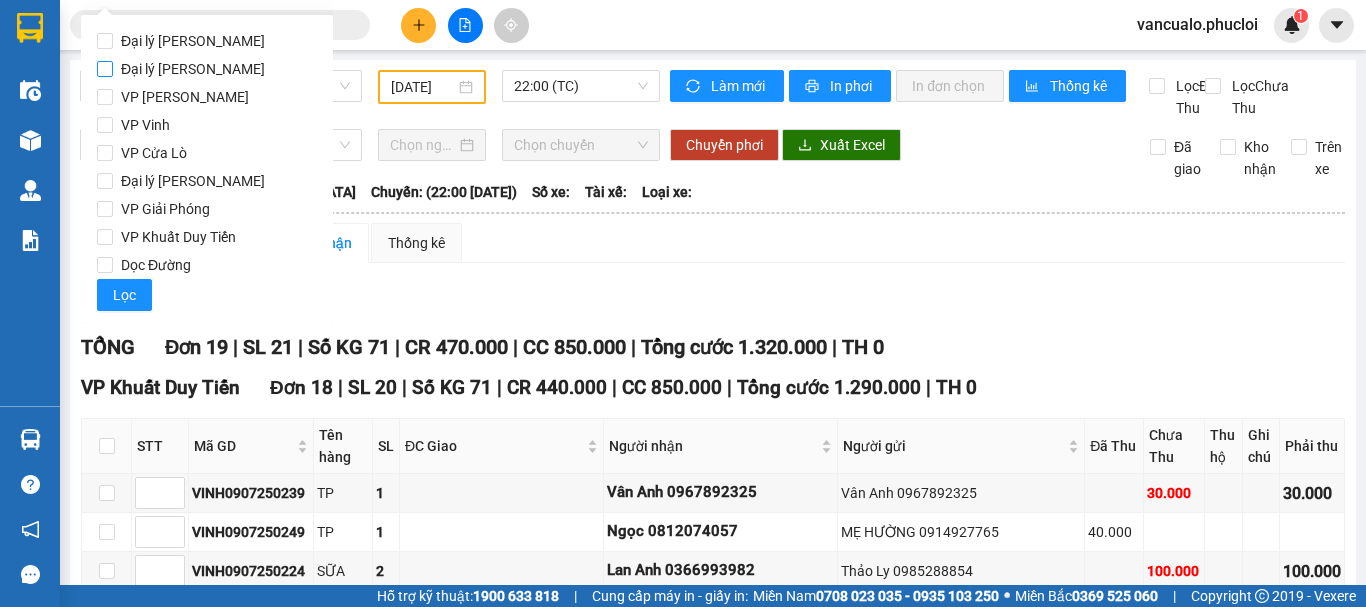 click on "Đại lý [PERSON_NAME]" at bounding box center (105, 69) 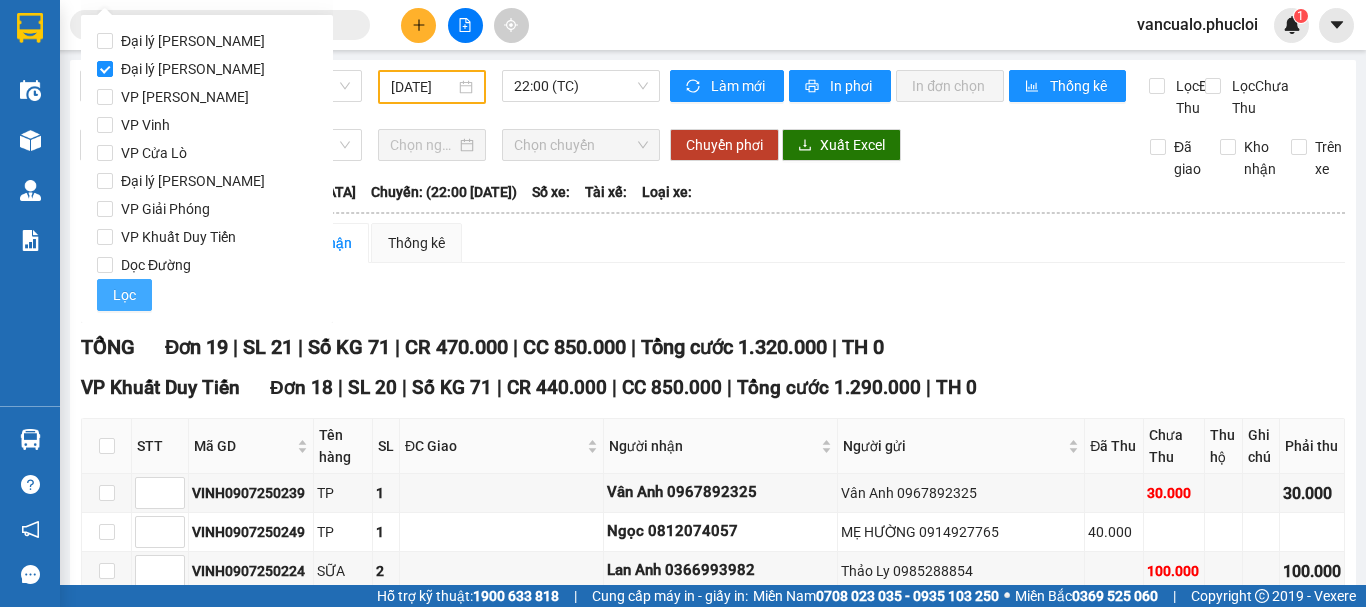 click on "Lọc" at bounding box center [124, 295] 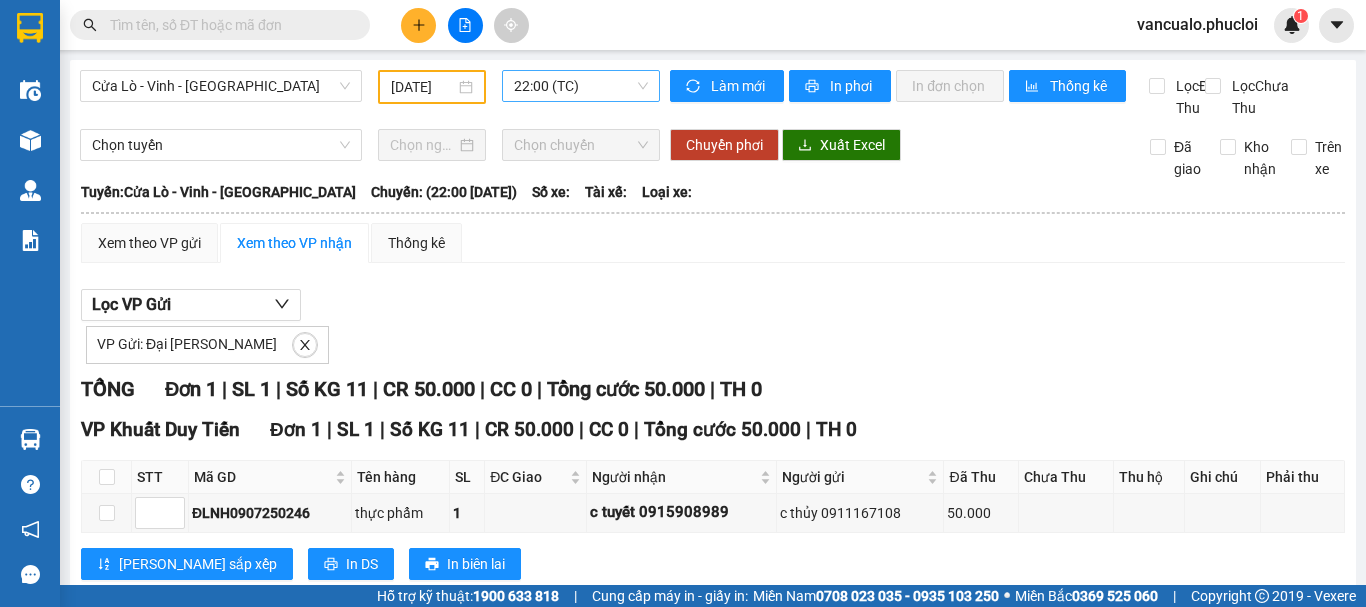 click on "22:00   (TC)" at bounding box center [581, 86] 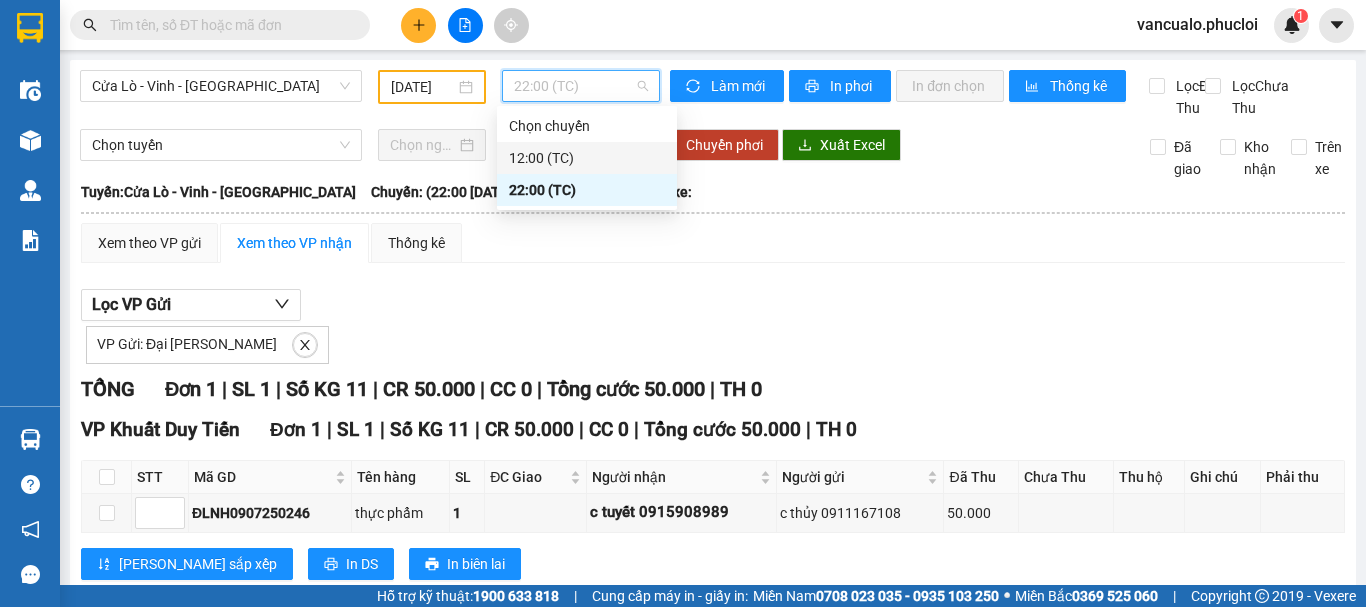 click on "12:00   (TC)" at bounding box center [587, 158] 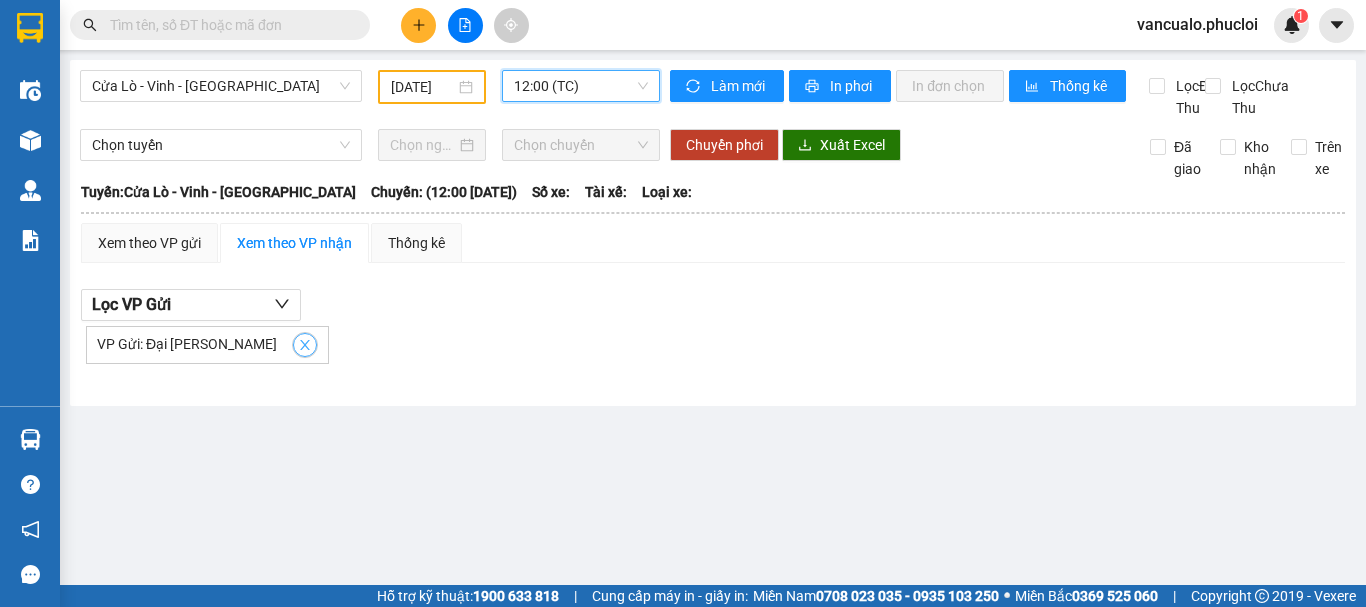 click 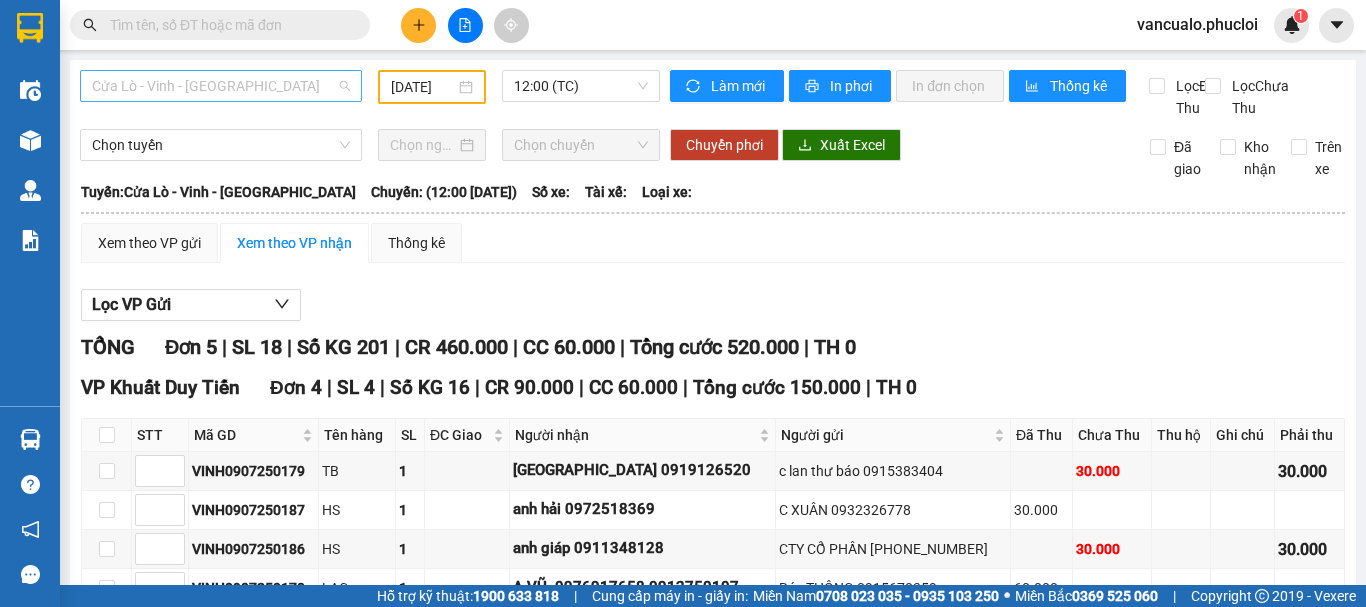 click on "Cửa Lò - Vinh - [GEOGRAPHIC_DATA]" at bounding box center (221, 86) 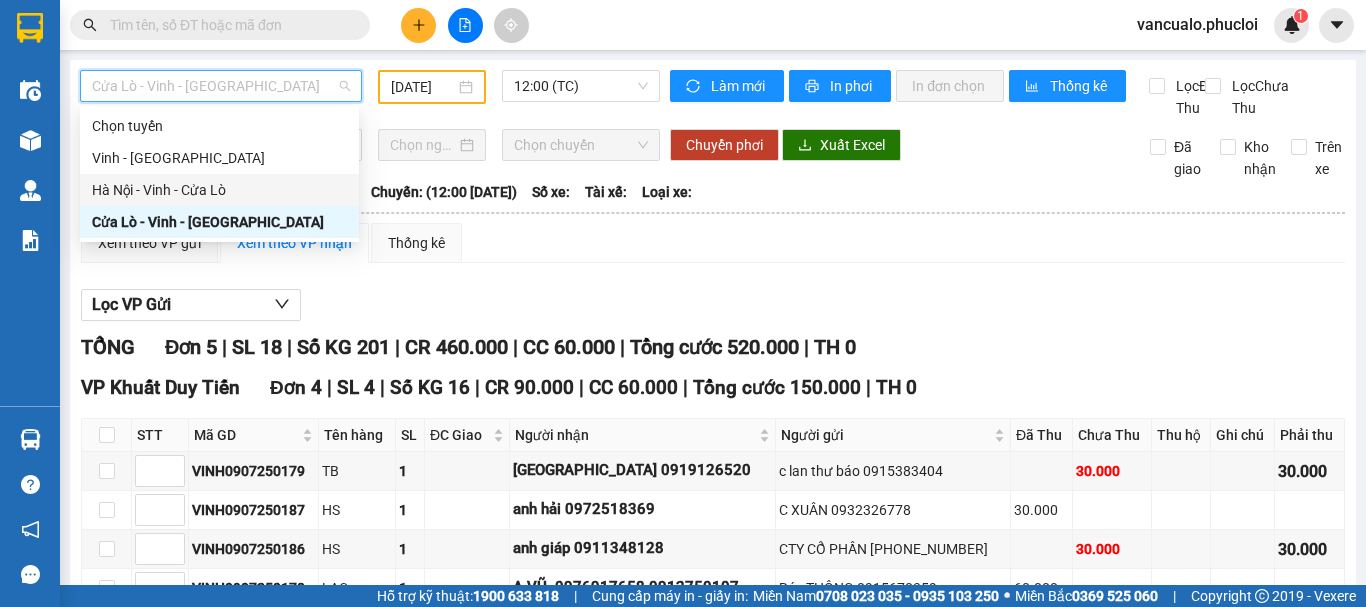 click on "Hà Nội - Vinh - Cửa Lò" at bounding box center (219, 190) 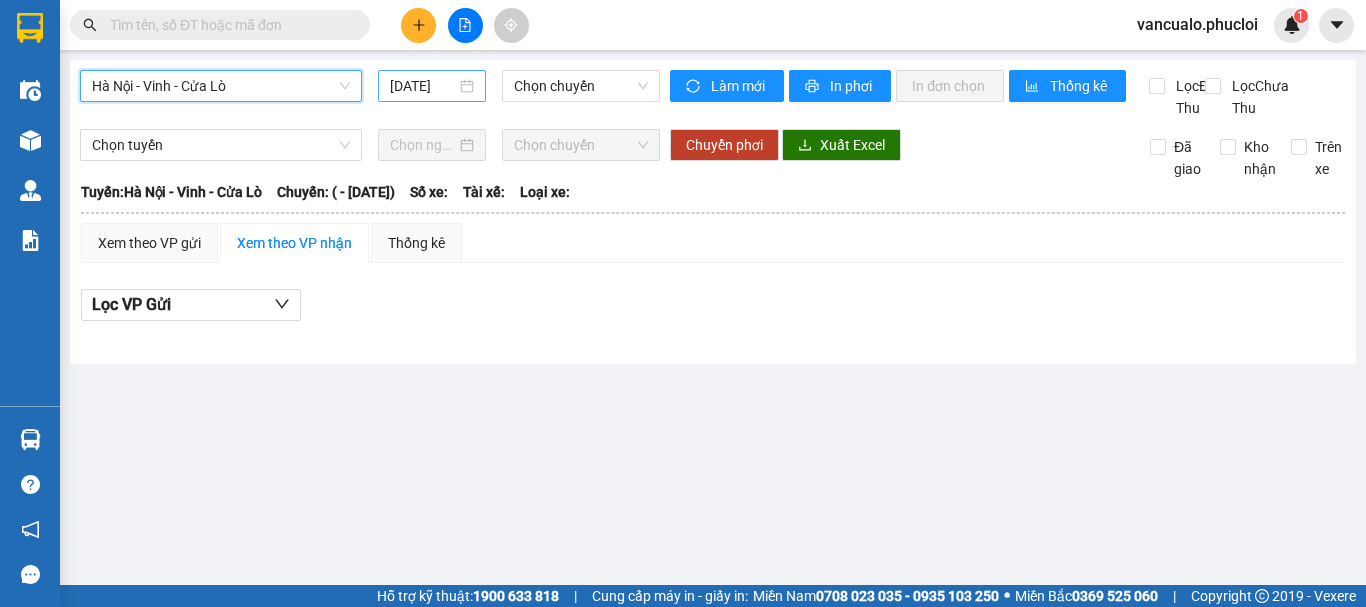 click on "[DATE]" at bounding box center (432, 86) 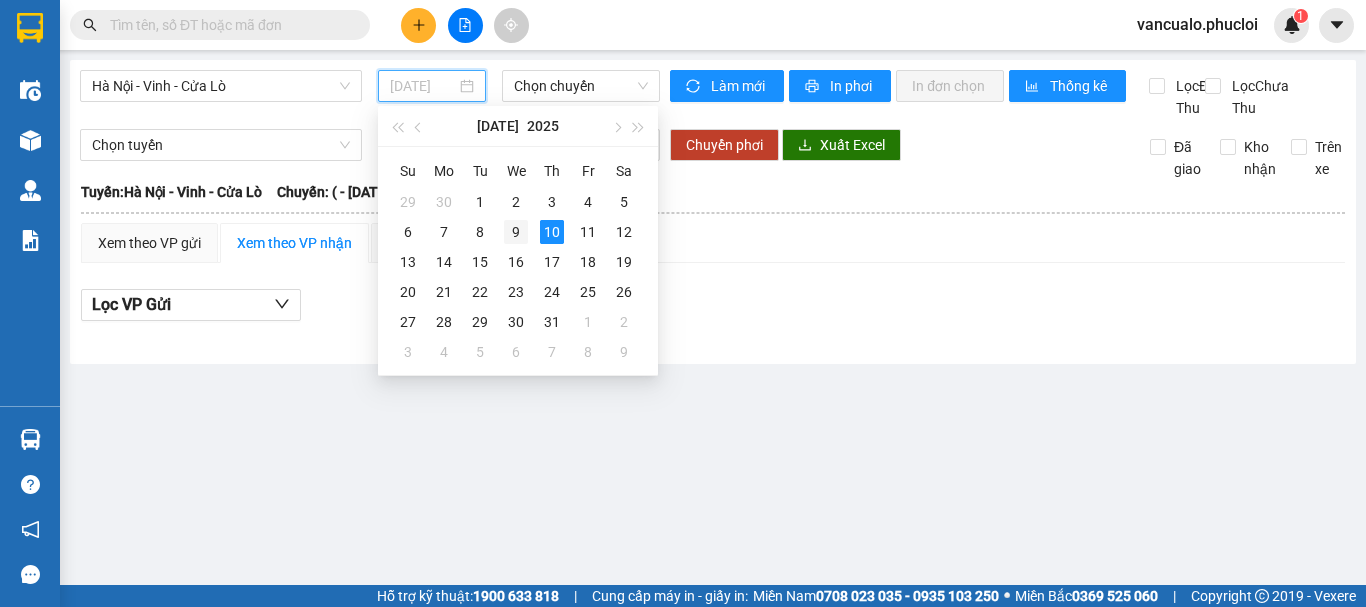 click on "9" at bounding box center (516, 232) 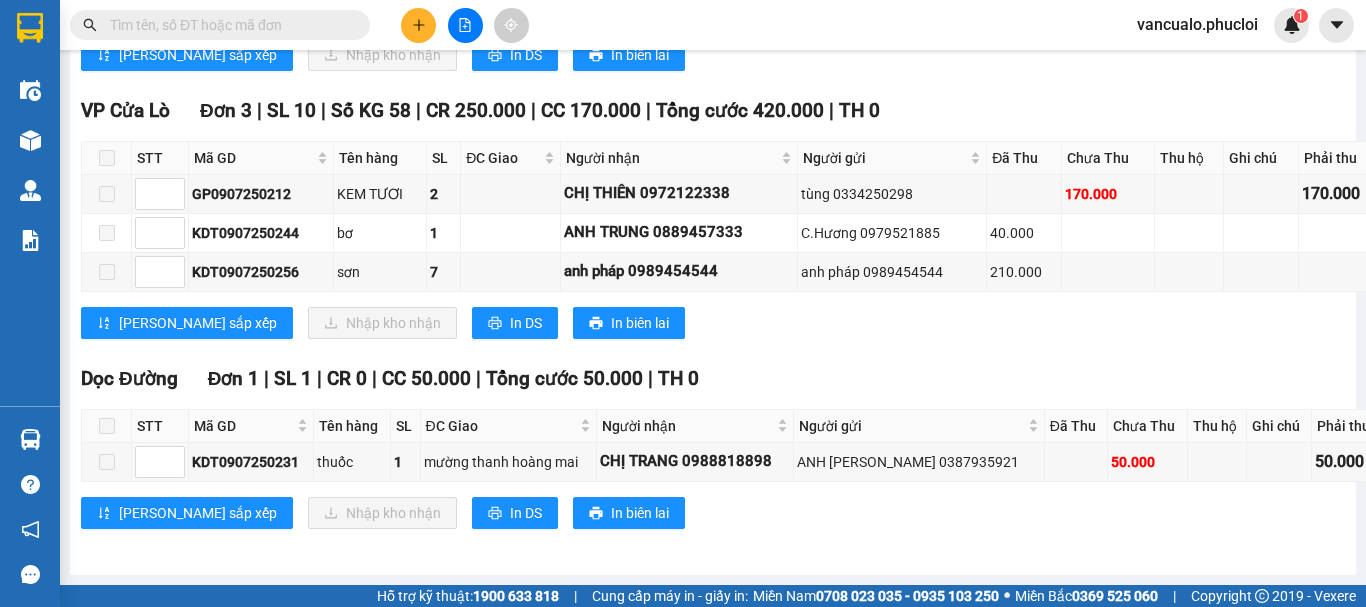 scroll, scrollTop: 4904, scrollLeft: 0, axis: vertical 